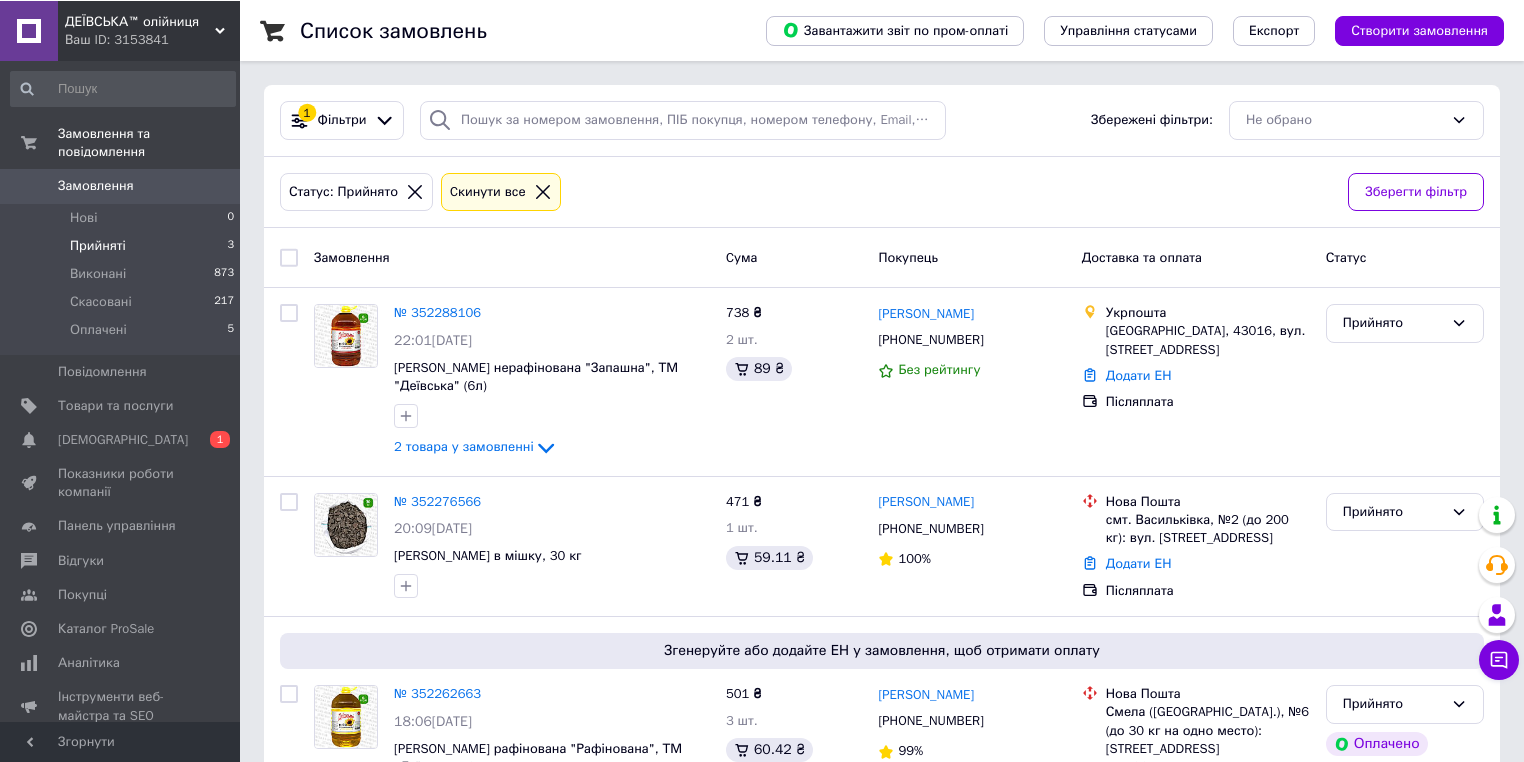 scroll, scrollTop: 0, scrollLeft: 0, axis: both 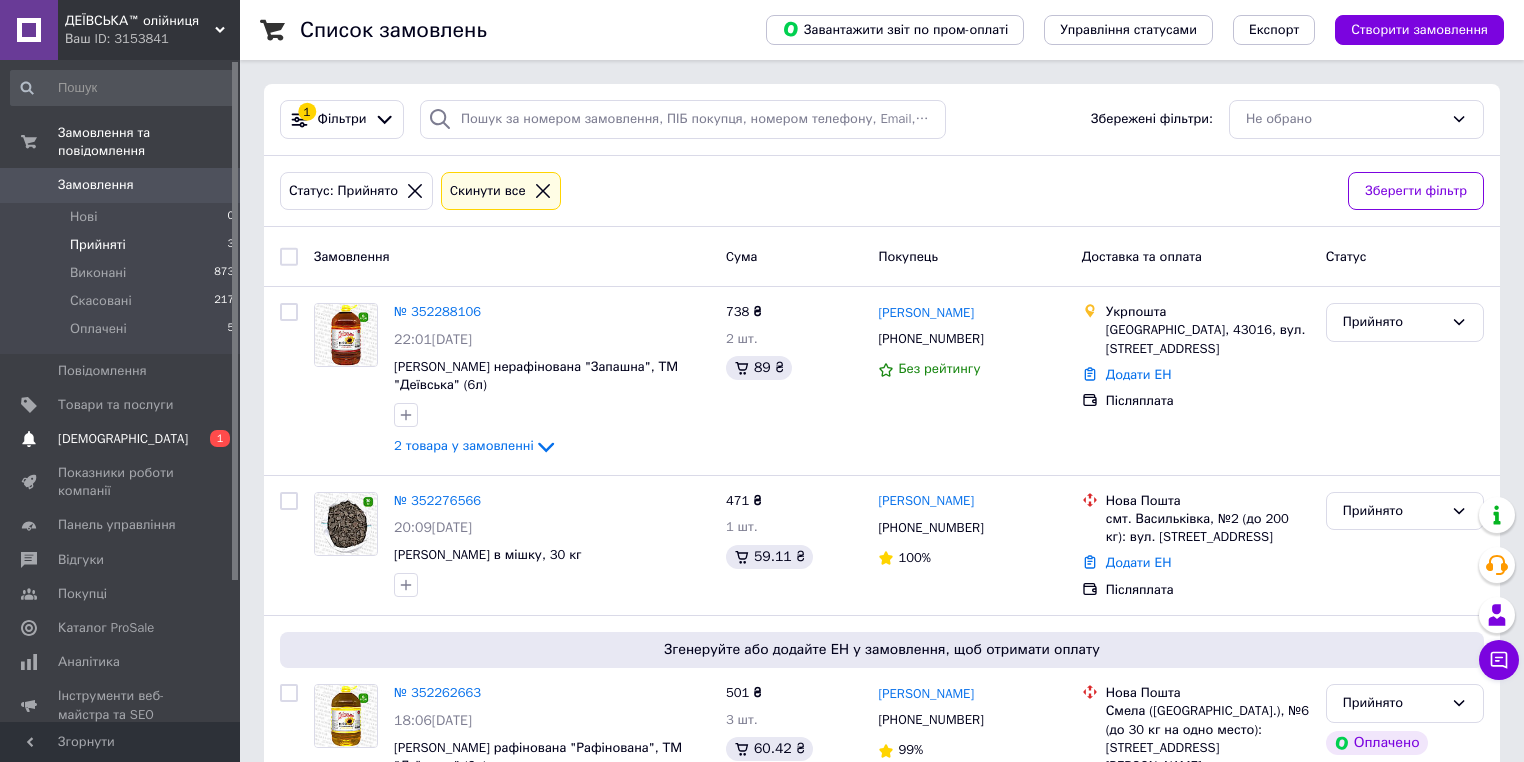 click on "[DEMOGRAPHIC_DATA]" at bounding box center (123, 439) 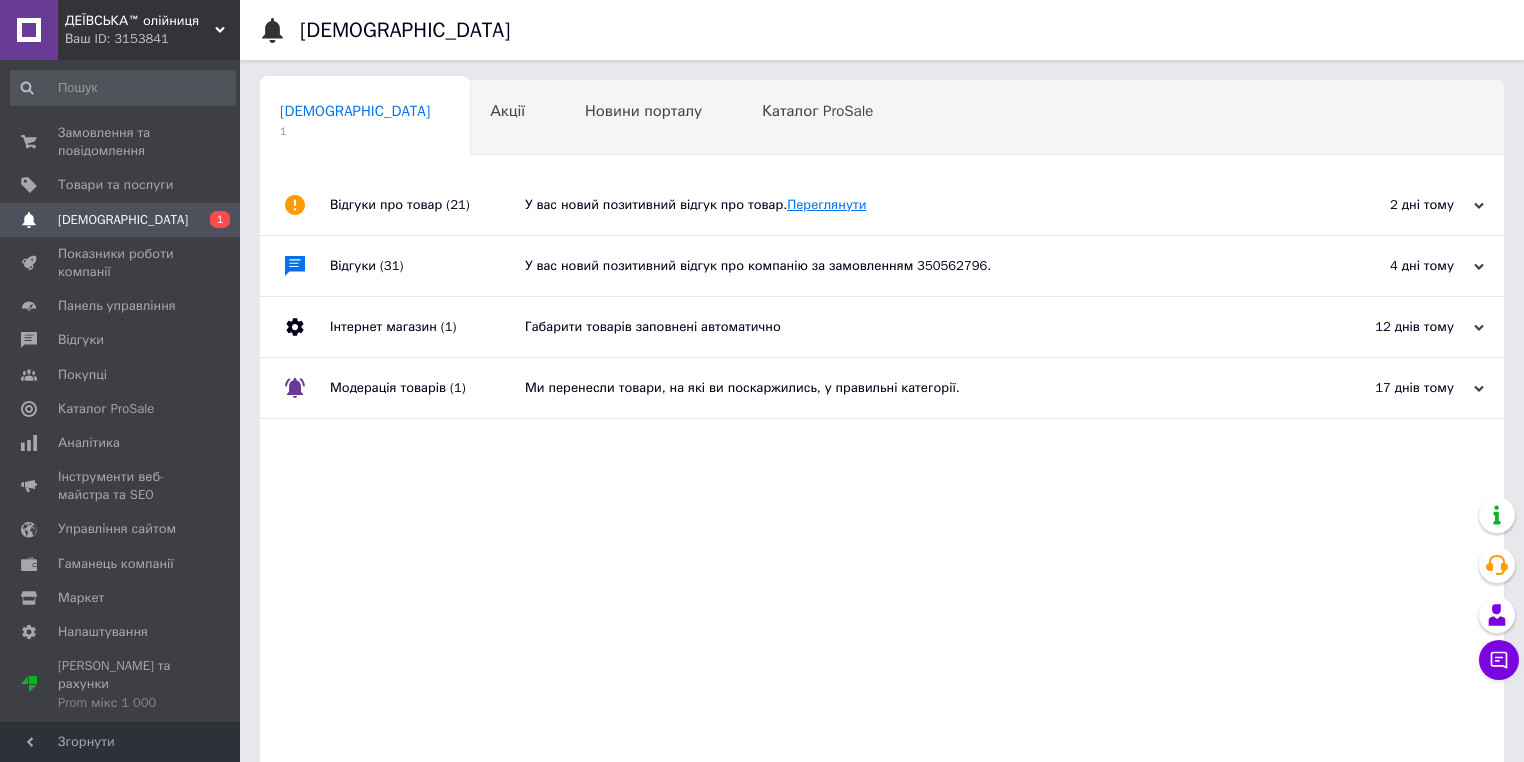 click on "Переглянути" at bounding box center [826, 204] 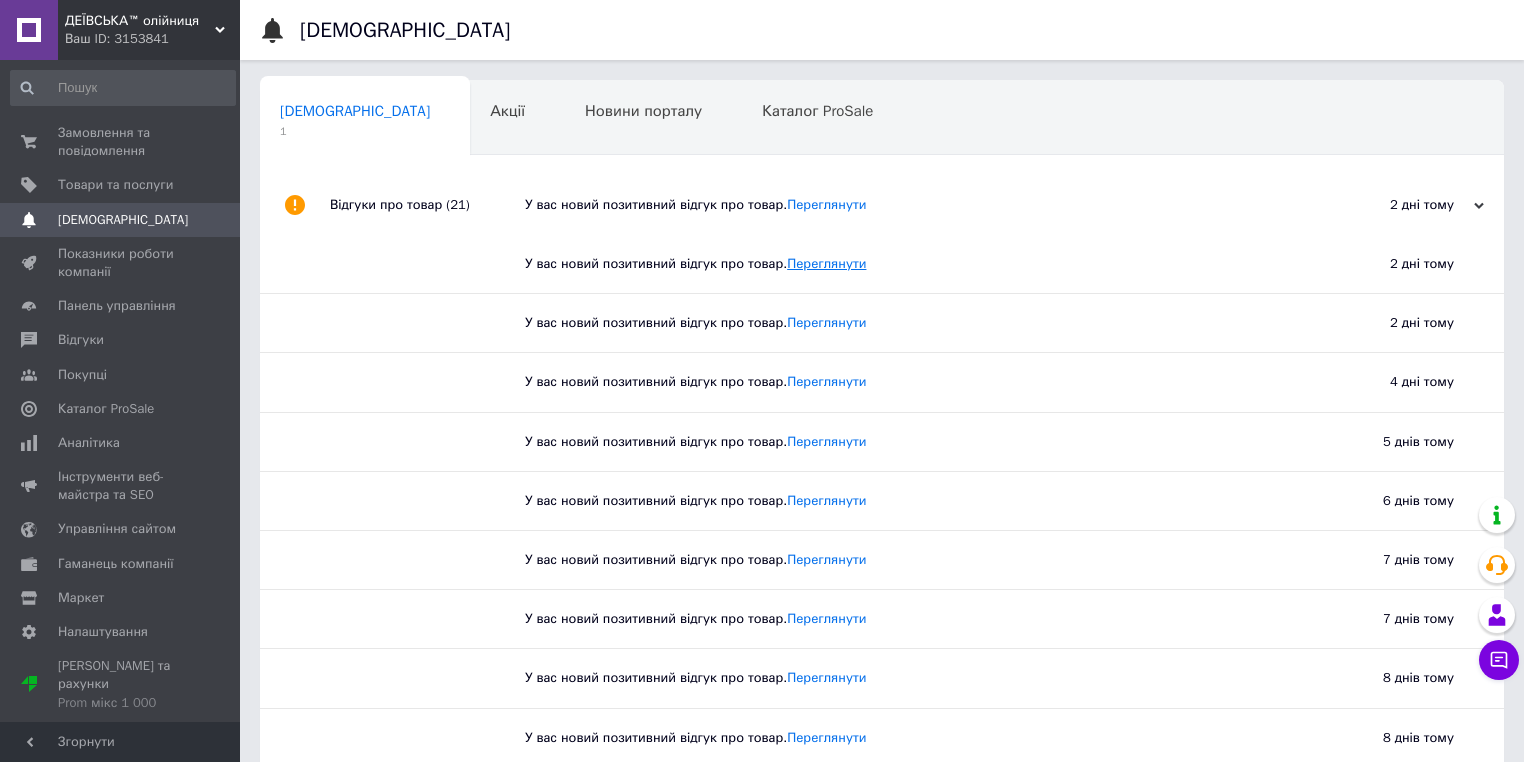 click on "Переглянути" at bounding box center (826, 263) 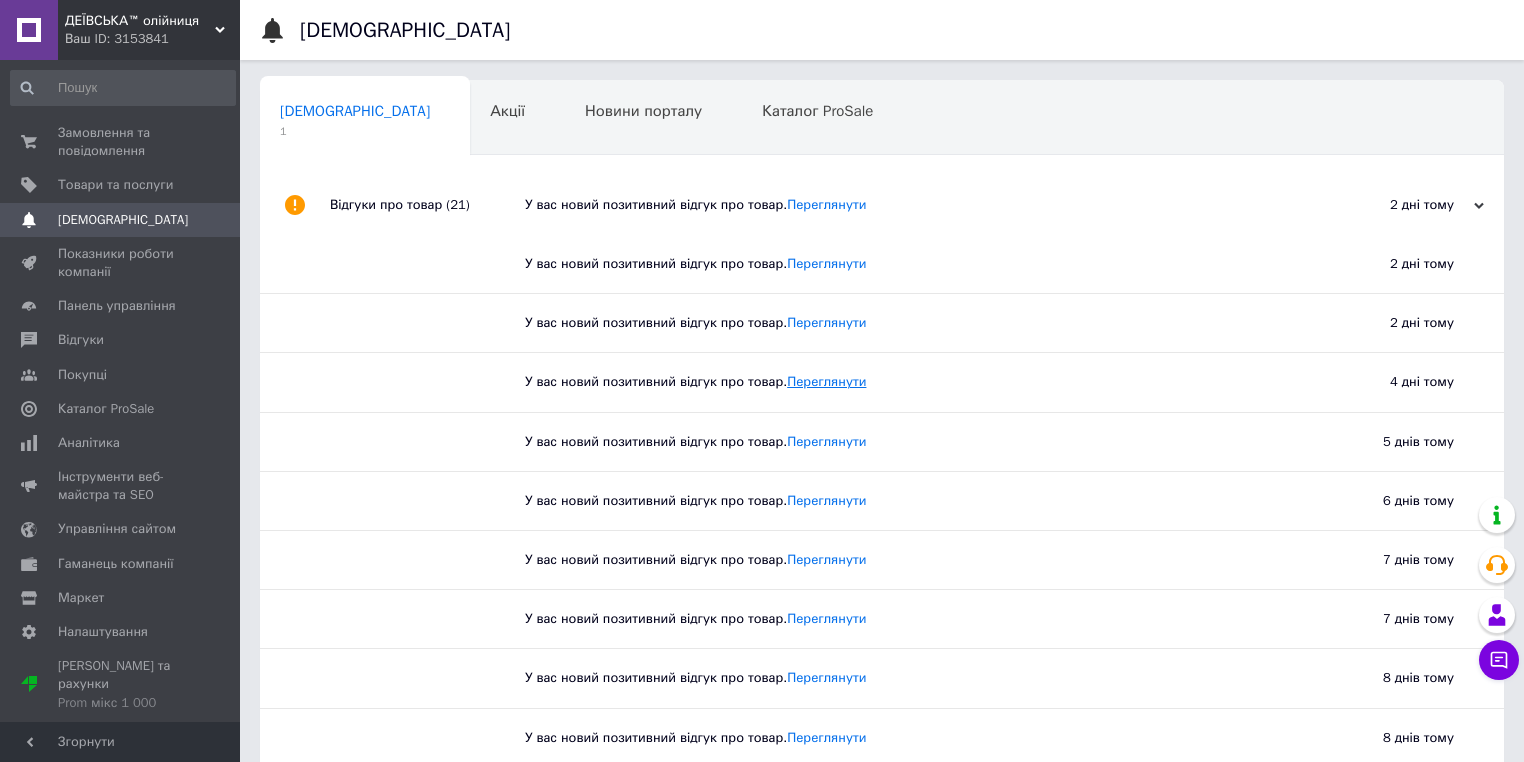 click on "Переглянути" at bounding box center (826, 381) 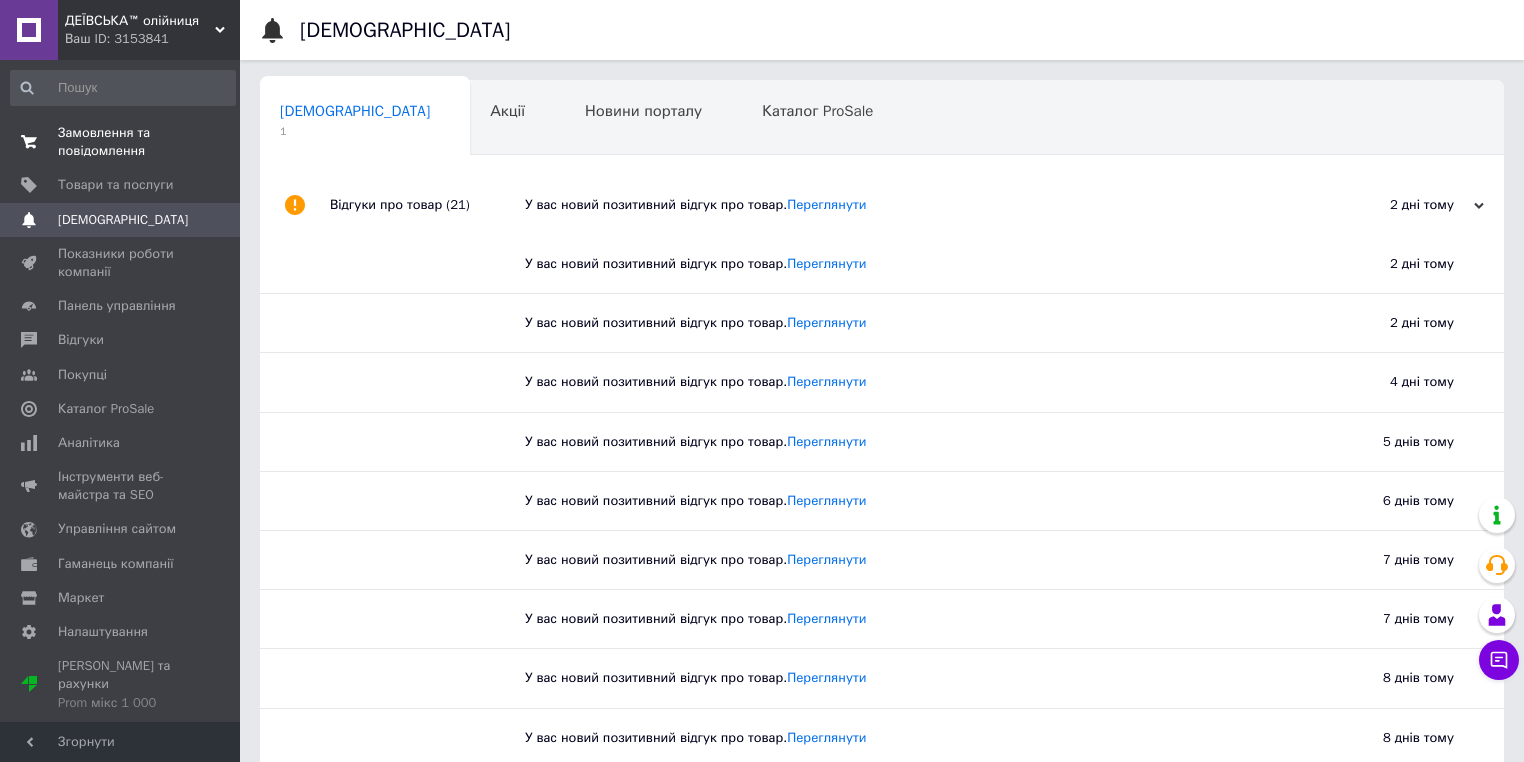 click on "Замовлення та повідомлення" at bounding box center [121, 142] 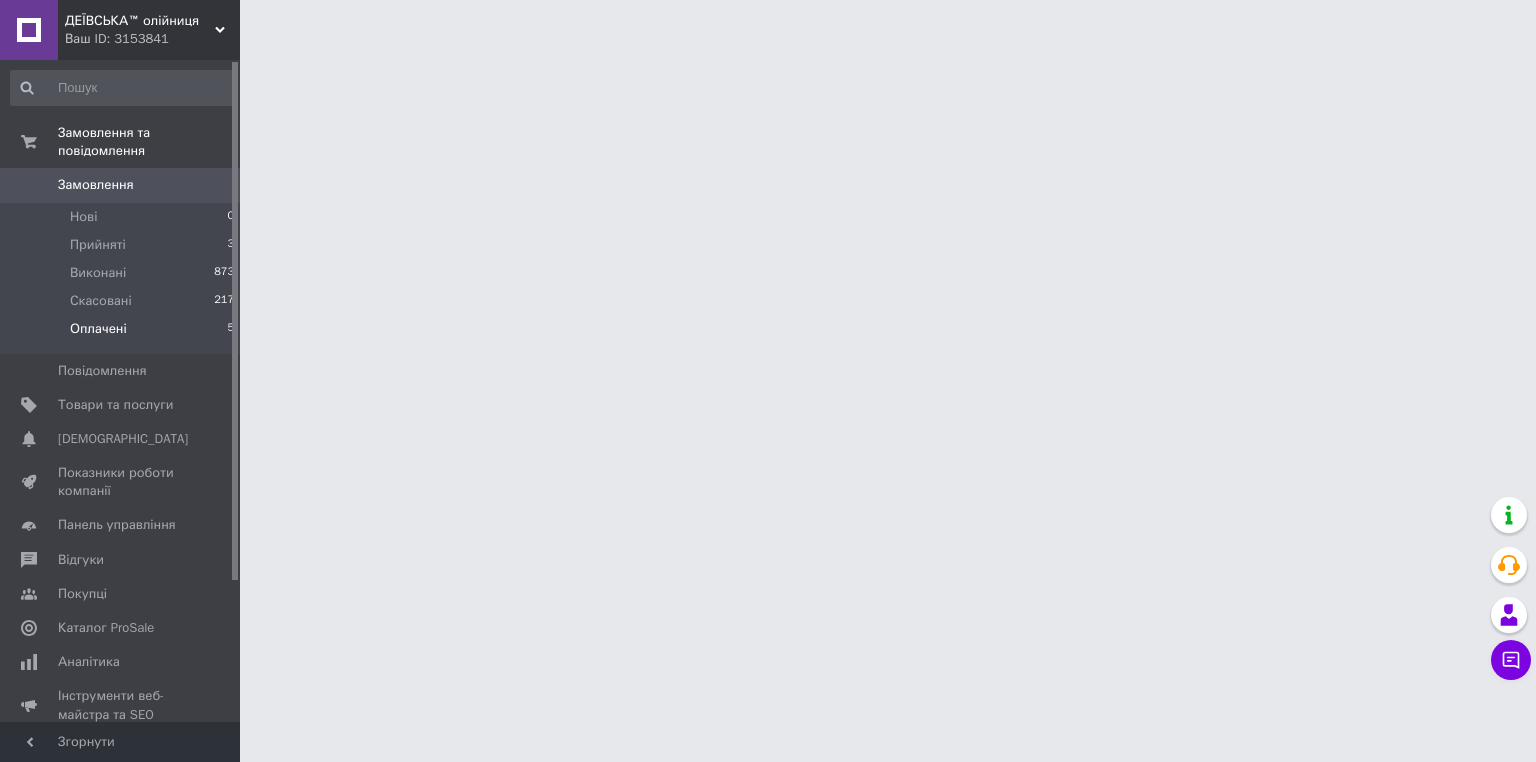 click on "Оплачені 5" at bounding box center [123, 334] 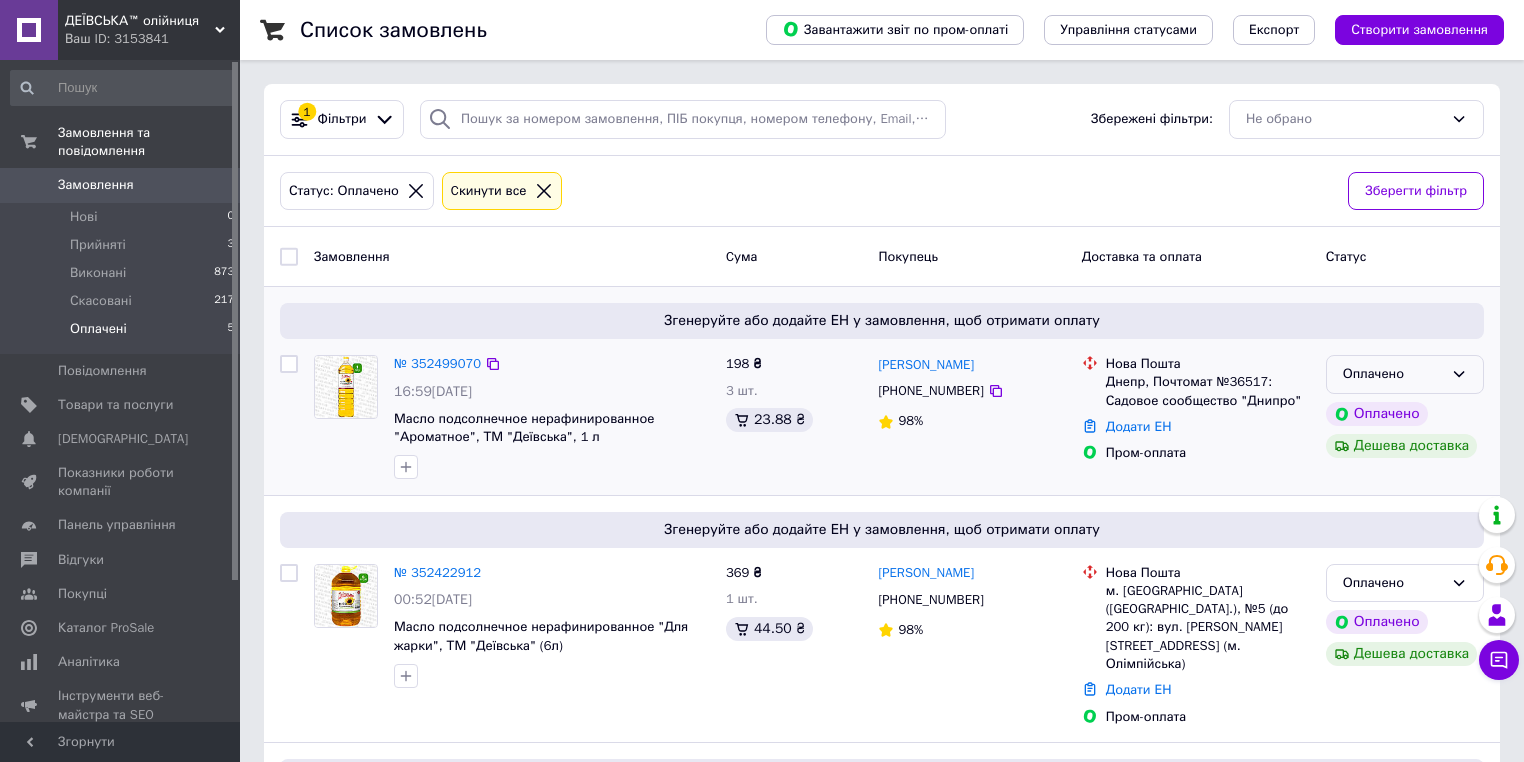 click on "Оплачено" at bounding box center (1405, 374) 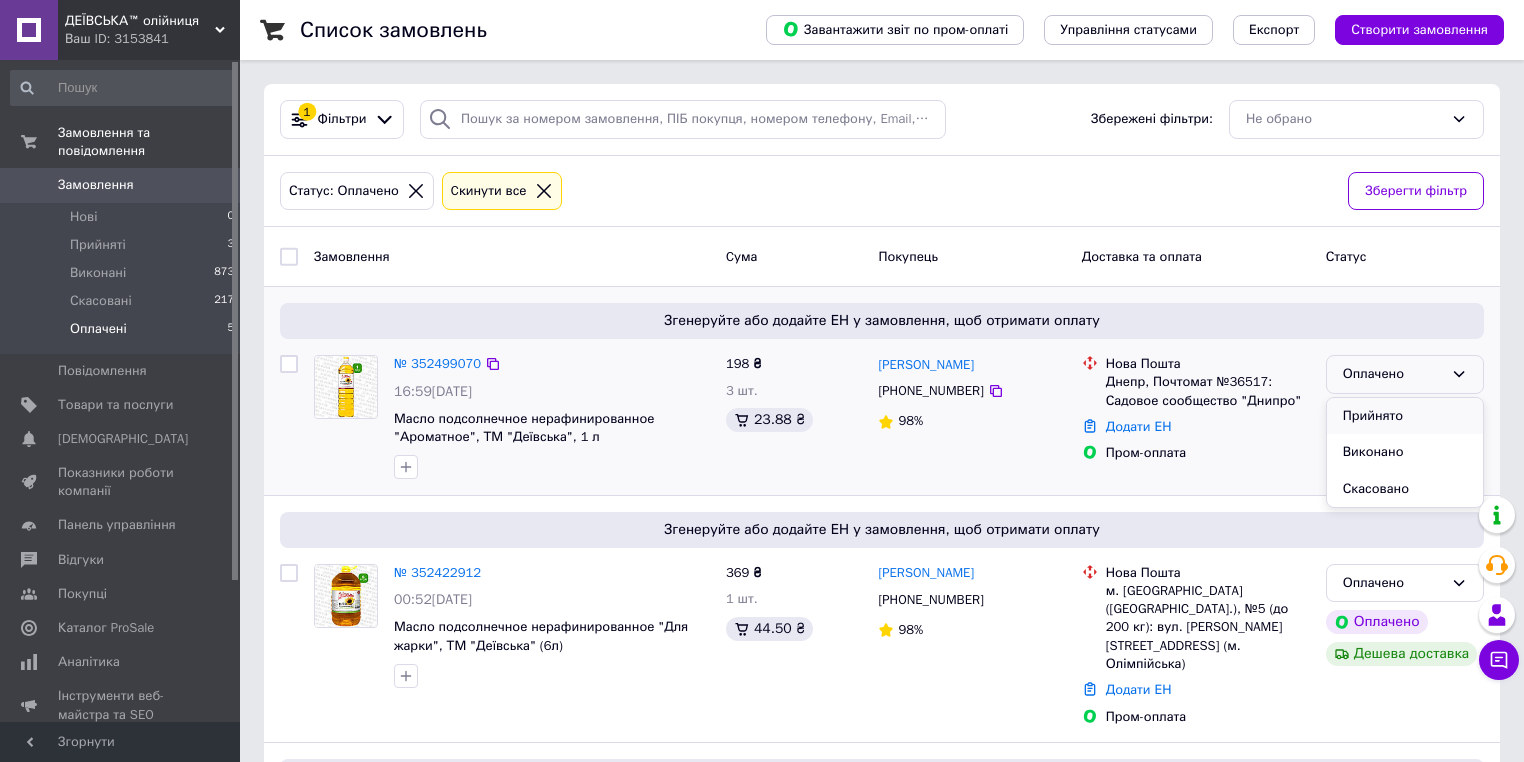 click on "Прийнято" at bounding box center (1405, 416) 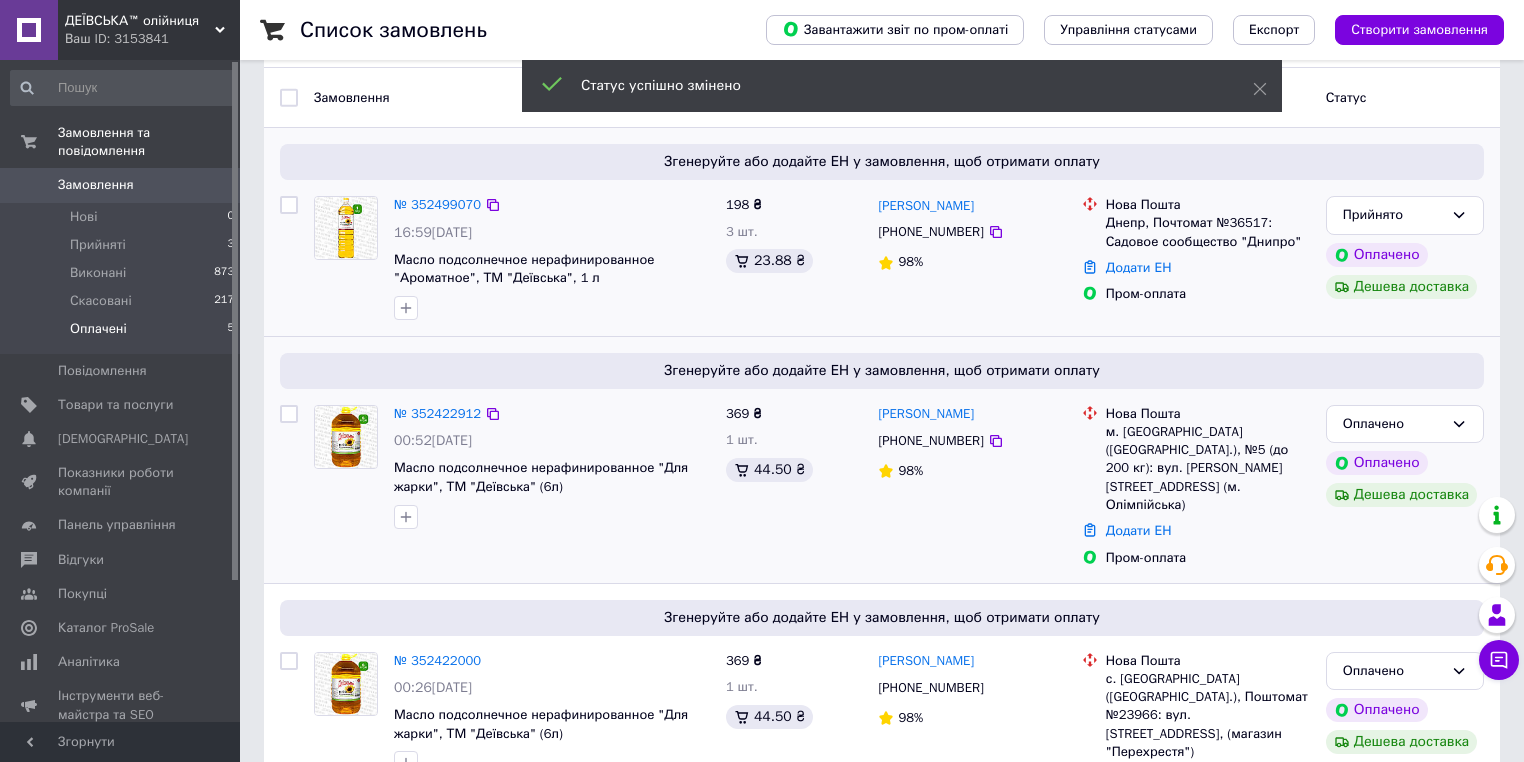 scroll, scrollTop: 213, scrollLeft: 0, axis: vertical 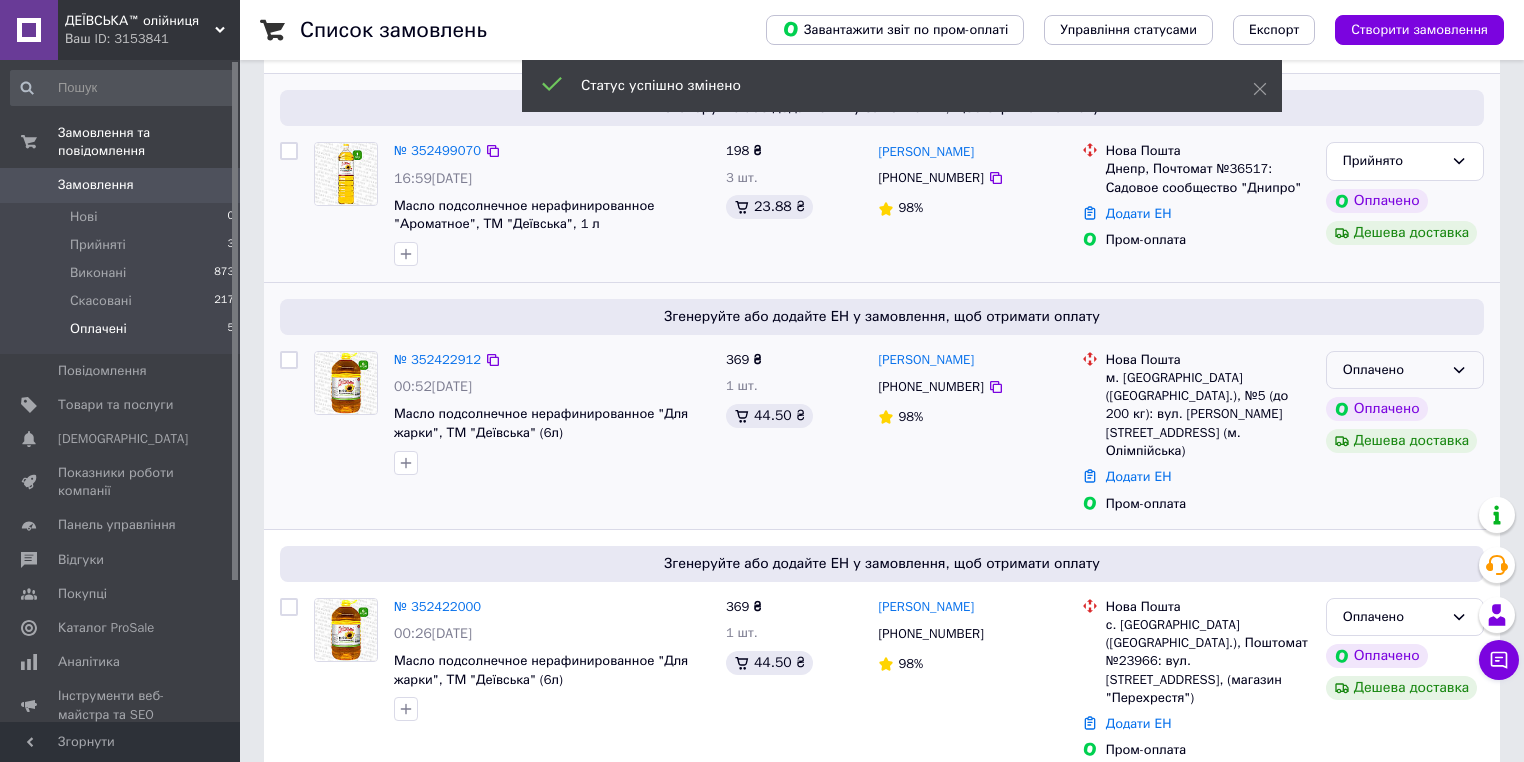 click on "Оплачено" at bounding box center (1405, 370) 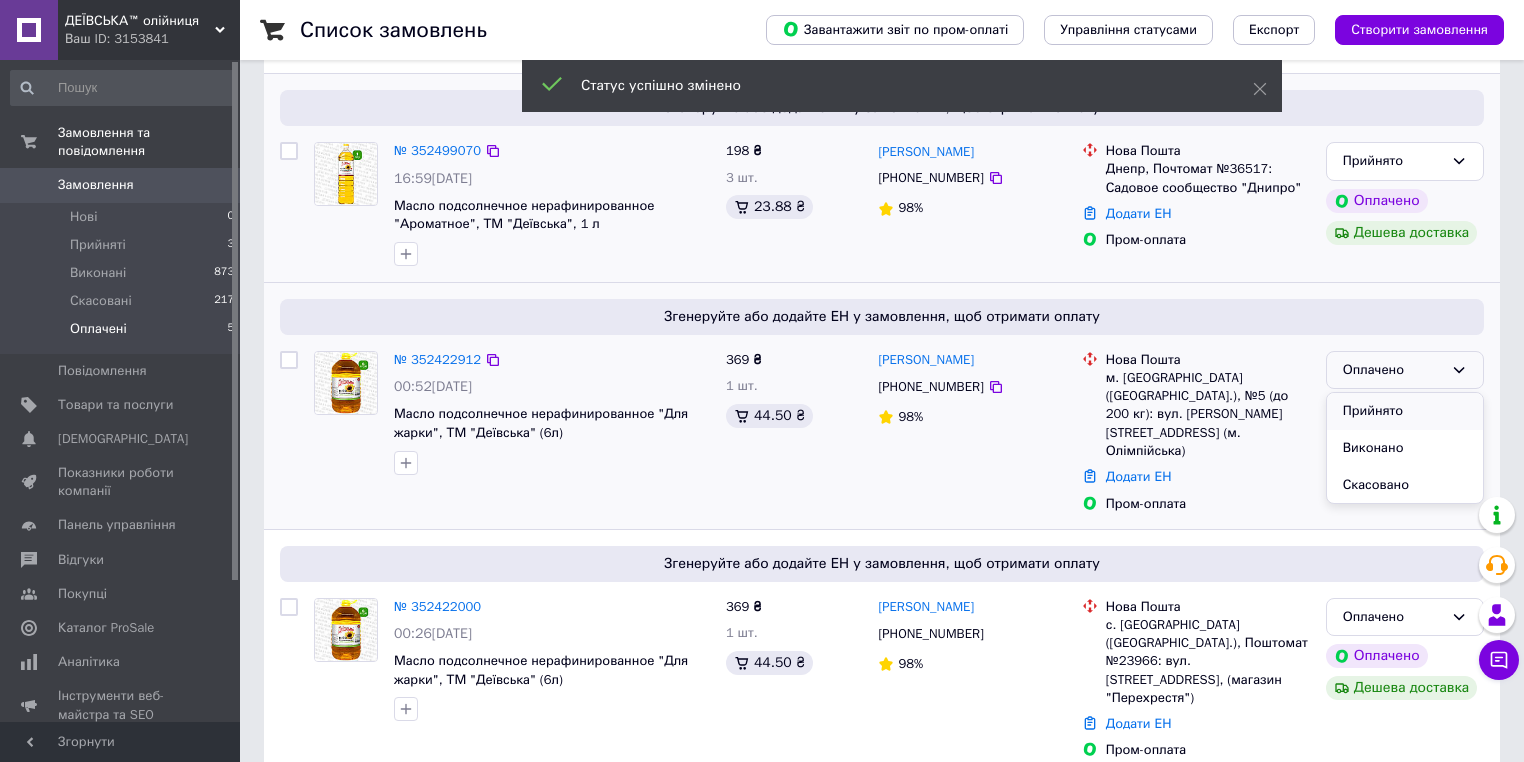 click on "Прийнято" at bounding box center [1405, 411] 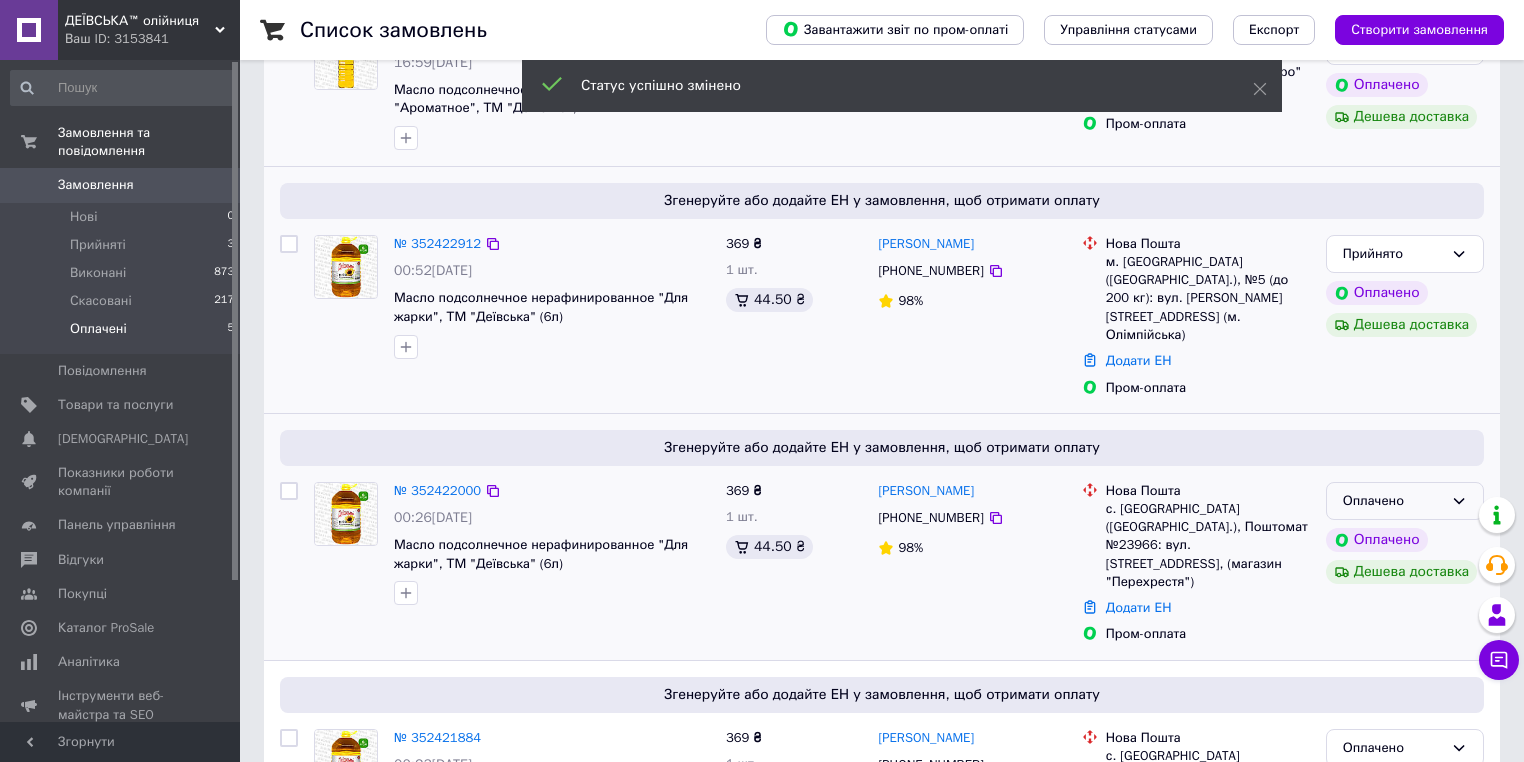 scroll, scrollTop: 373, scrollLeft: 0, axis: vertical 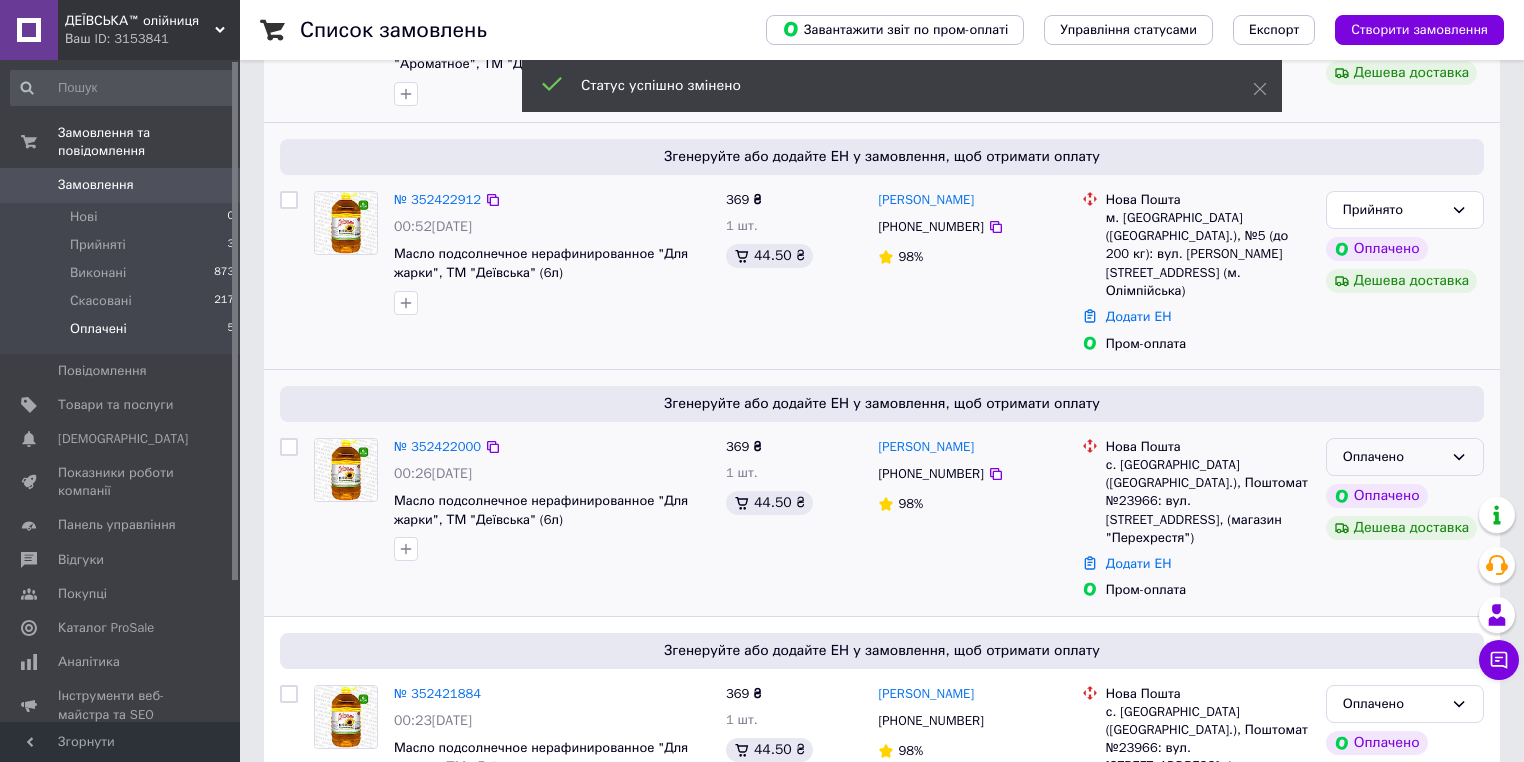 click on "Оплачено" at bounding box center (1405, 457) 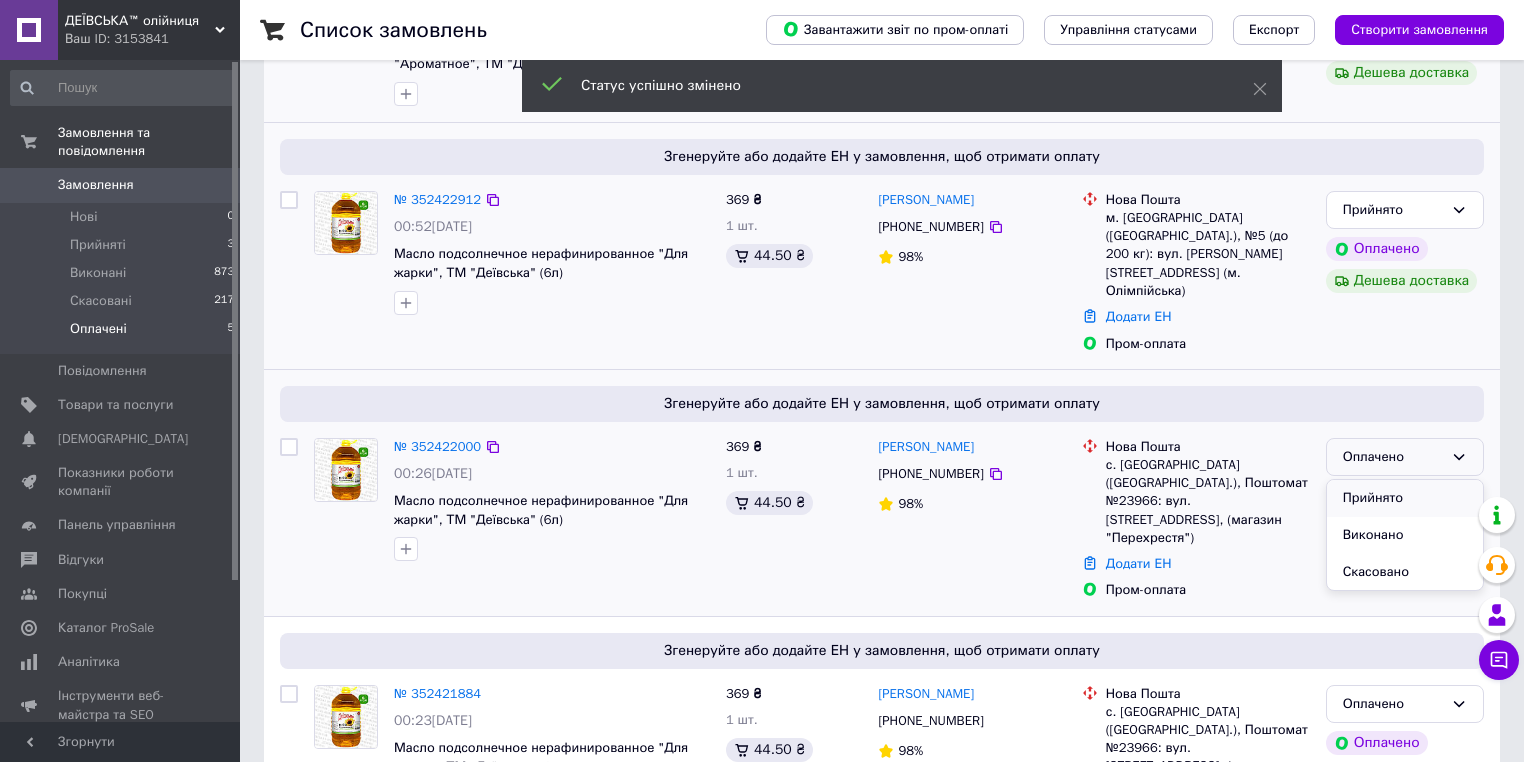 click on "Прийнято" at bounding box center [1405, 498] 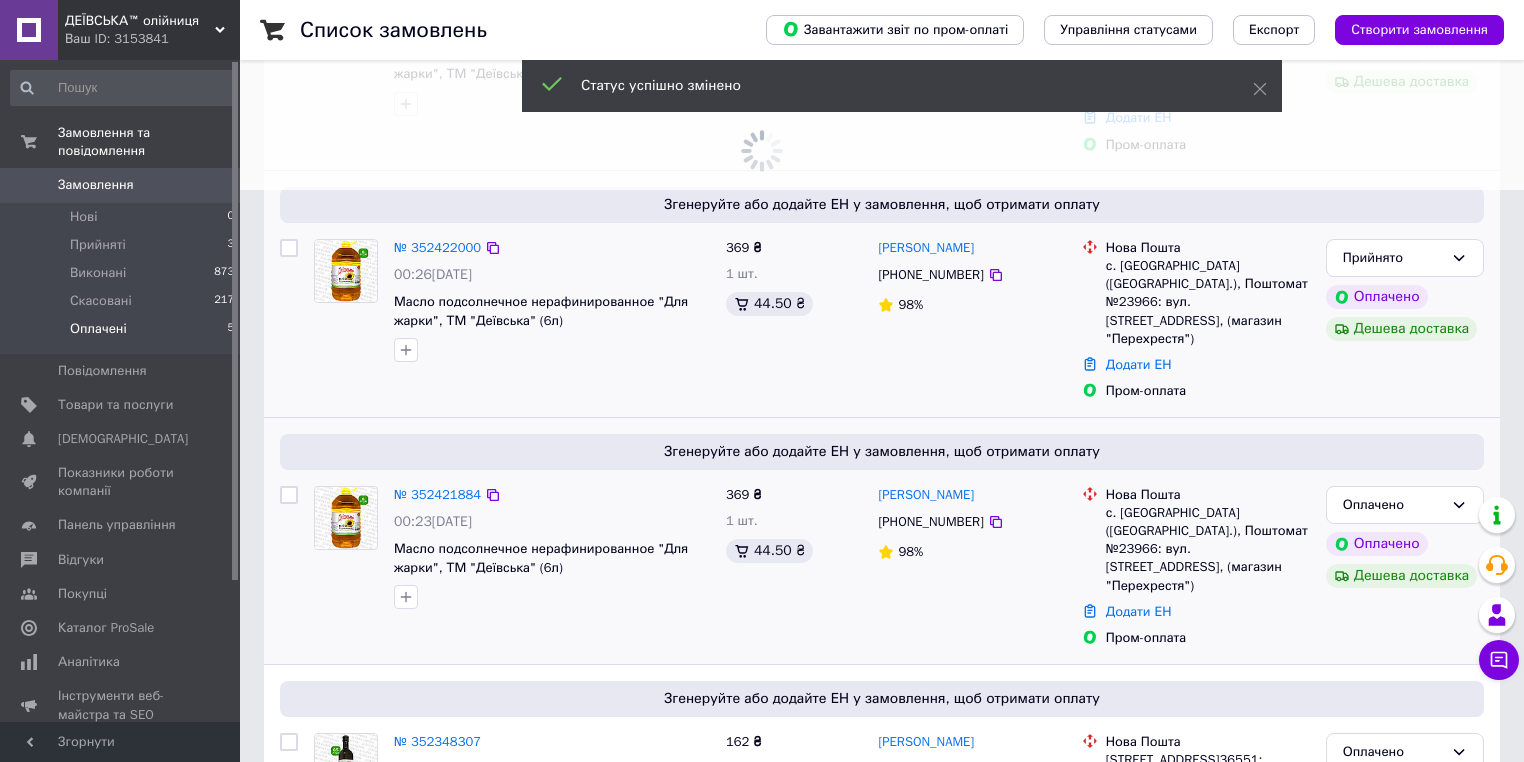 scroll, scrollTop: 596, scrollLeft: 0, axis: vertical 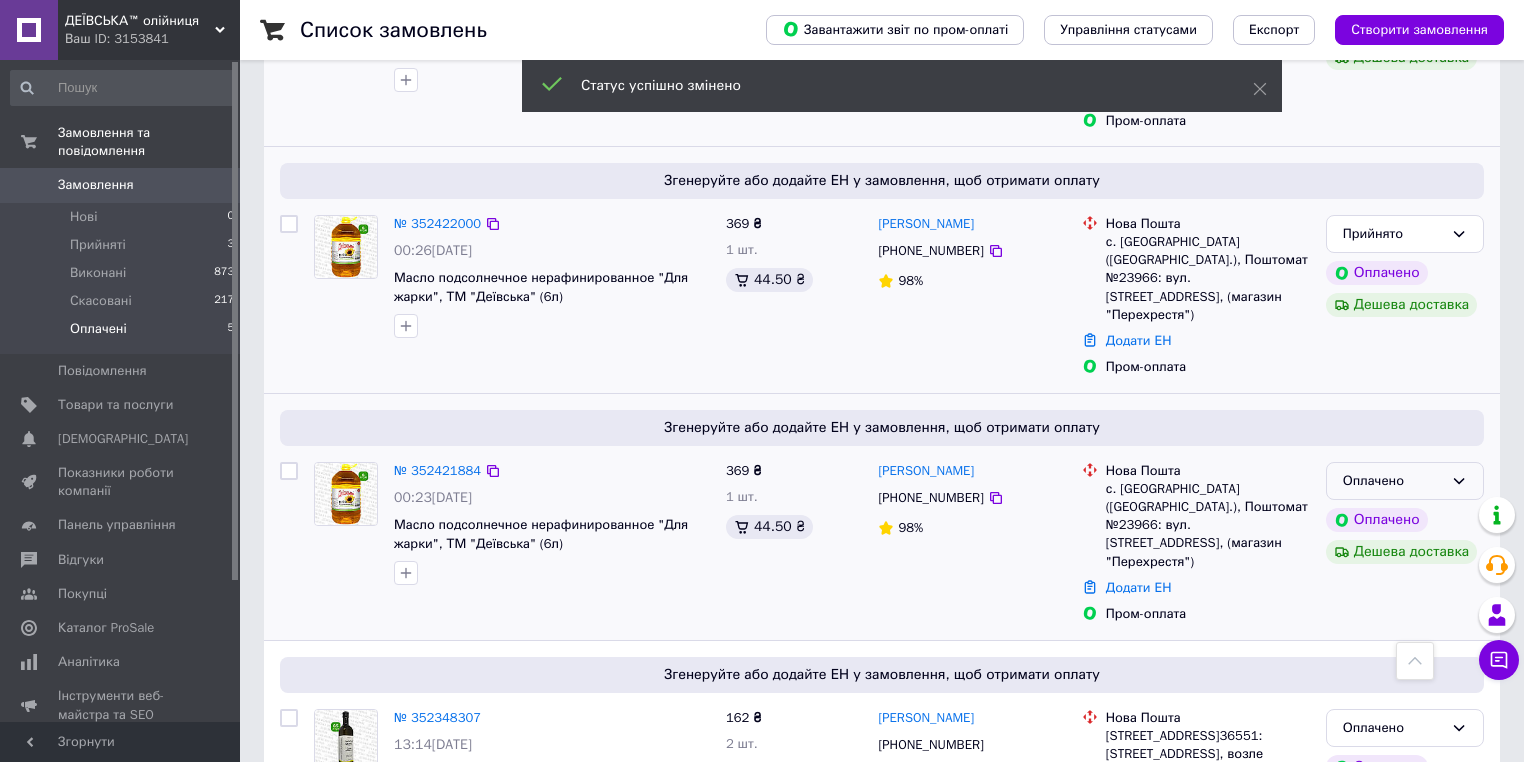 click on "Оплачено" at bounding box center [1393, 481] 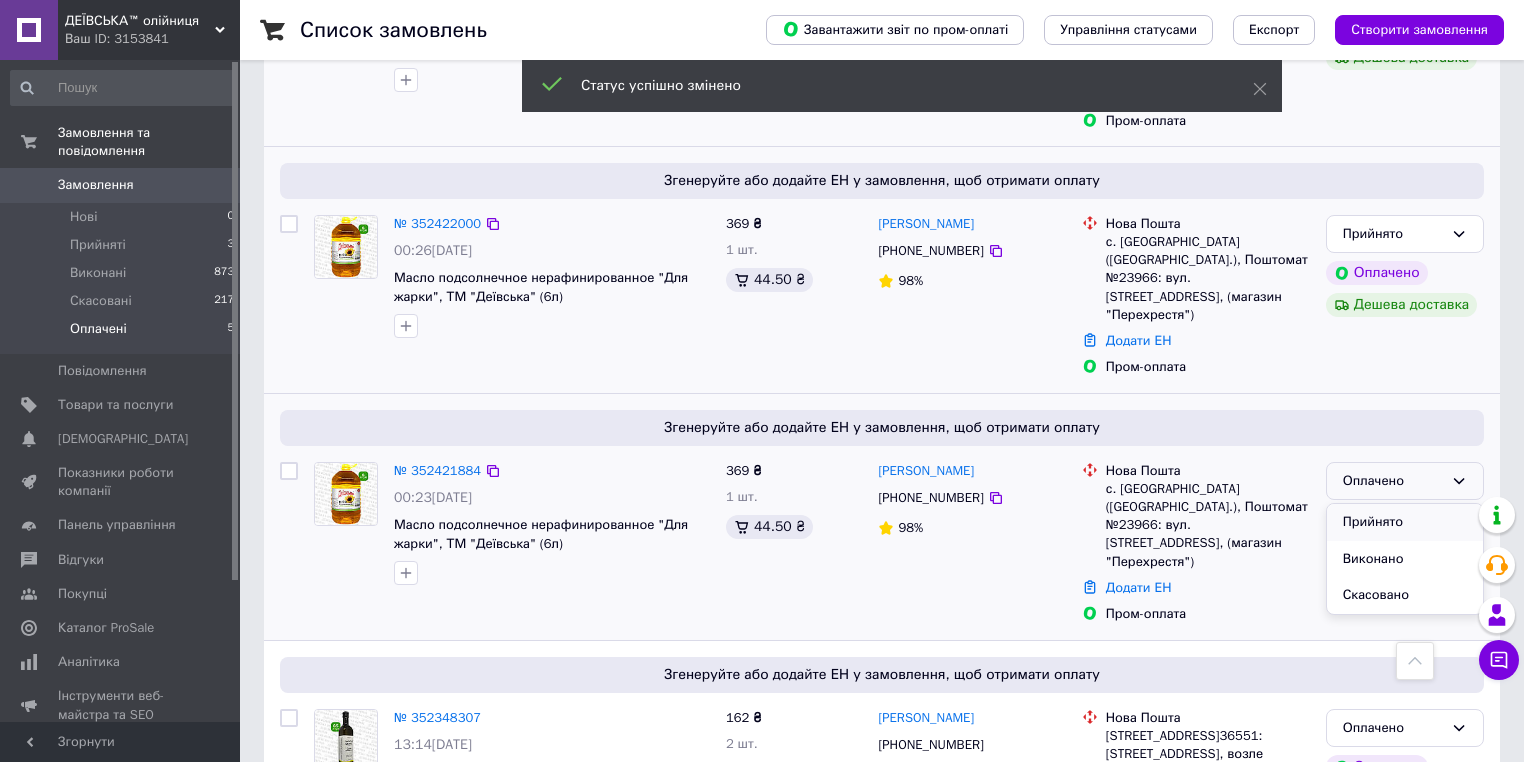 click on "Прийнято" at bounding box center [1405, 522] 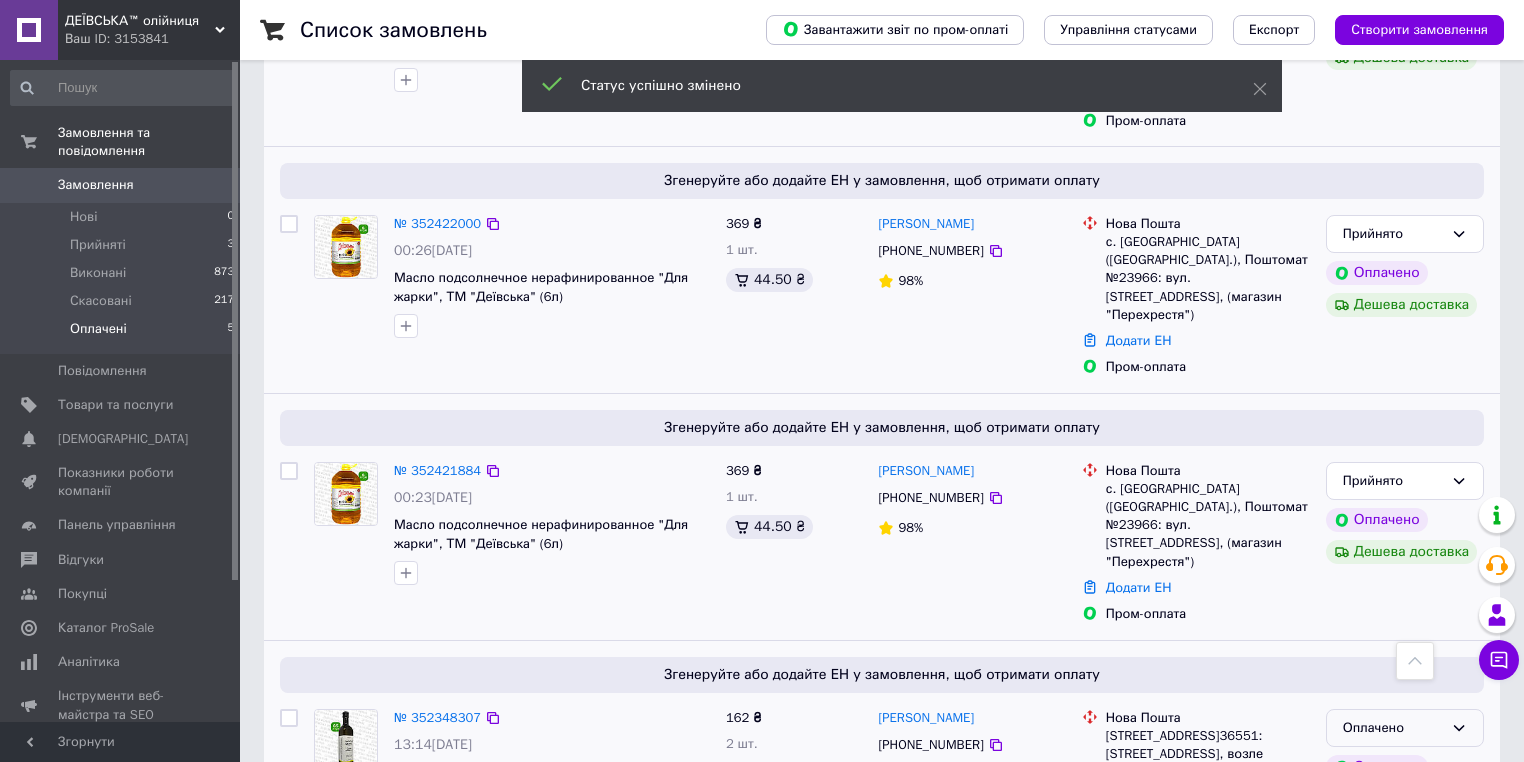 click on "Оплачено" at bounding box center (1393, 728) 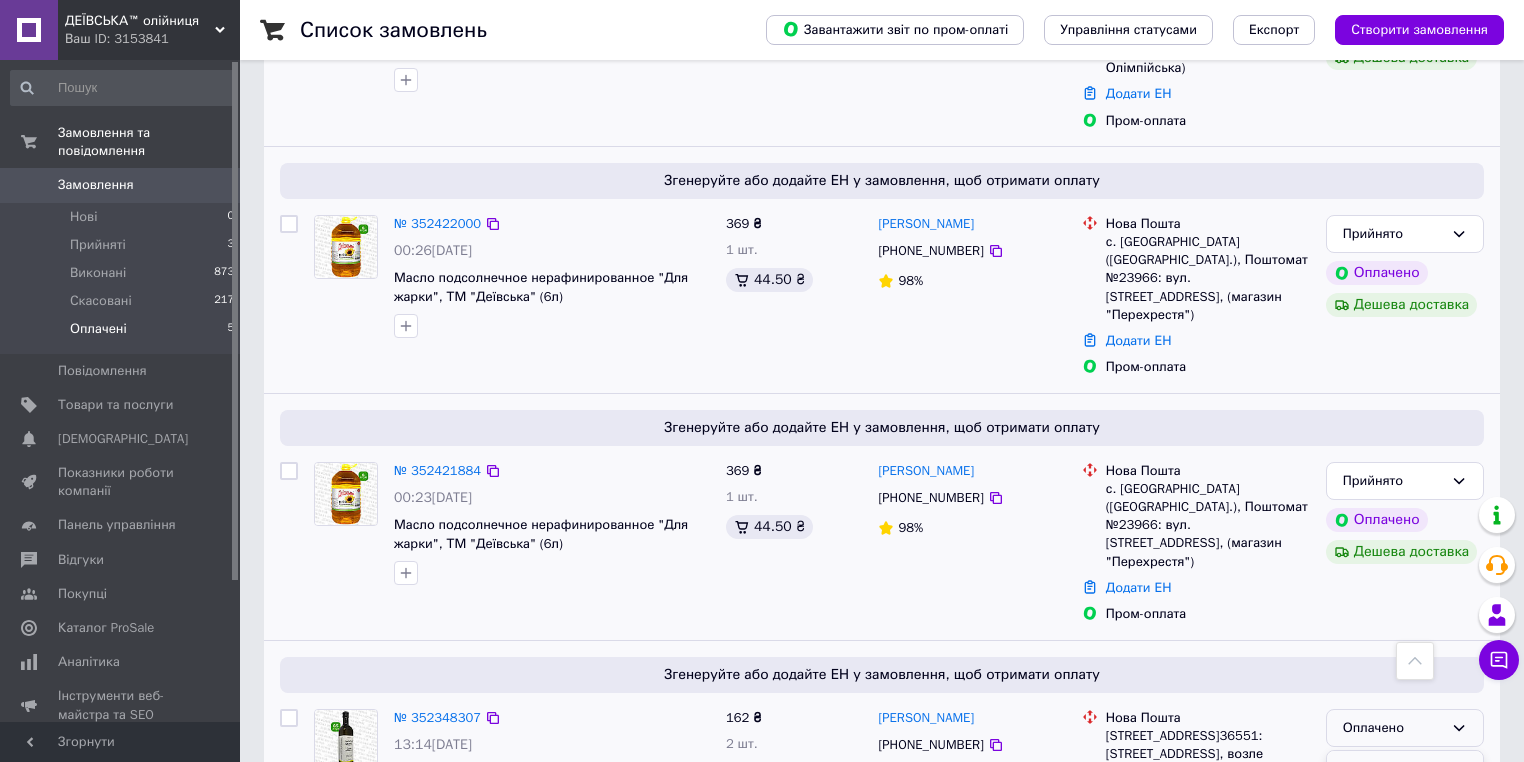 click on "Прийнято" at bounding box center (1405, 769) 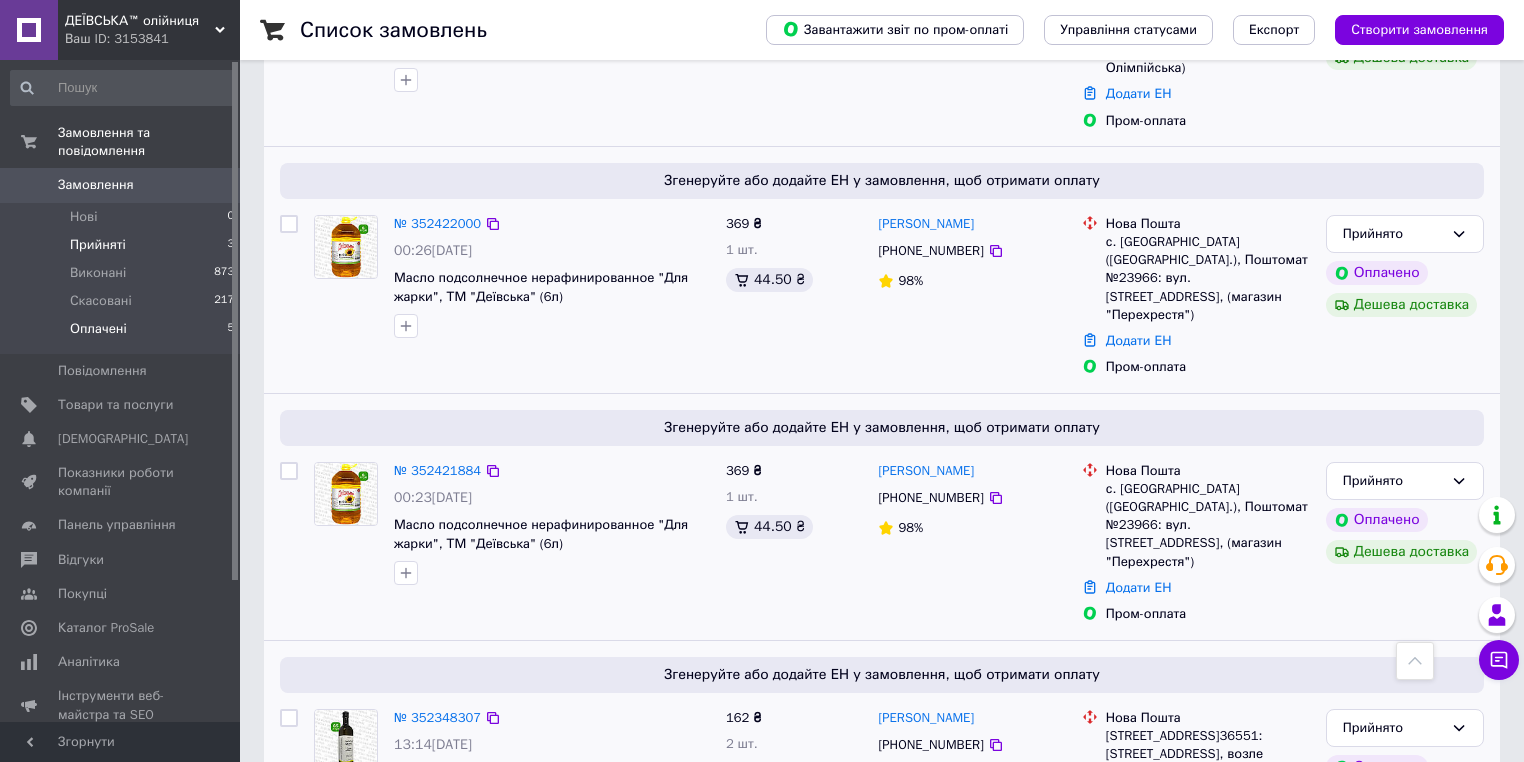 click on "Прийняті" at bounding box center (98, 245) 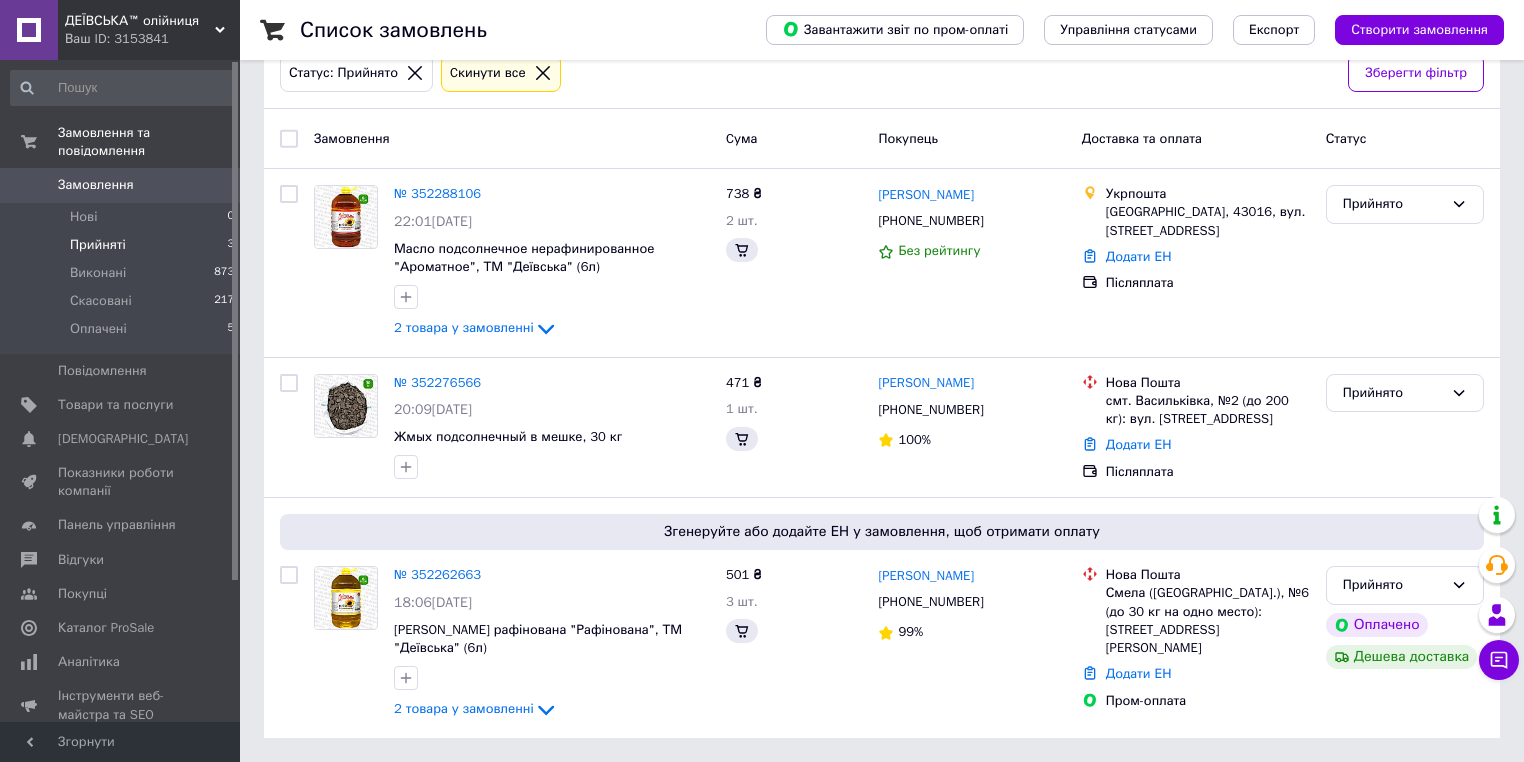 scroll, scrollTop: 0, scrollLeft: 0, axis: both 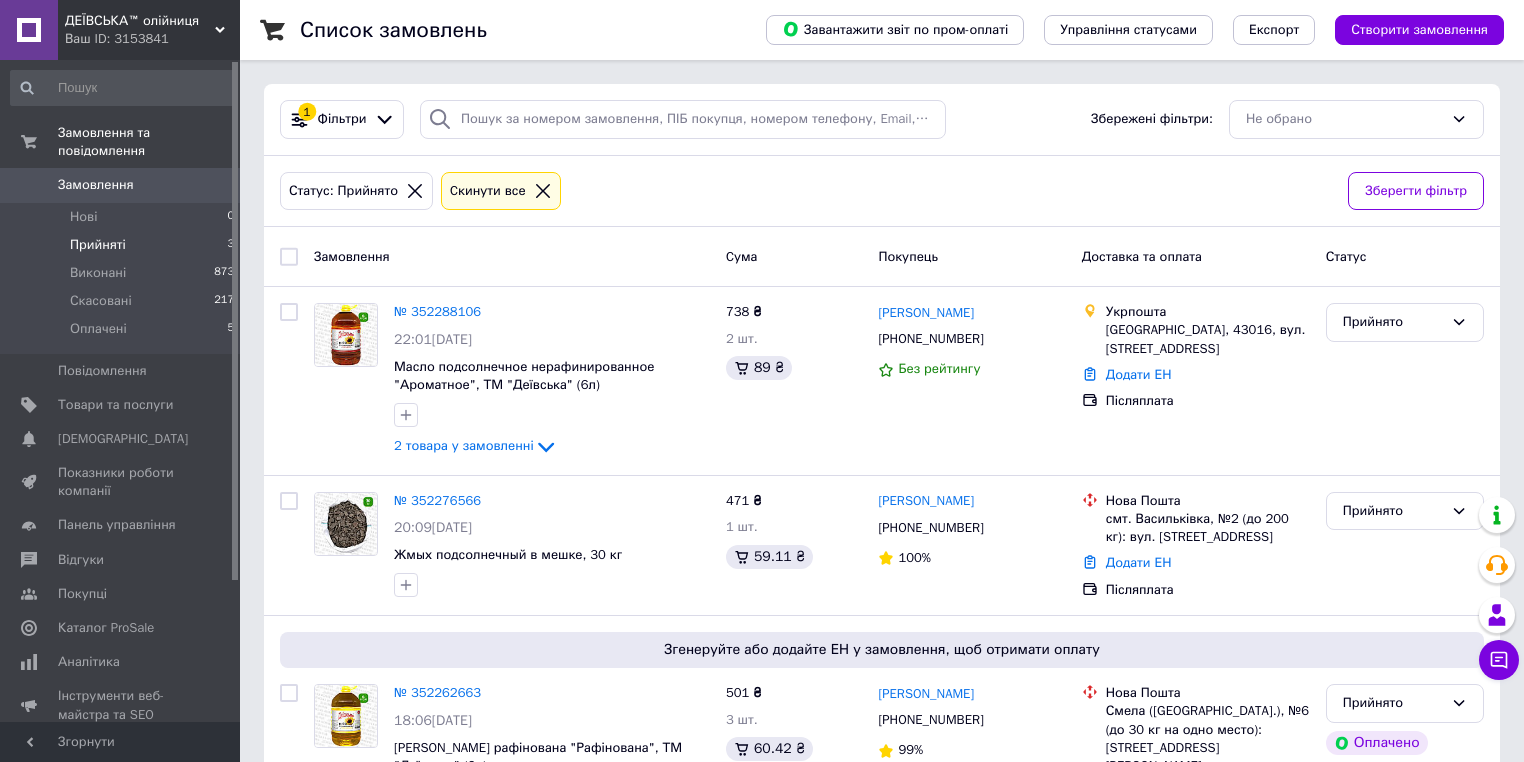 click on "Прийняті 3" at bounding box center (123, 245) 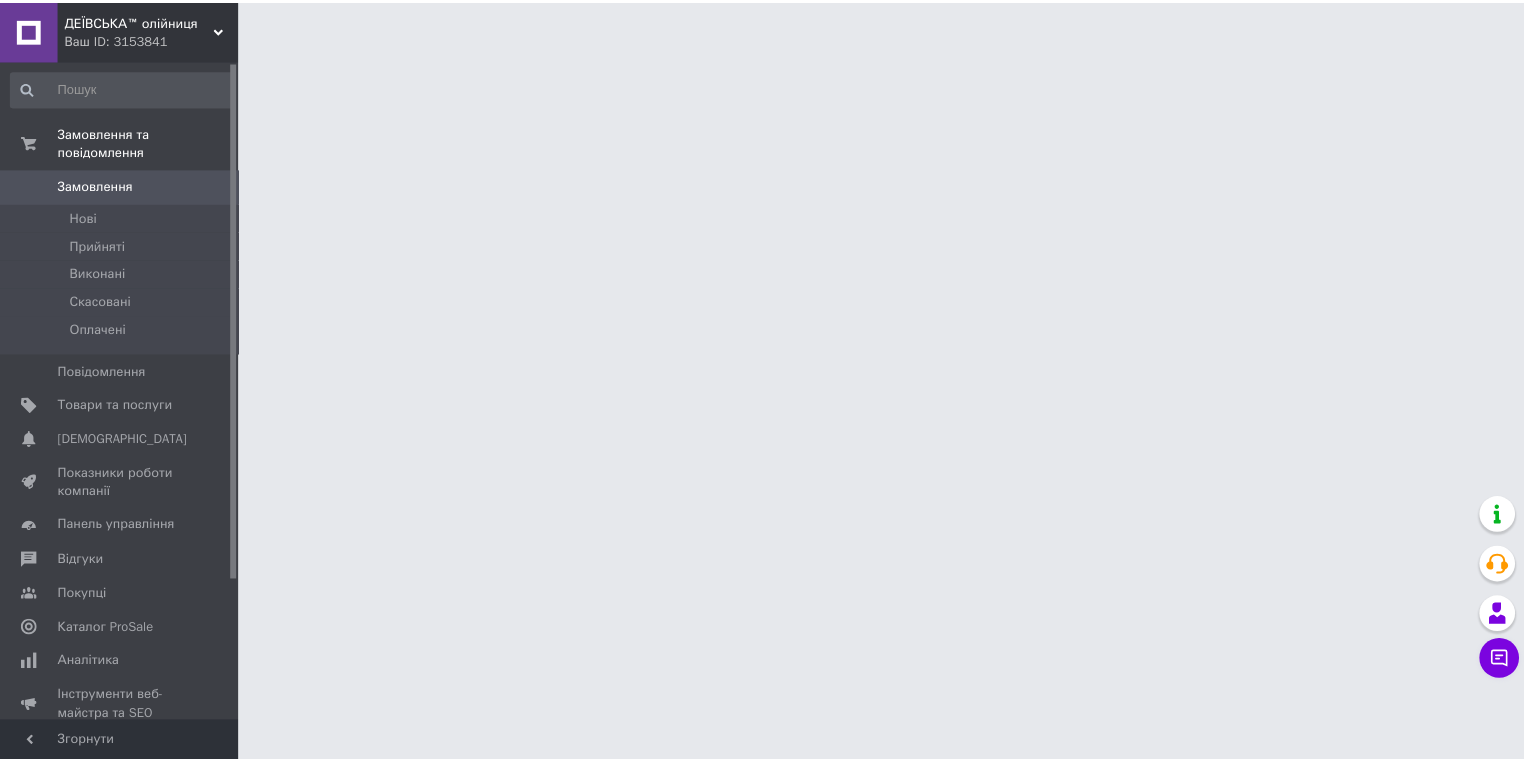 scroll, scrollTop: 0, scrollLeft: 0, axis: both 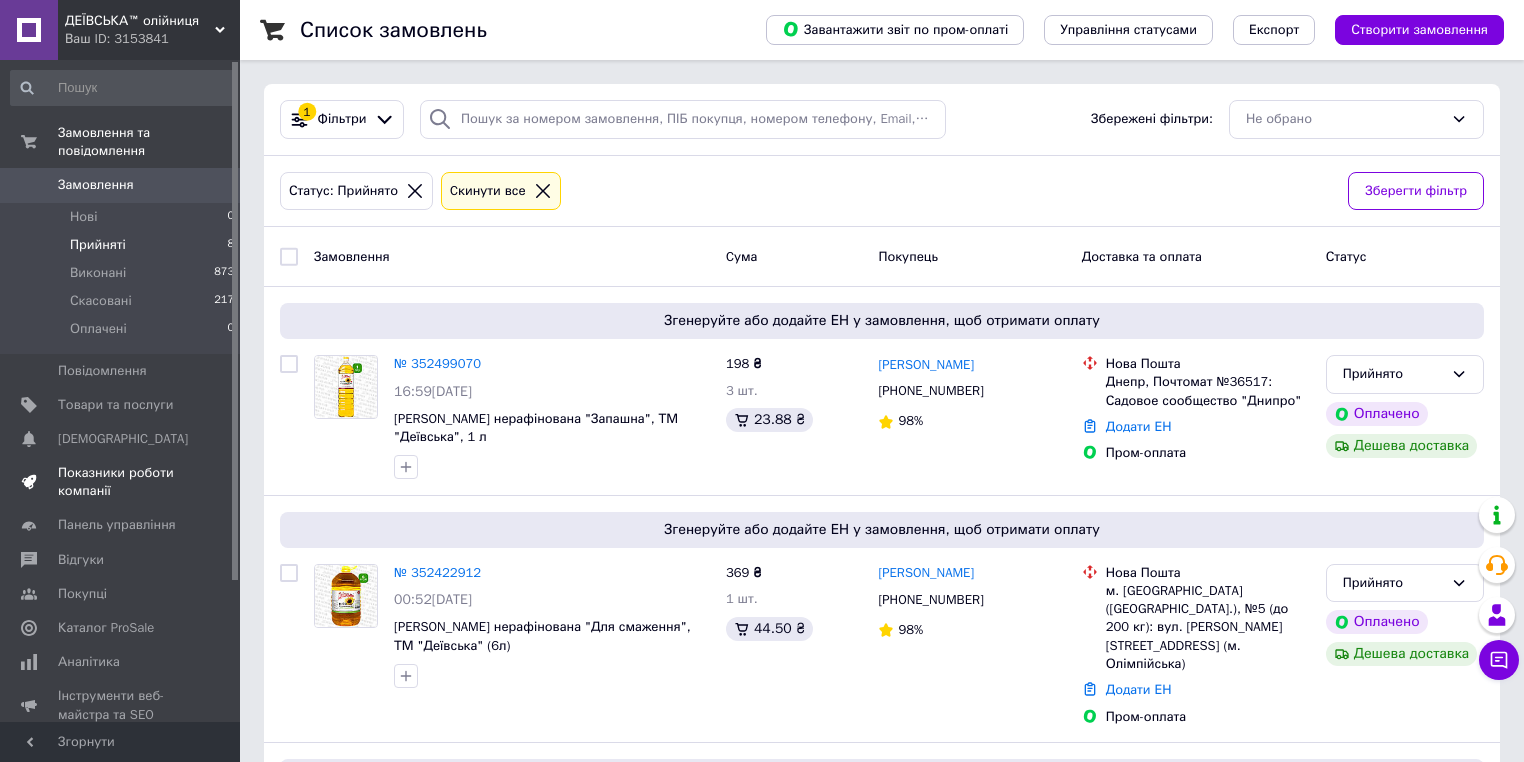click on "Показники роботи компанії" at bounding box center (121, 482) 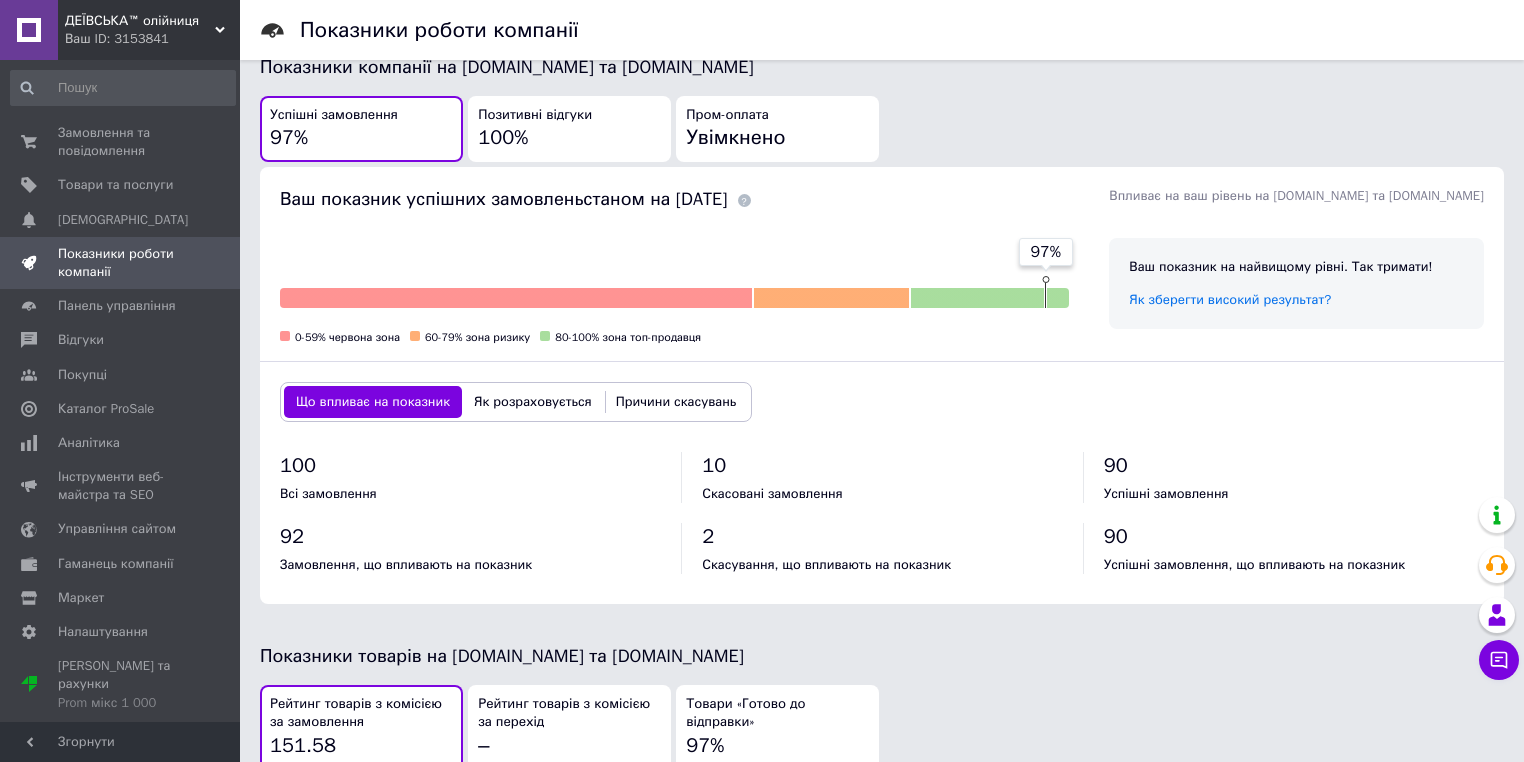 scroll, scrollTop: 693, scrollLeft: 0, axis: vertical 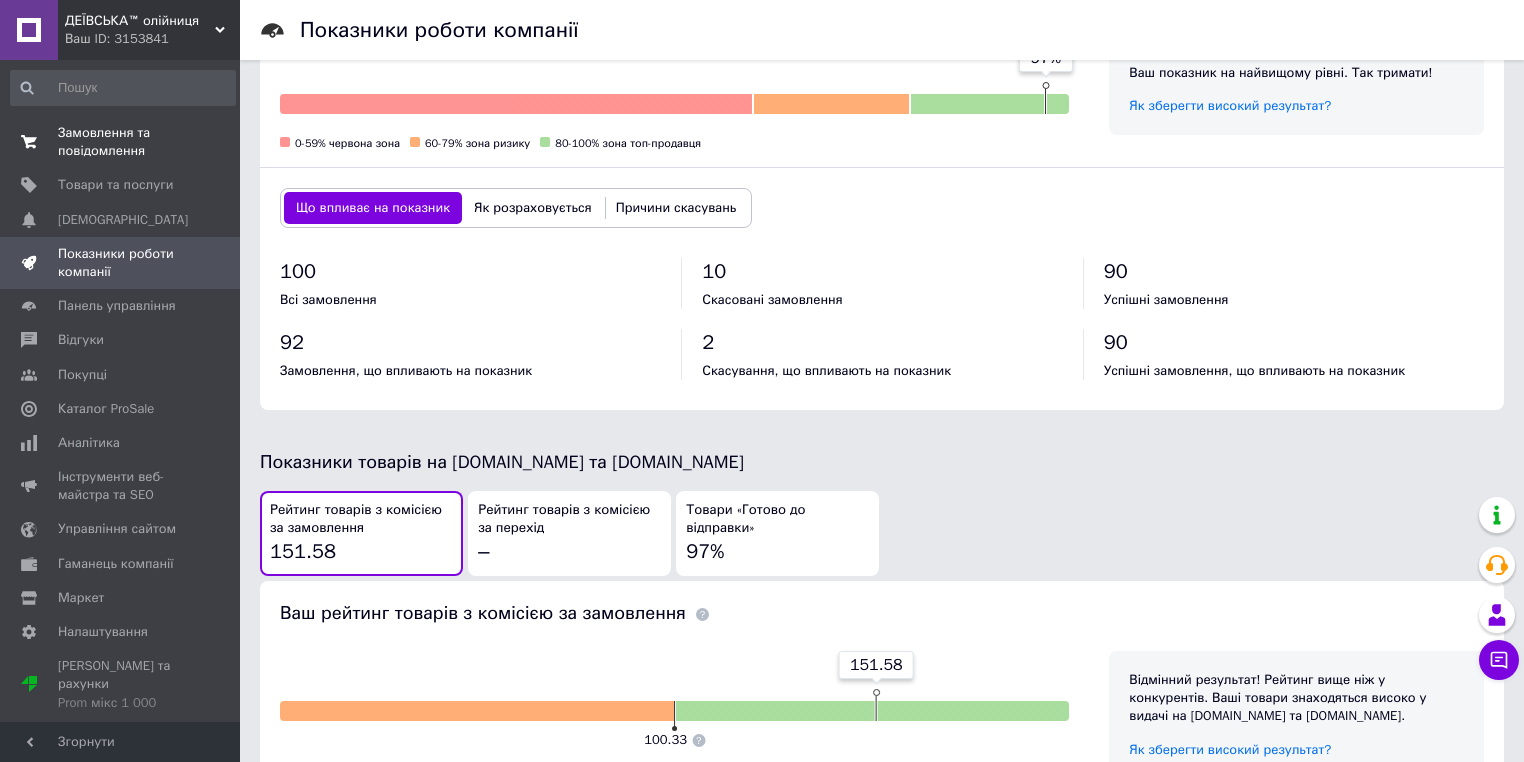 click on "Замовлення та повідомлення" at bounding box center (121, 142) 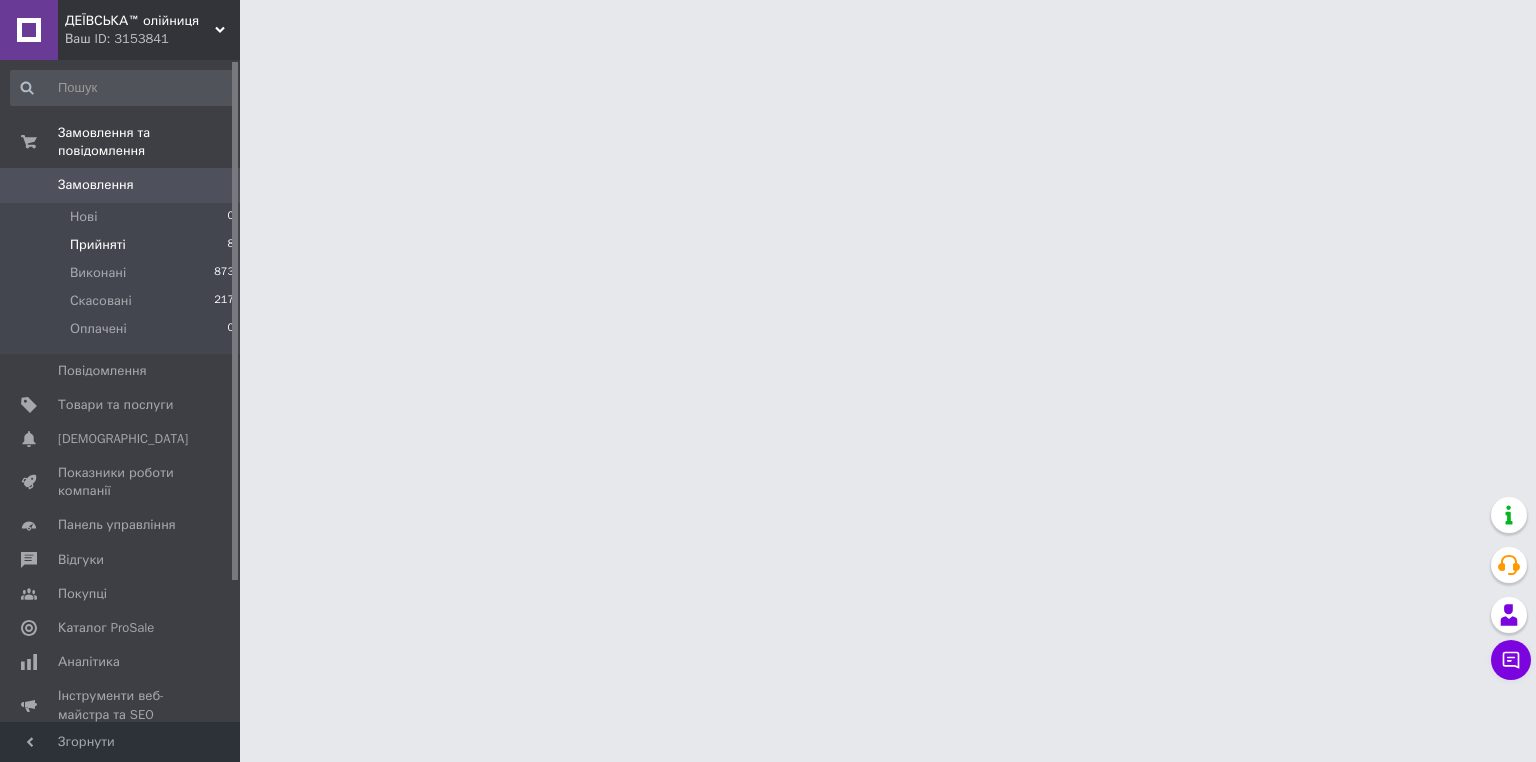 click on "Прийняті 8" at bounding box center [123, 245] 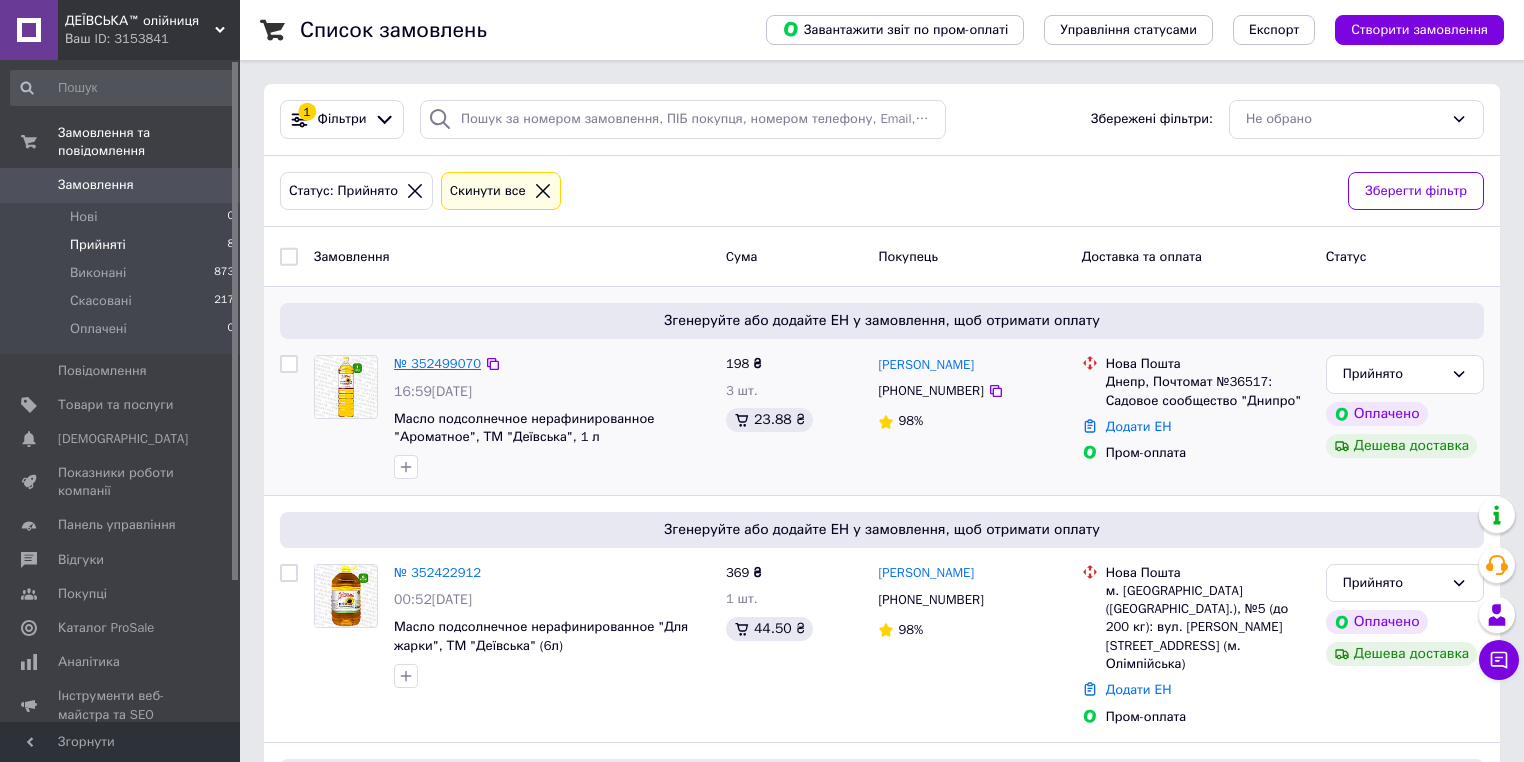 click on "№ 352499070" at bounding box center (437, 363) 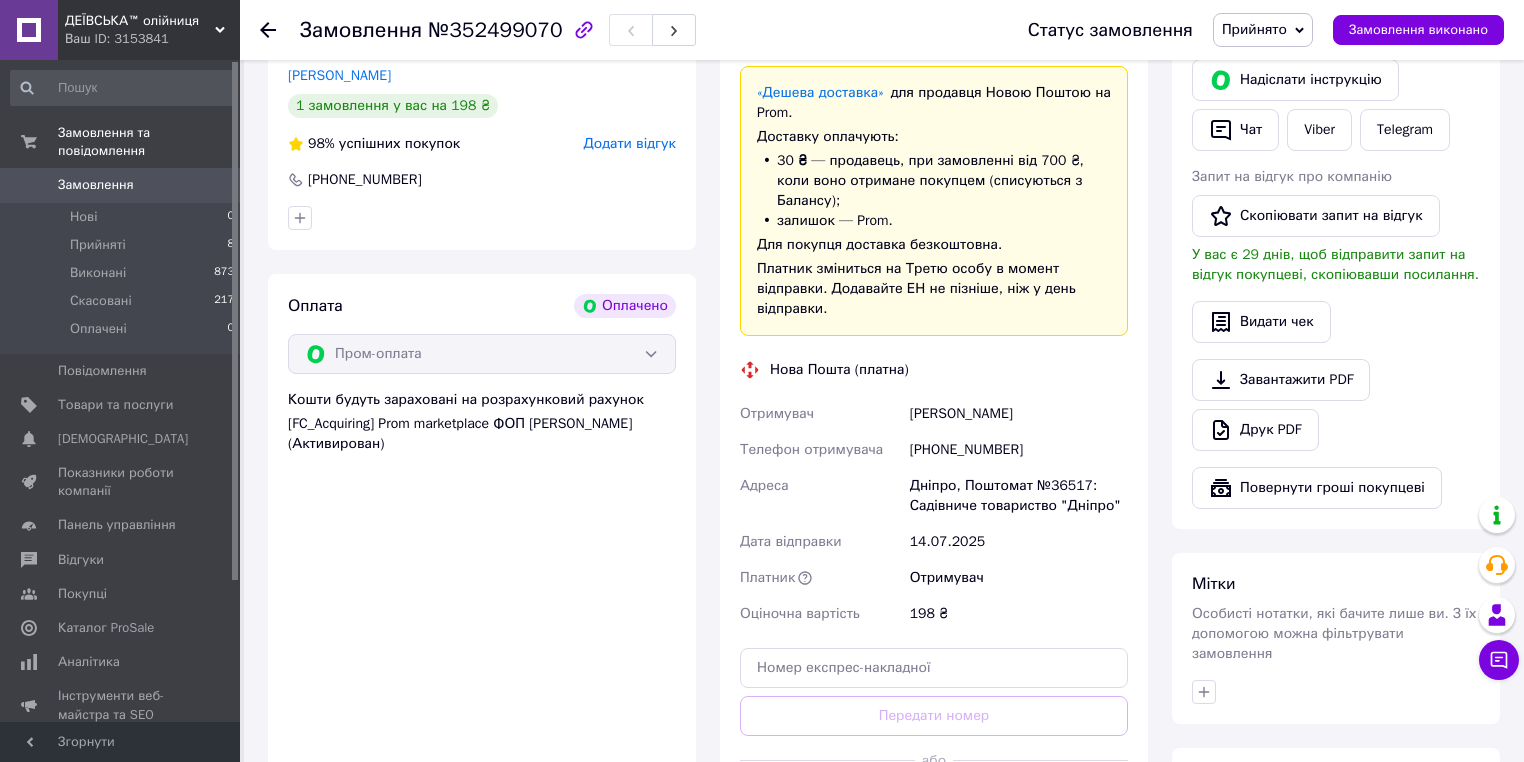scroll, scrollTop: 480, scrollLeft: 0, axis: vertical 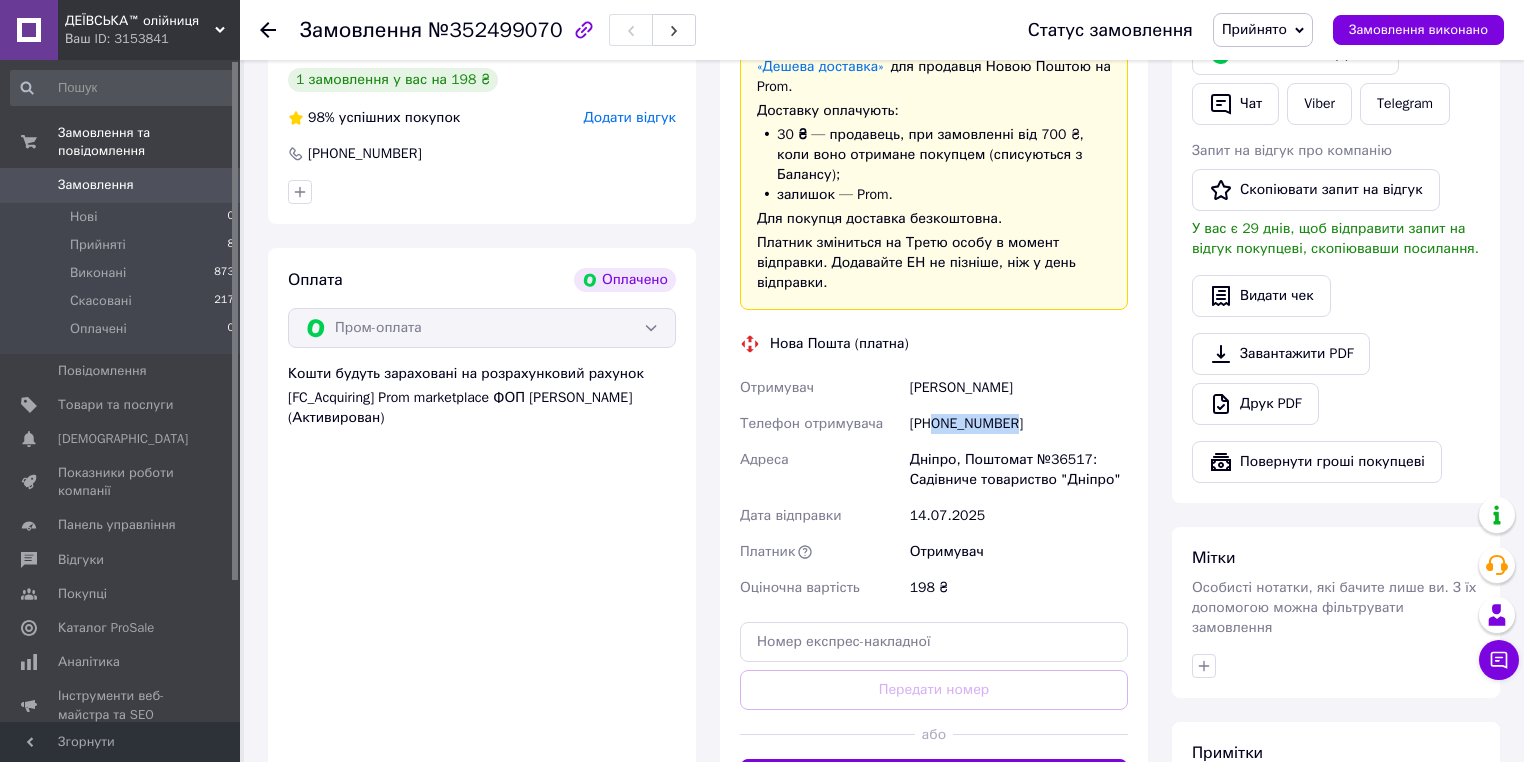 drag, startPoint x: 935, startPoint y: 408, endPoint x: 1016, endPoint y: 405, distance: 81.055534 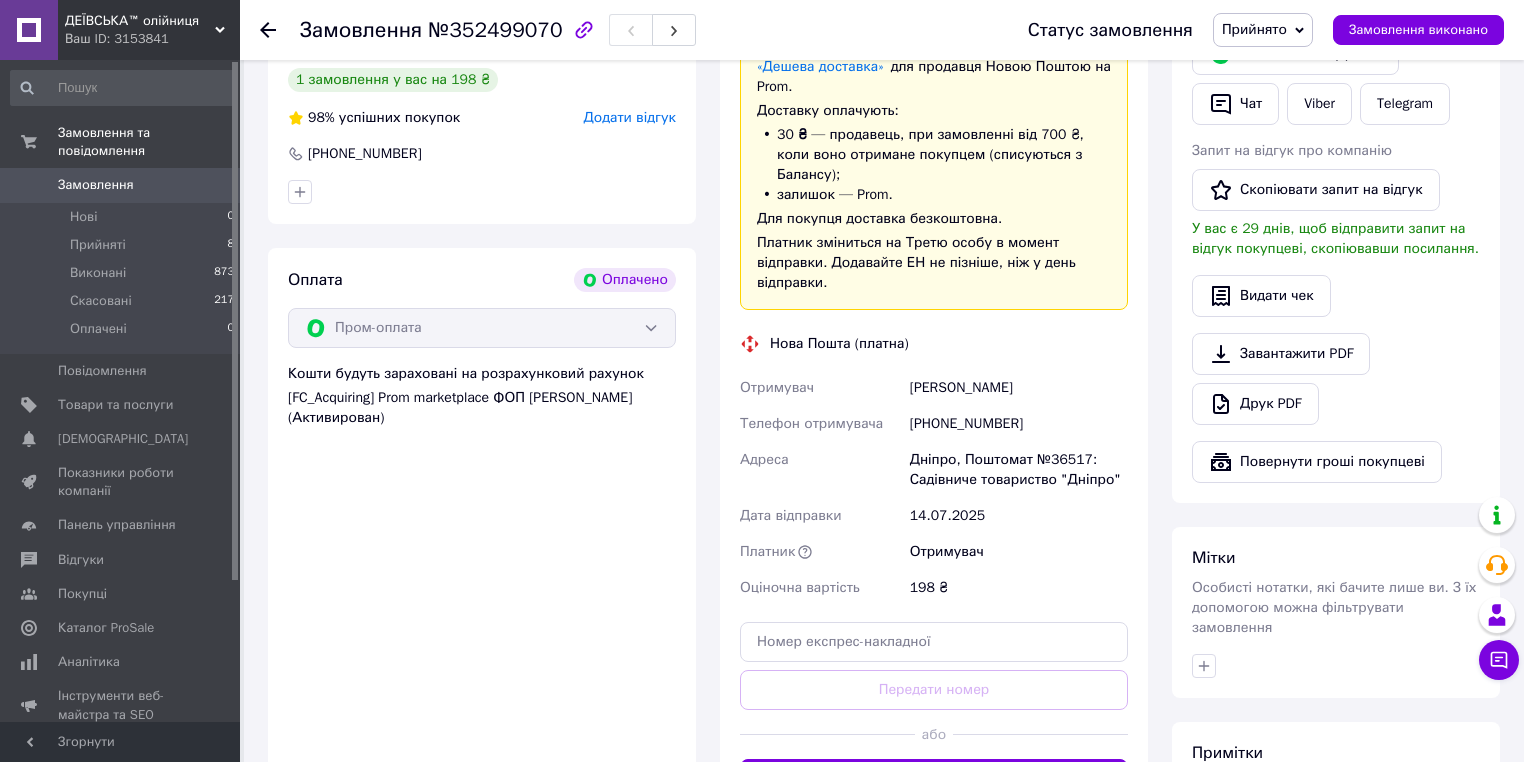 drag, startPoint x: 1029, startPoint y: 366, endPoint x: 886, endPoint y: 376, distance: 143.34923 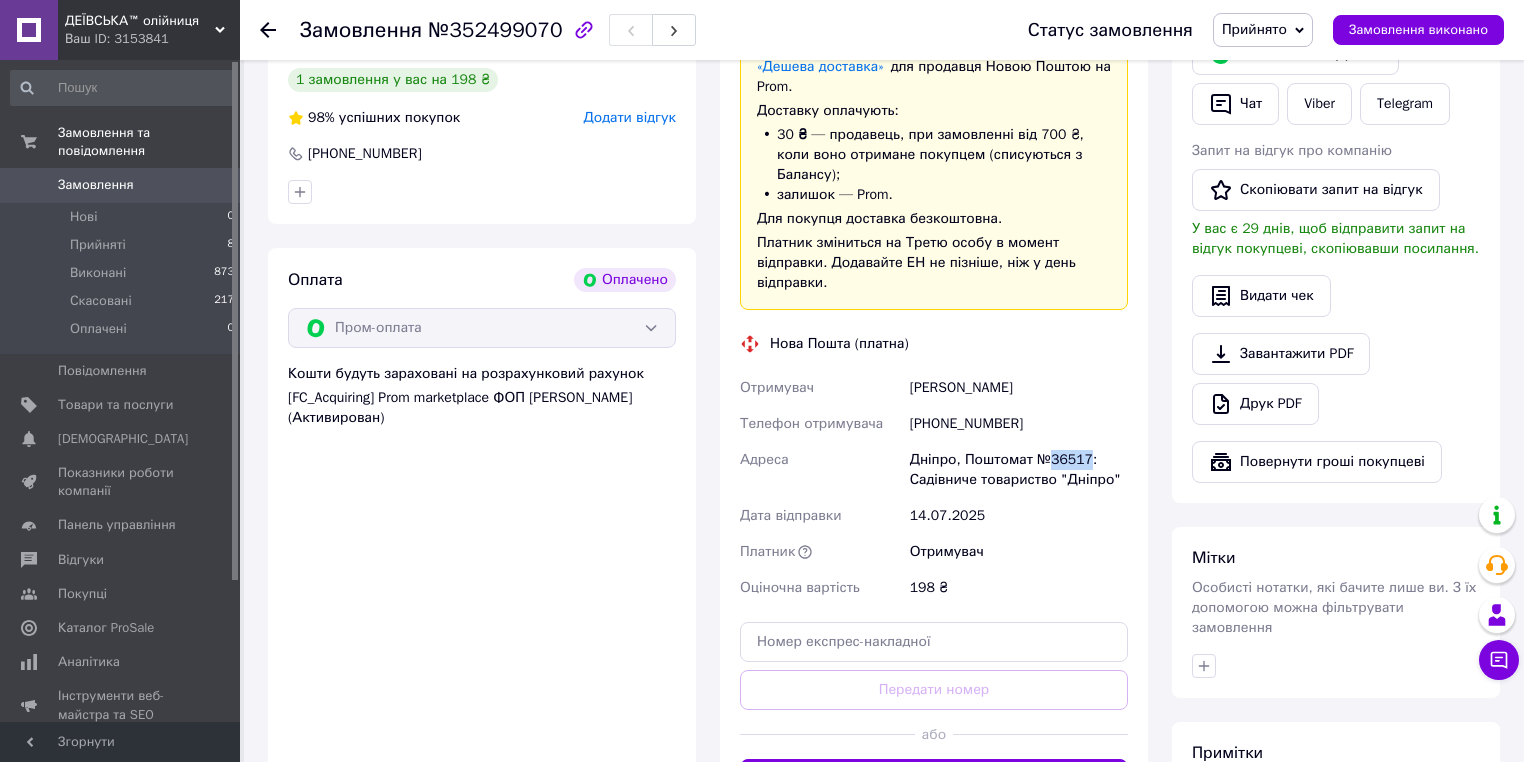 drag, startPoint x: 1046, startPoint y: 444, endPoint x: 1084, endPoint y: 447, distance: 38.118237 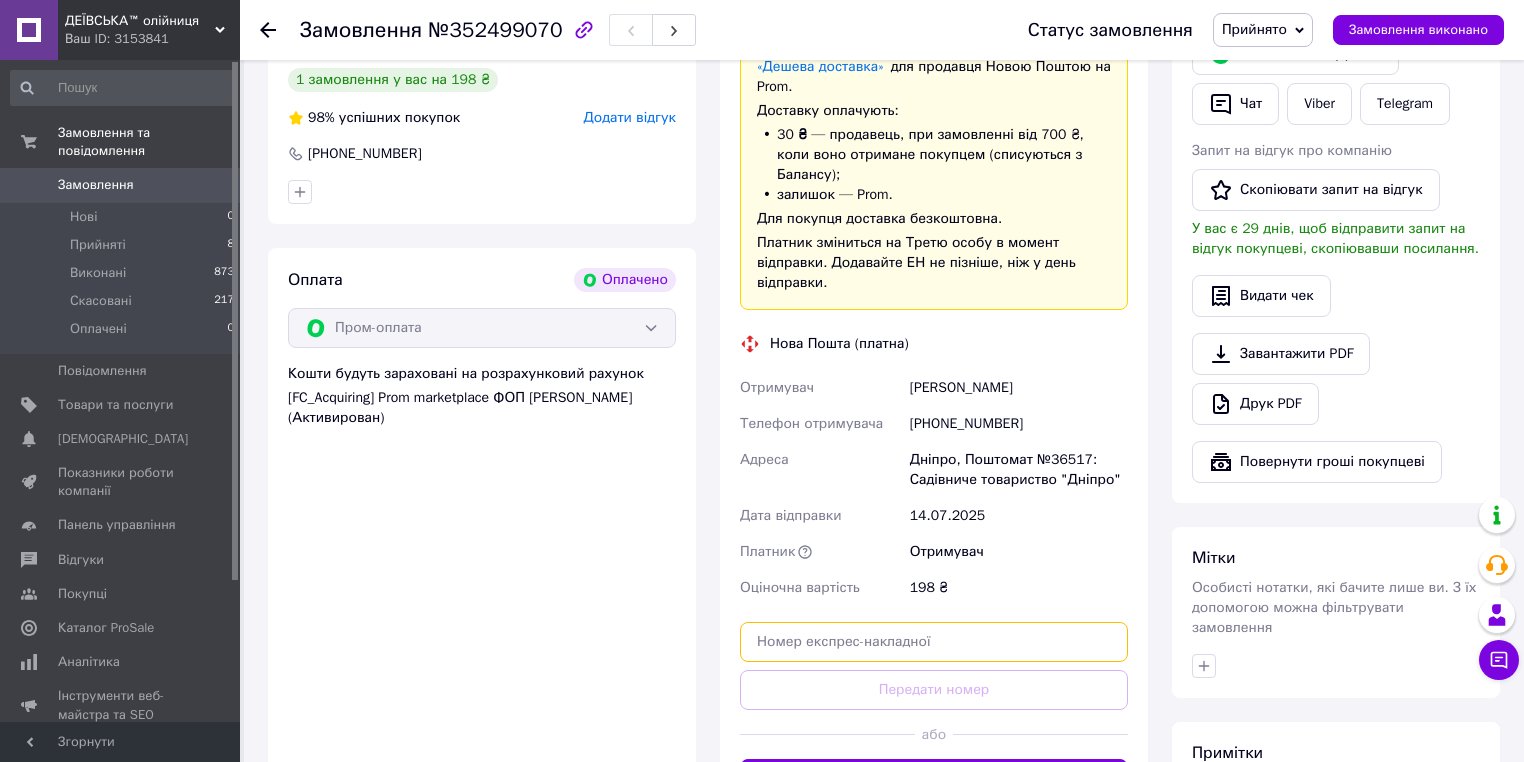 click at bounding box center [934, 642] 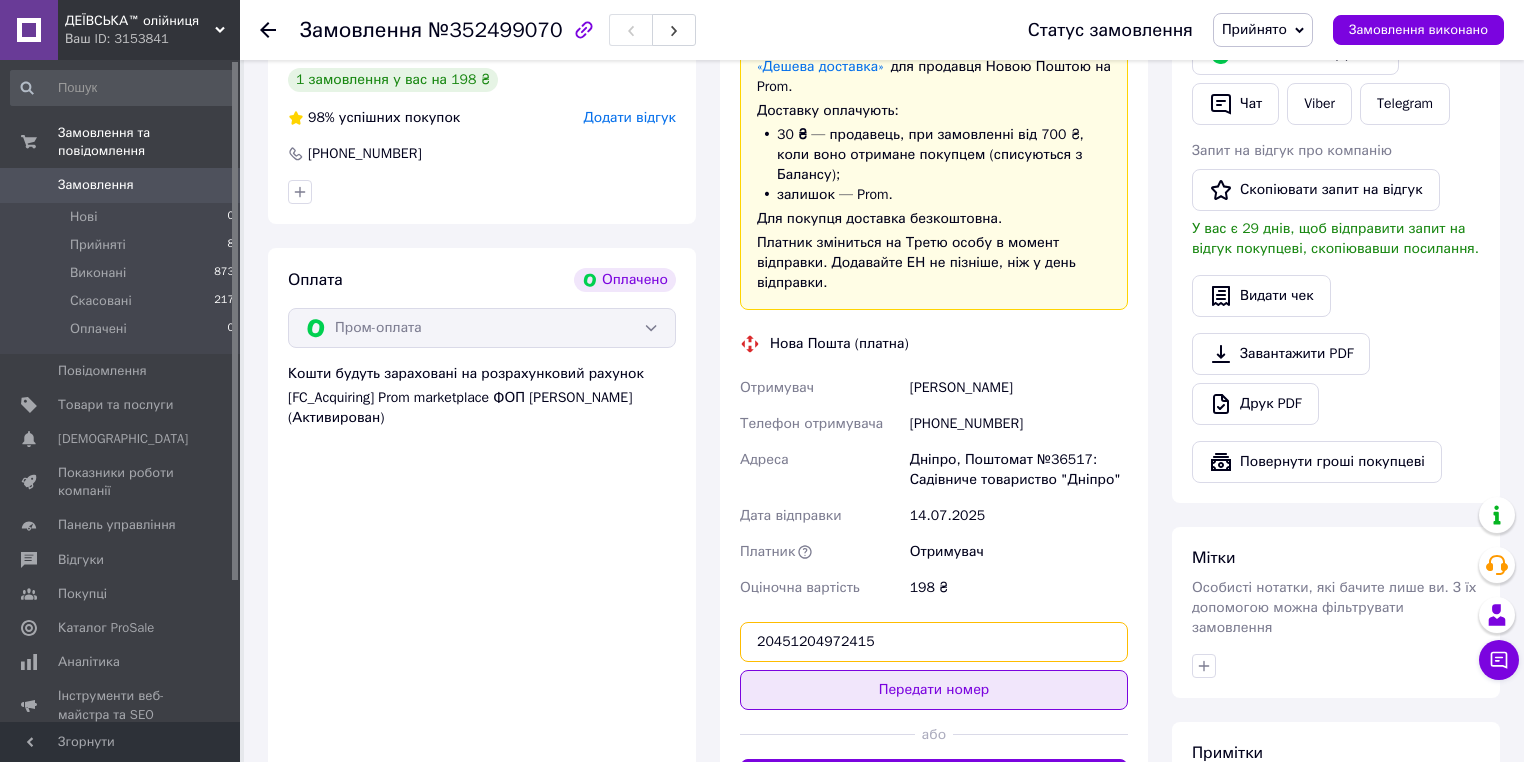 type on "20451204972415" 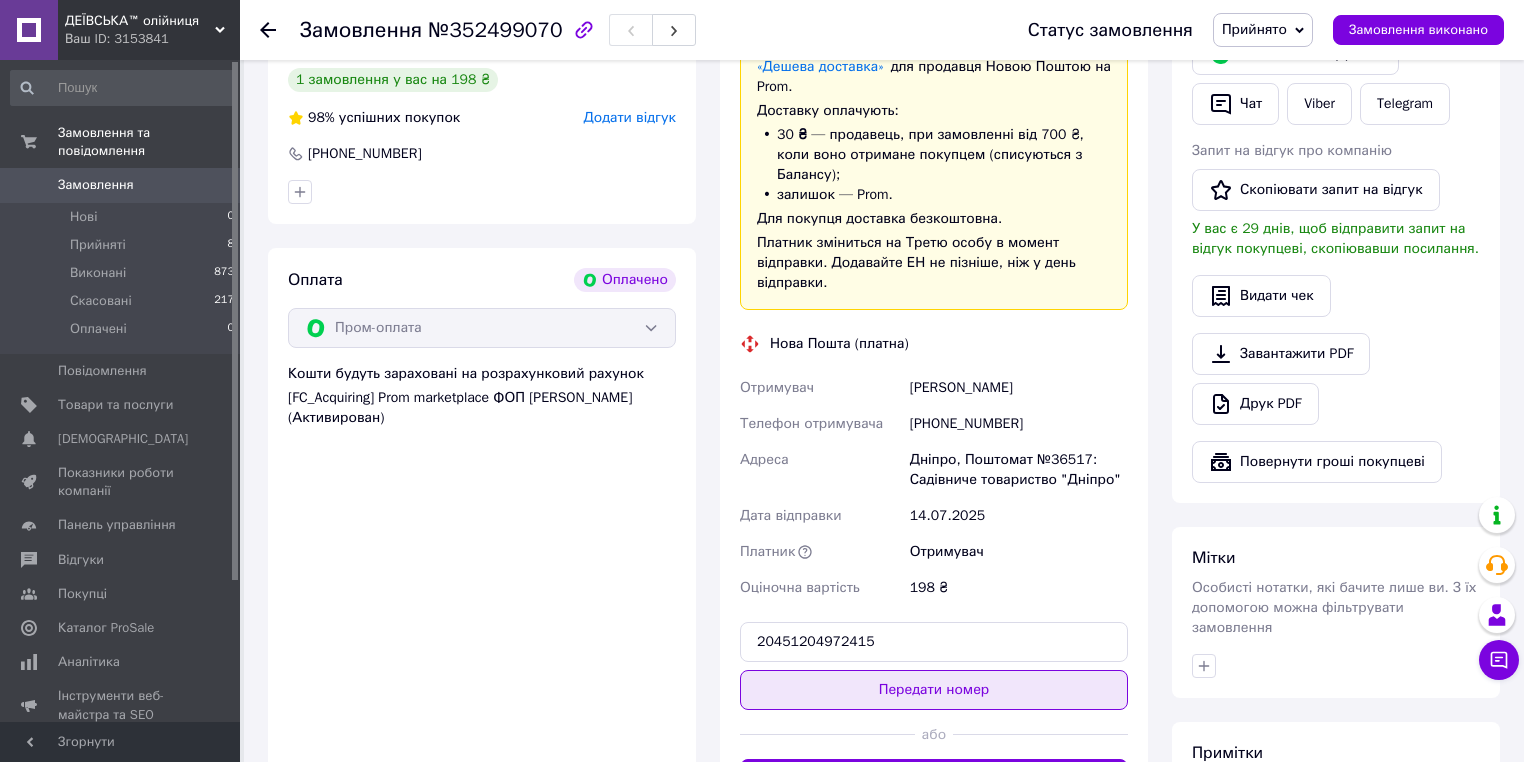 click on "Передати номер" at bounding box center [934, 690] 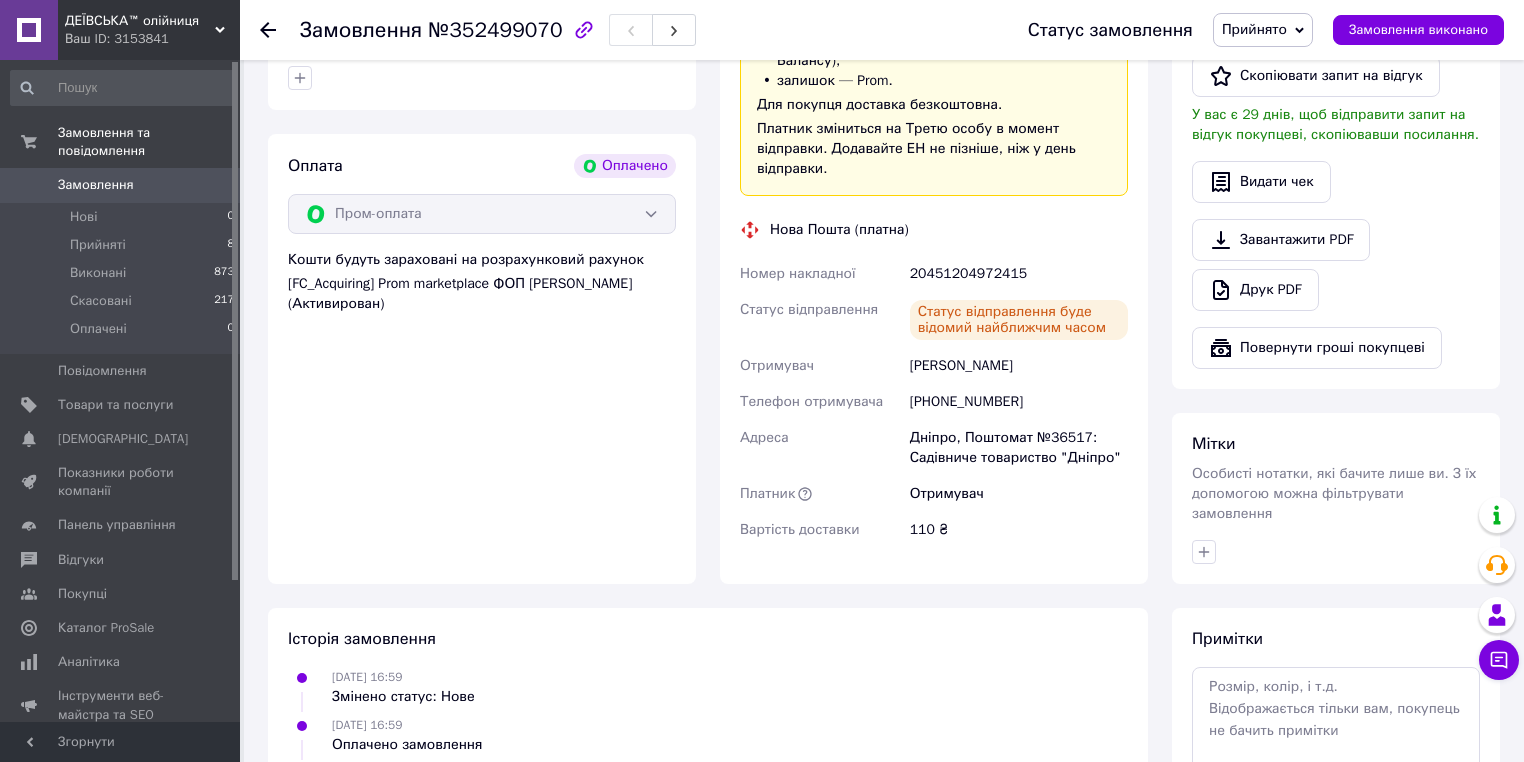 scroll, scrollTop: 693, scrollLeft: 0, axis: vertical 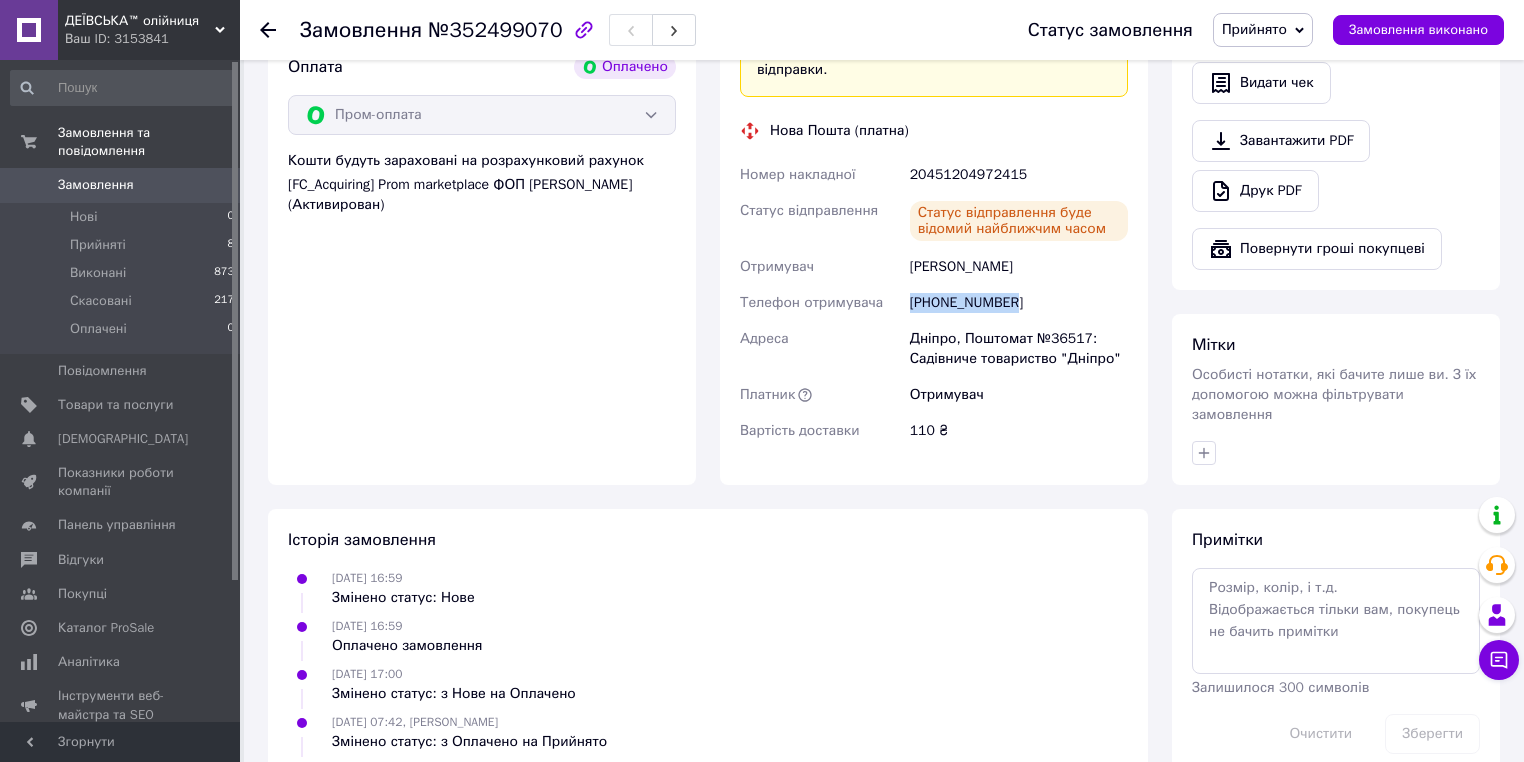 drag, startPoint x: 1028, startPoint y: 278, endPoint x: 905, endPoint y: 280, distance: 123.01626 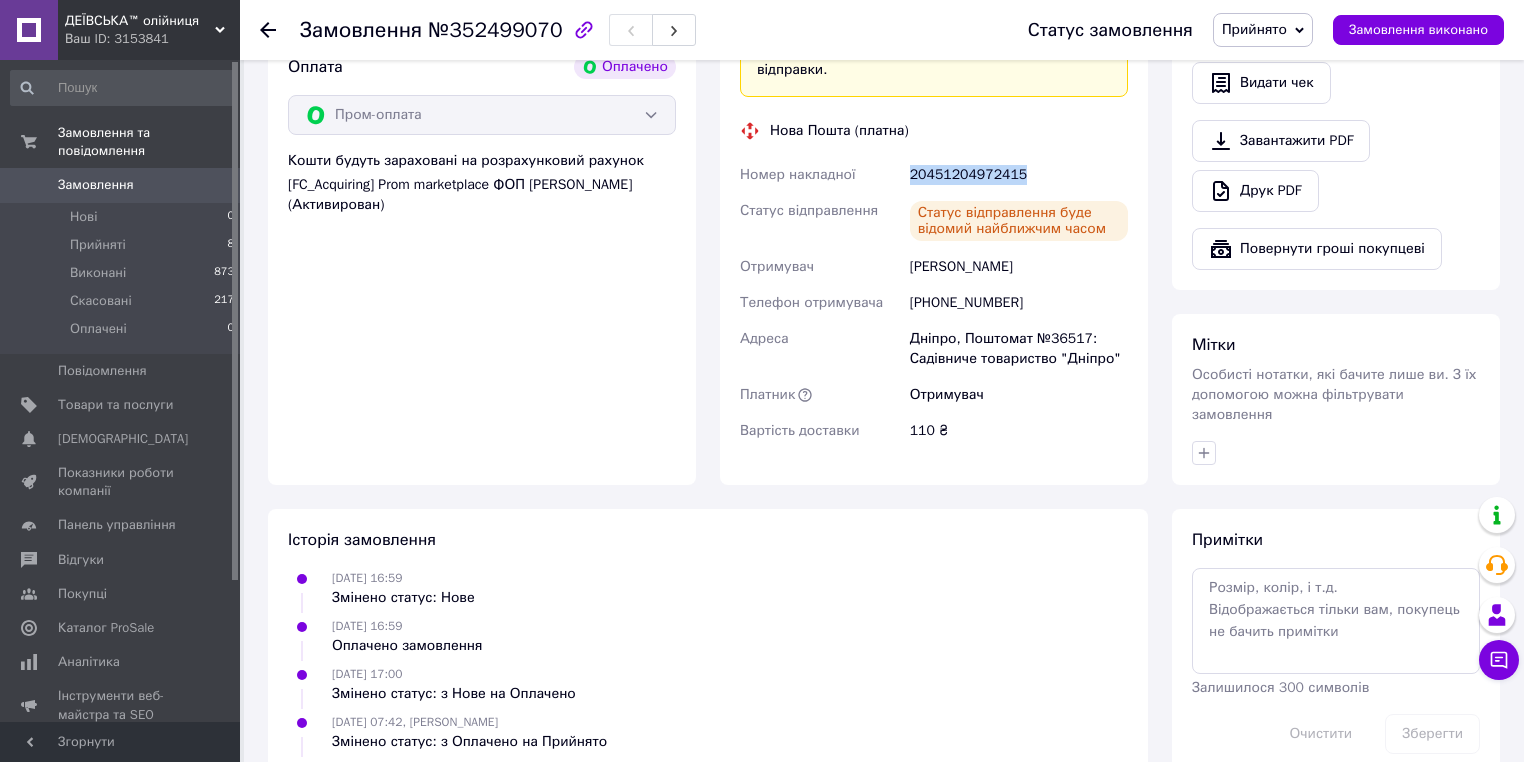 drag, startPoint x: 905, startPoint y: 156, endPoint x: 1068, endPoint y: 145, distance: 163.37074 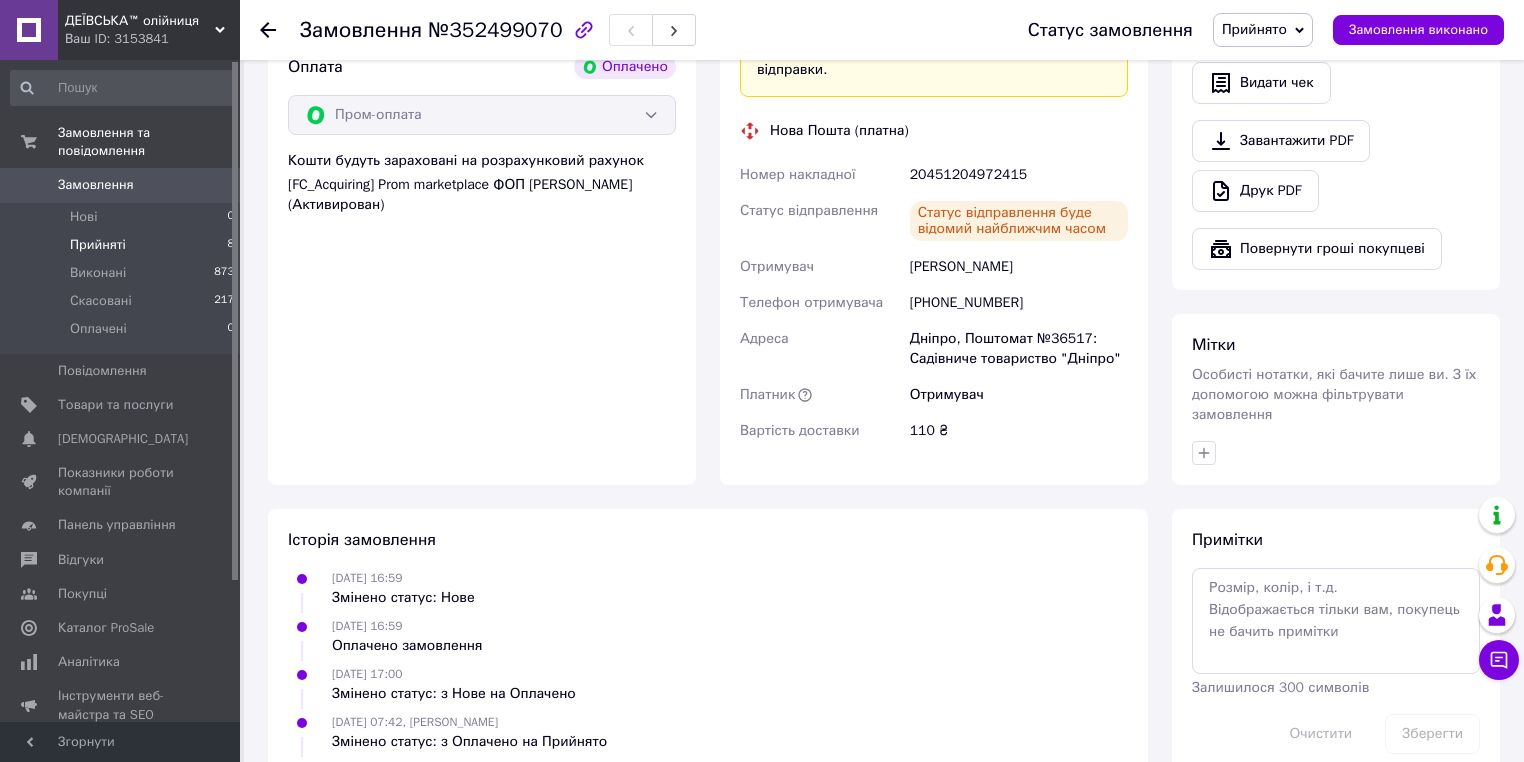 click on "Прийняті 8" at bounding box center [123, 245] 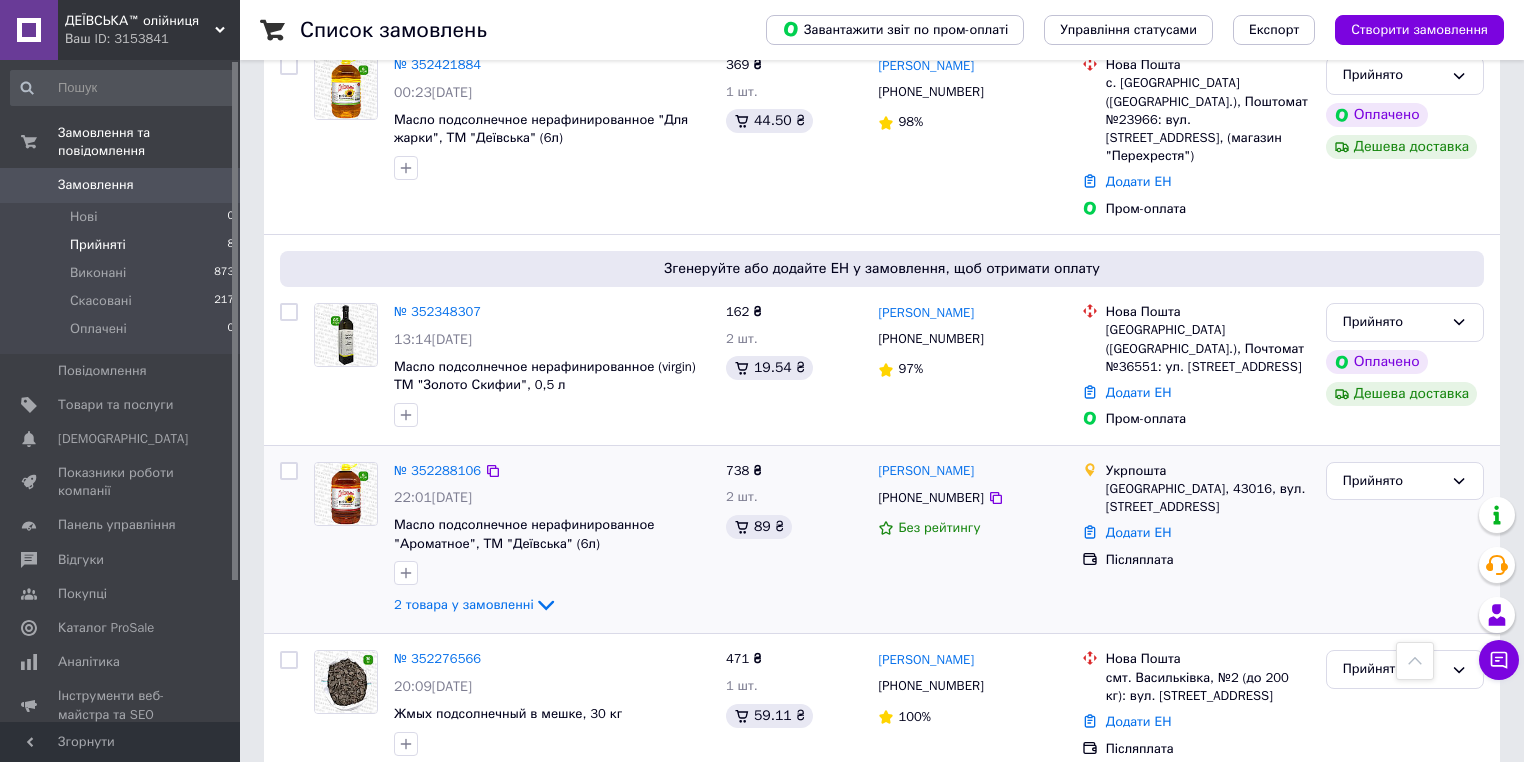 scroll, scrollTop: 1066, scrollLeft: 0, axis: vertical 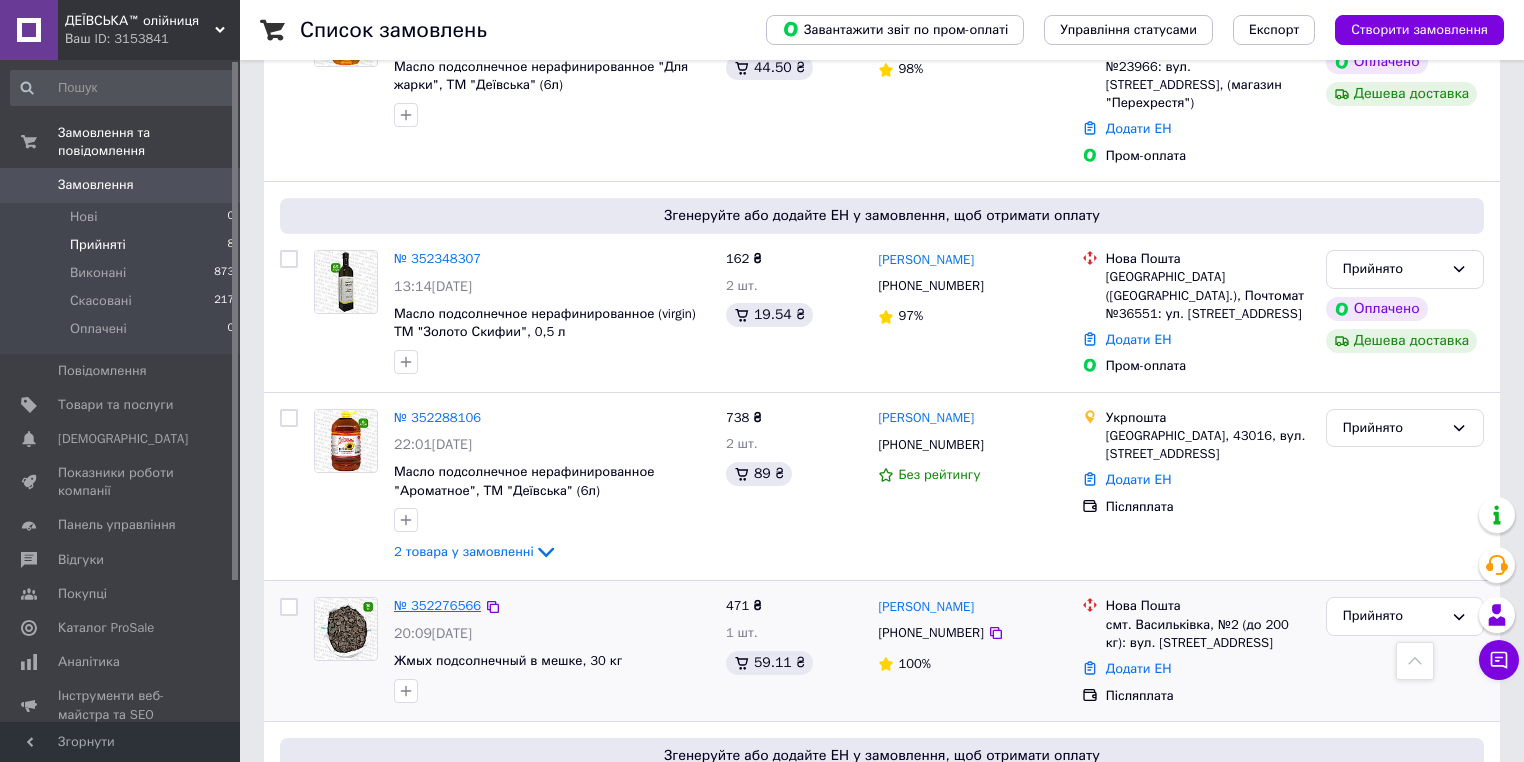 click on "№ 352276566" at bounding box center [437, 605] 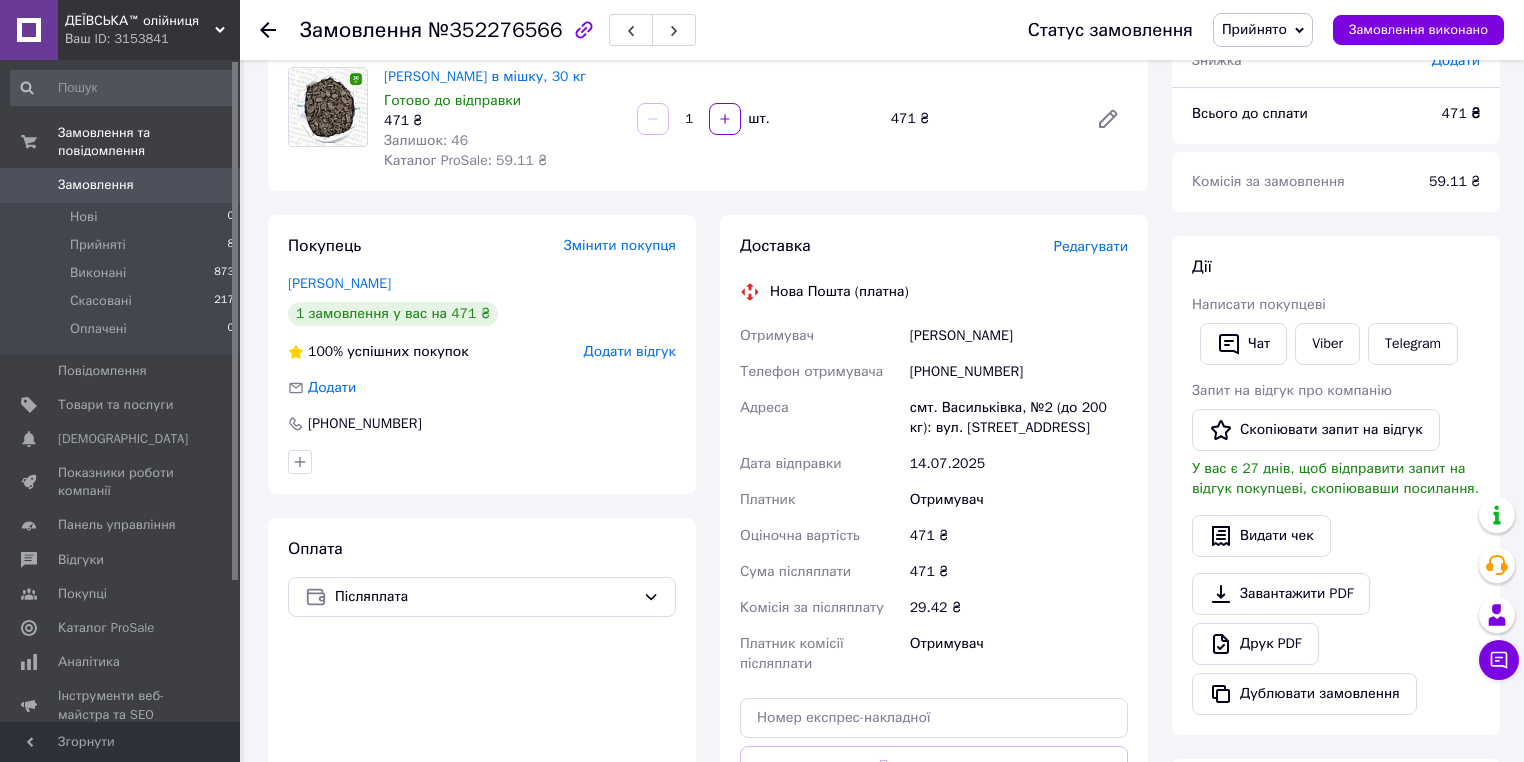 scroll, scrollTop: 196, scrollLeft: 0, axis: vertical 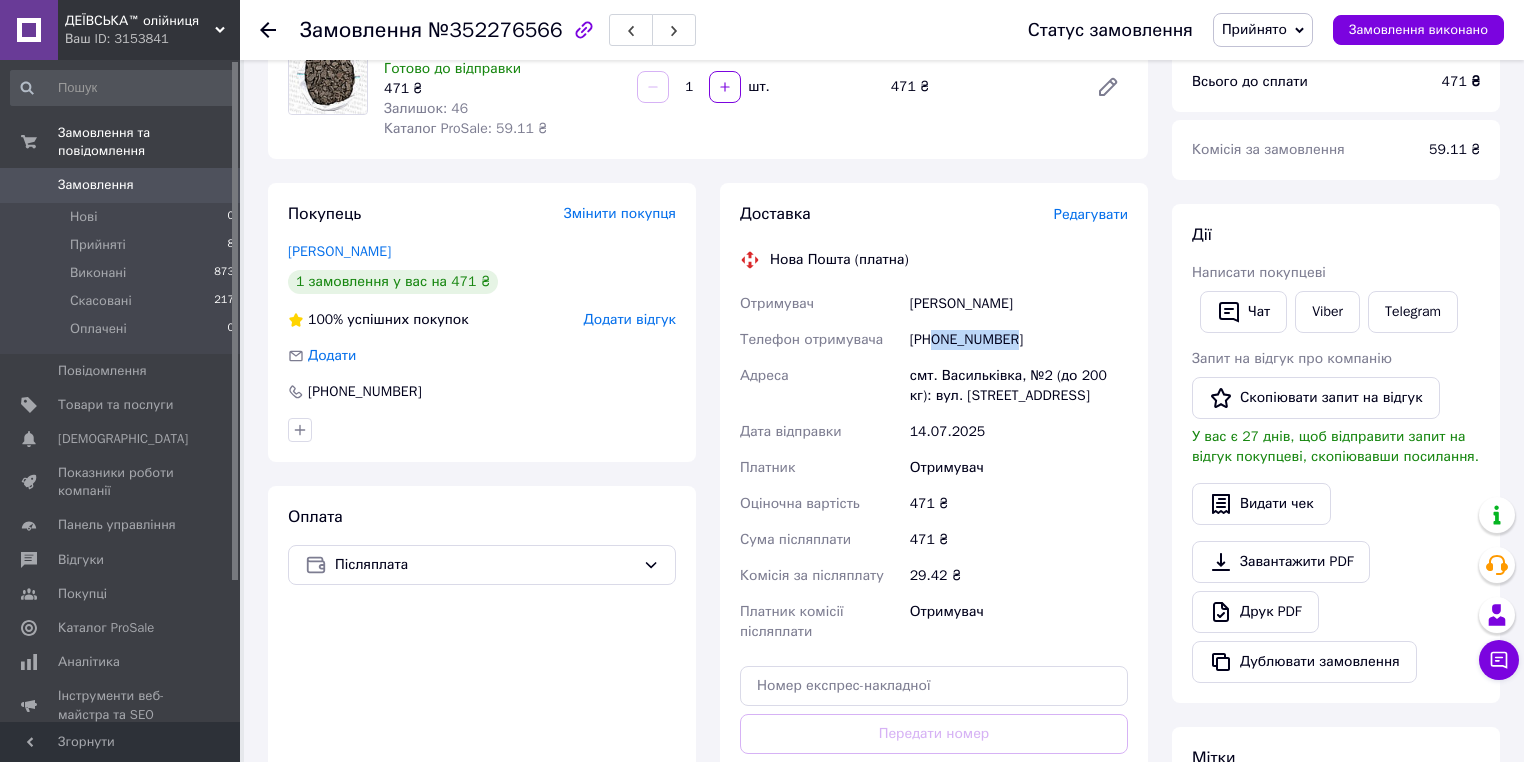 drag, startPoint x: 936, startPoint y: 344, endPoint x: 1053, endPoint y: 344, distance: 117 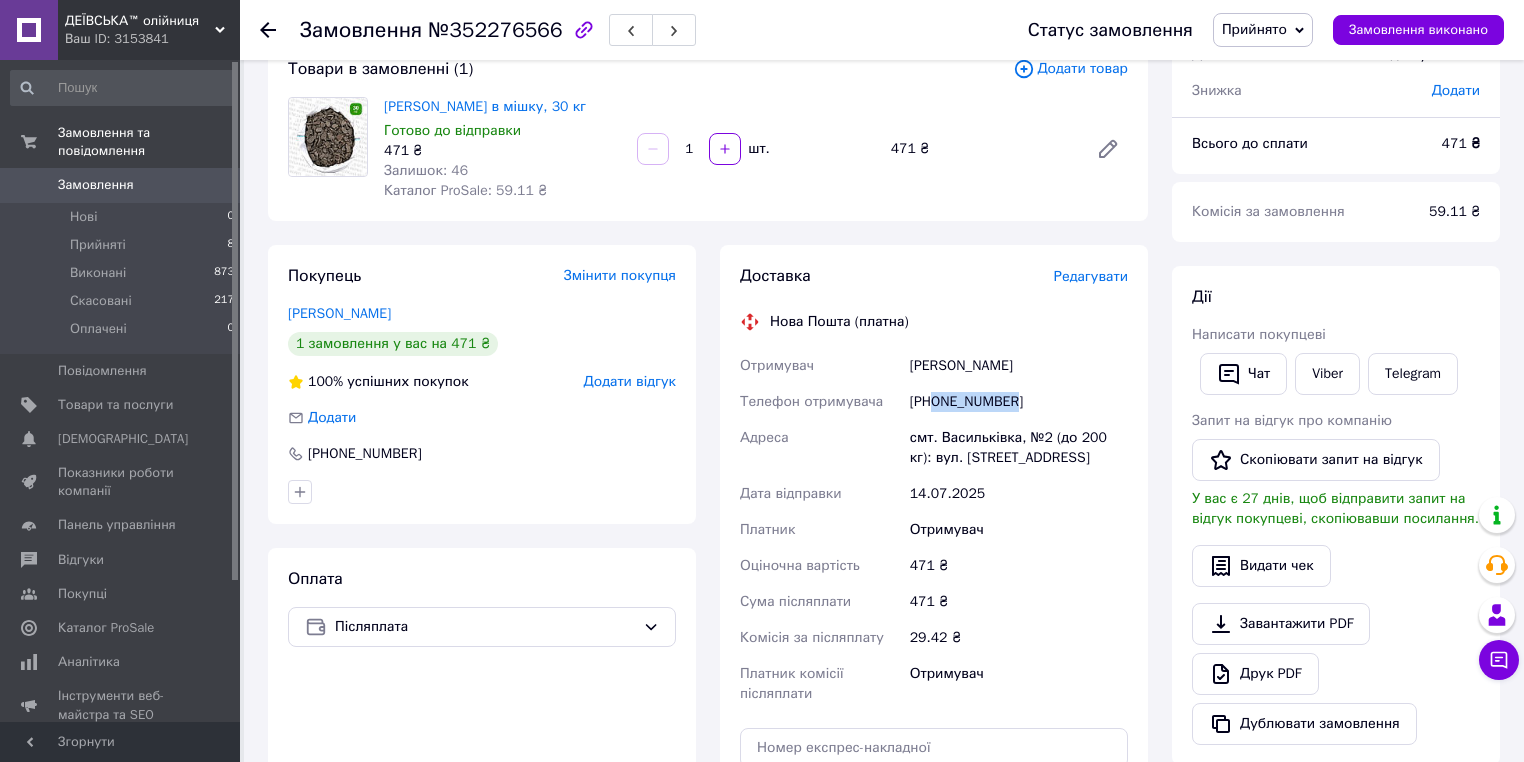 scroll, scrollTop: 160, scrollLeft: 0, axis: vertical 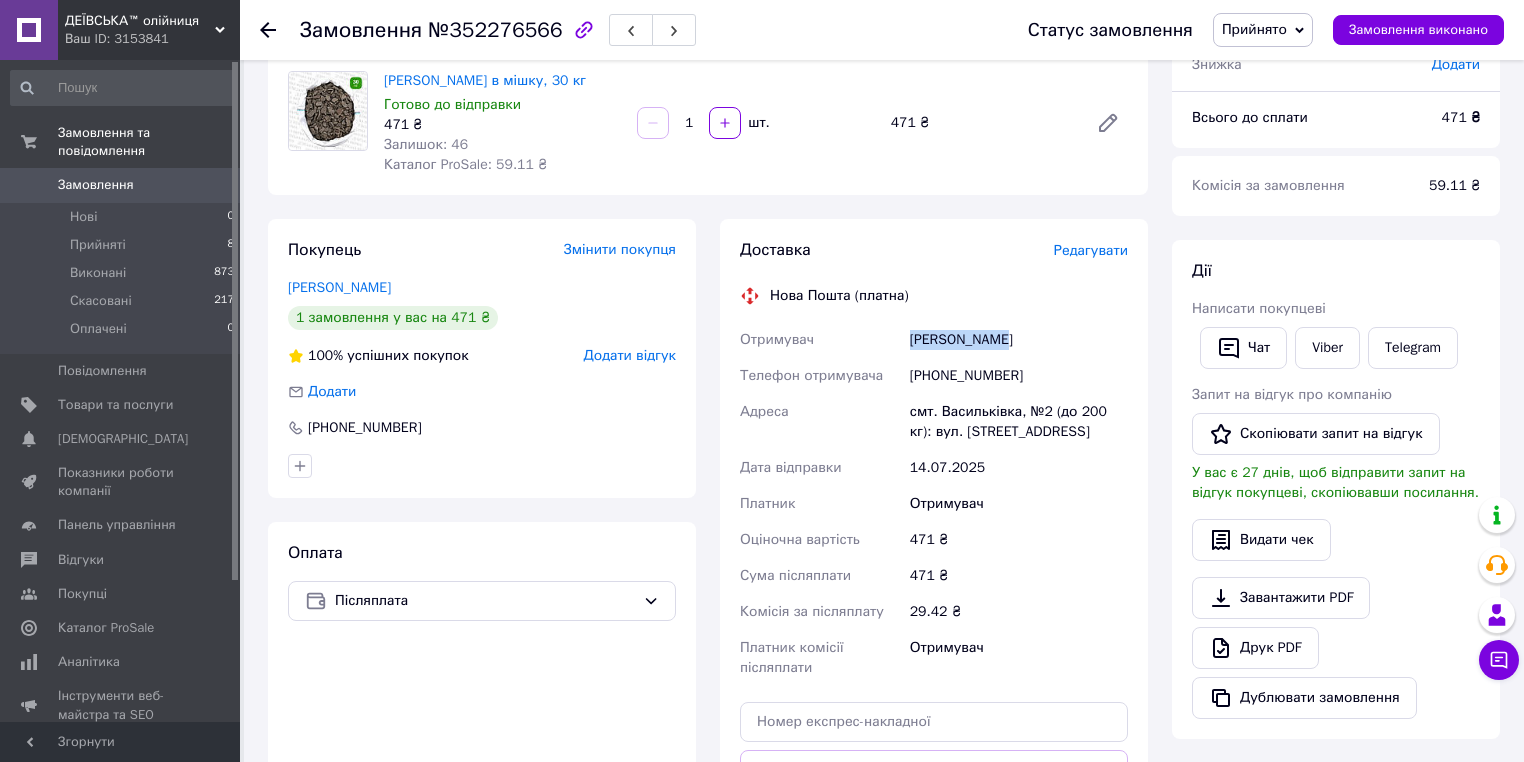 drag, startPoint x: 902, startPoint y: 338, endPoint x: 1028, endPoint y: 338, distance: 126 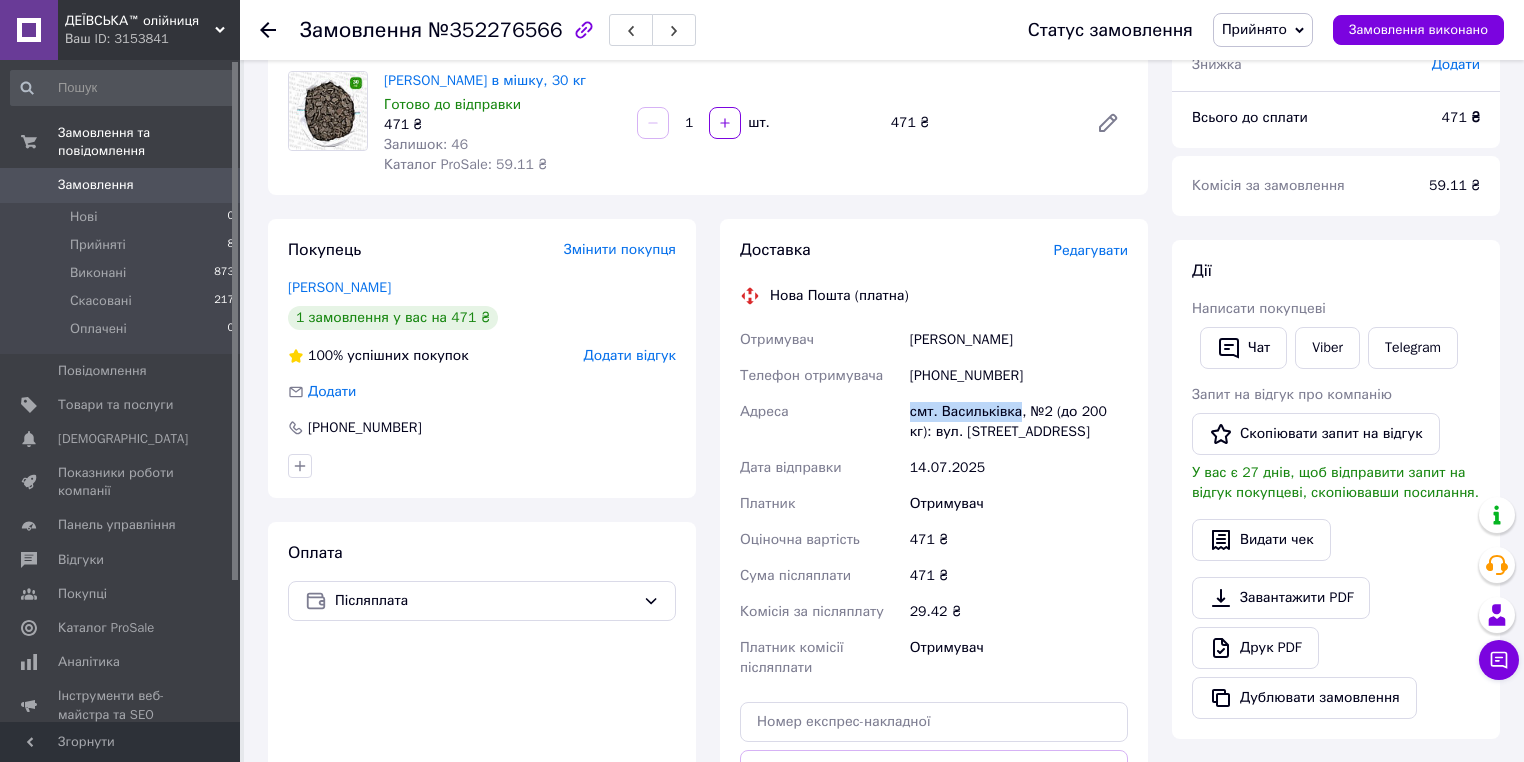 drag, startPoint x: 908, startPoint y: 404, endPoint x: 1013, endPoint y: 412, distance: 105.30432 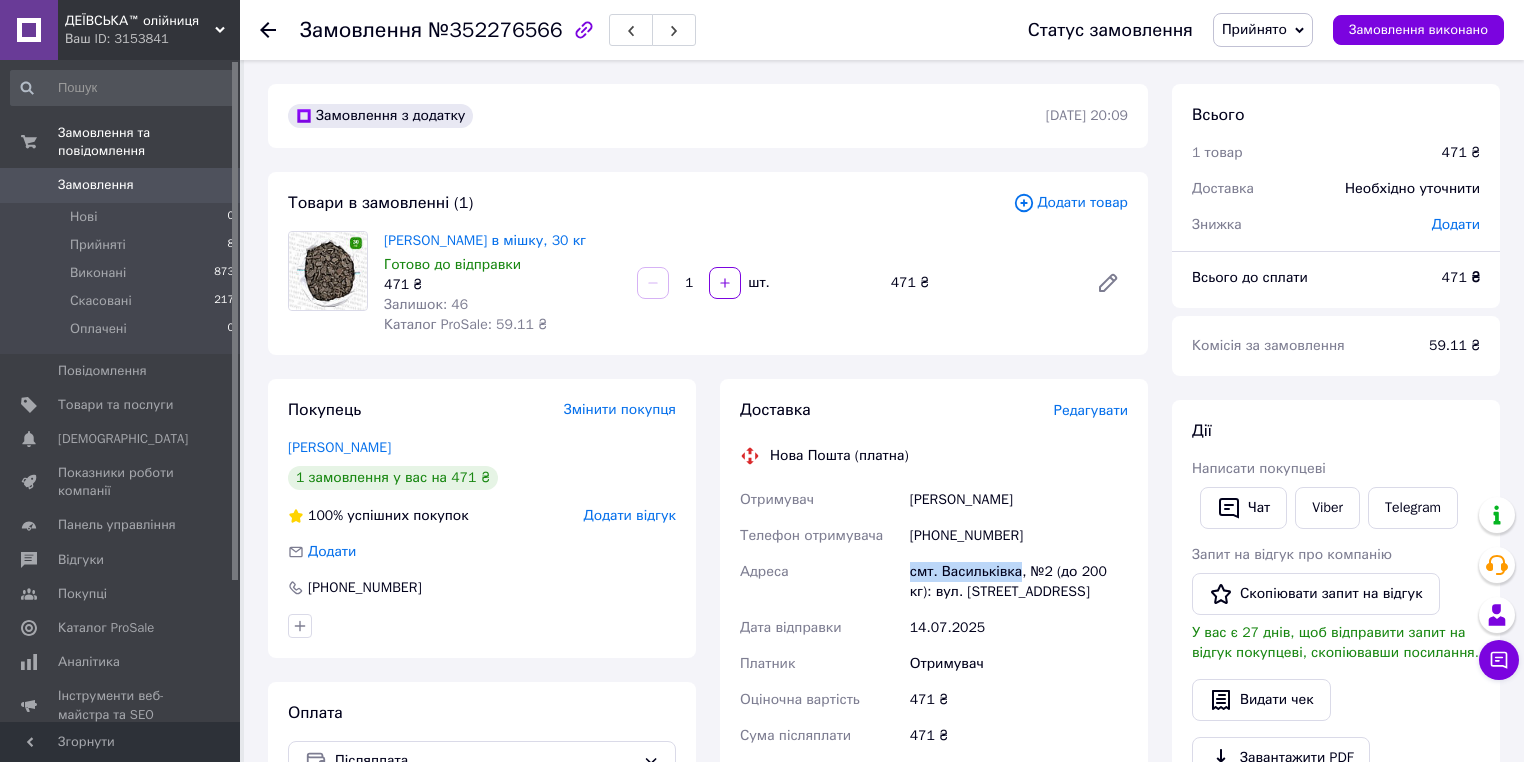 scroll, scrollTop: 0, scrollLeft: 0, axis: both 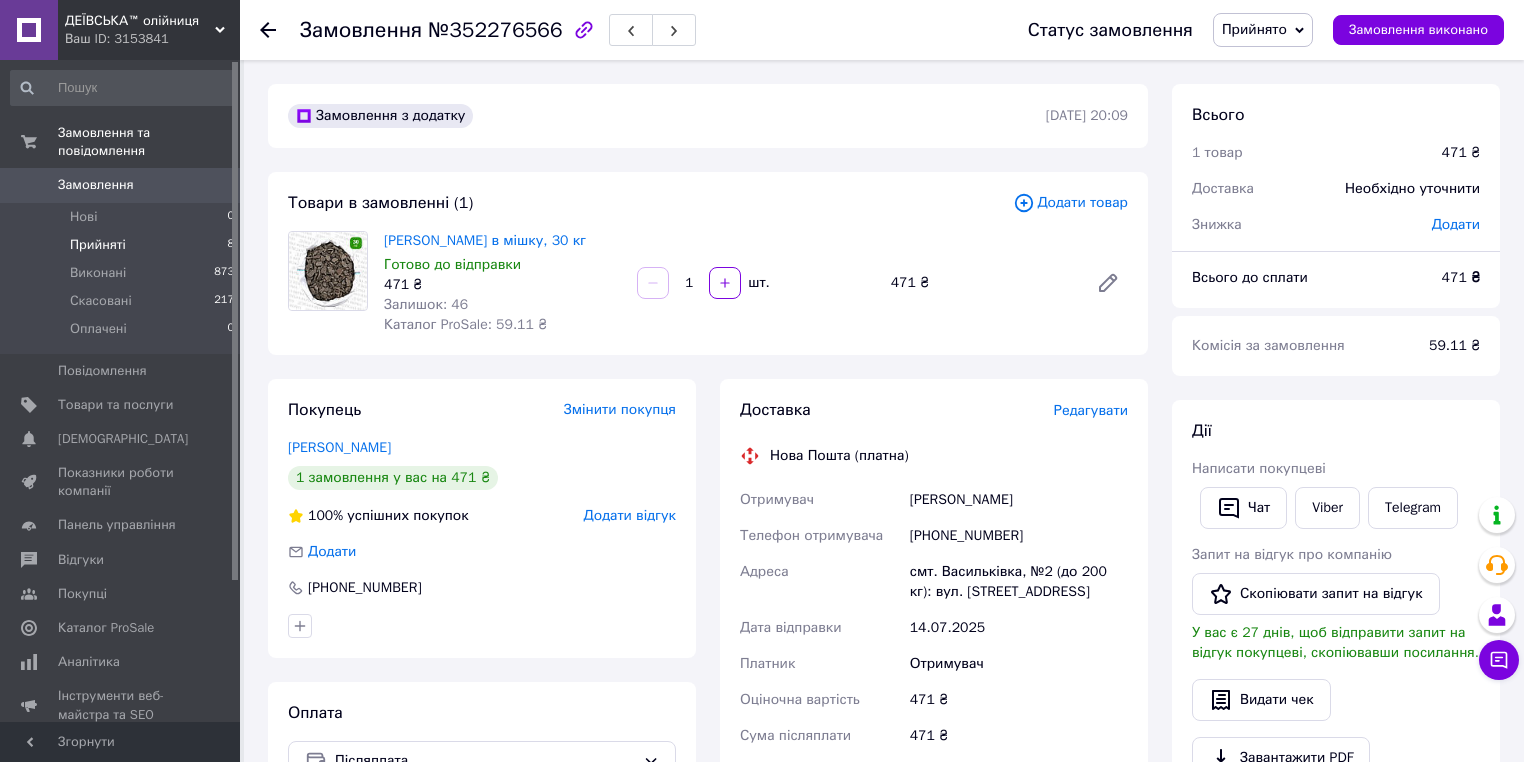 click on "Прийняті" at bounding box center (98, 245) 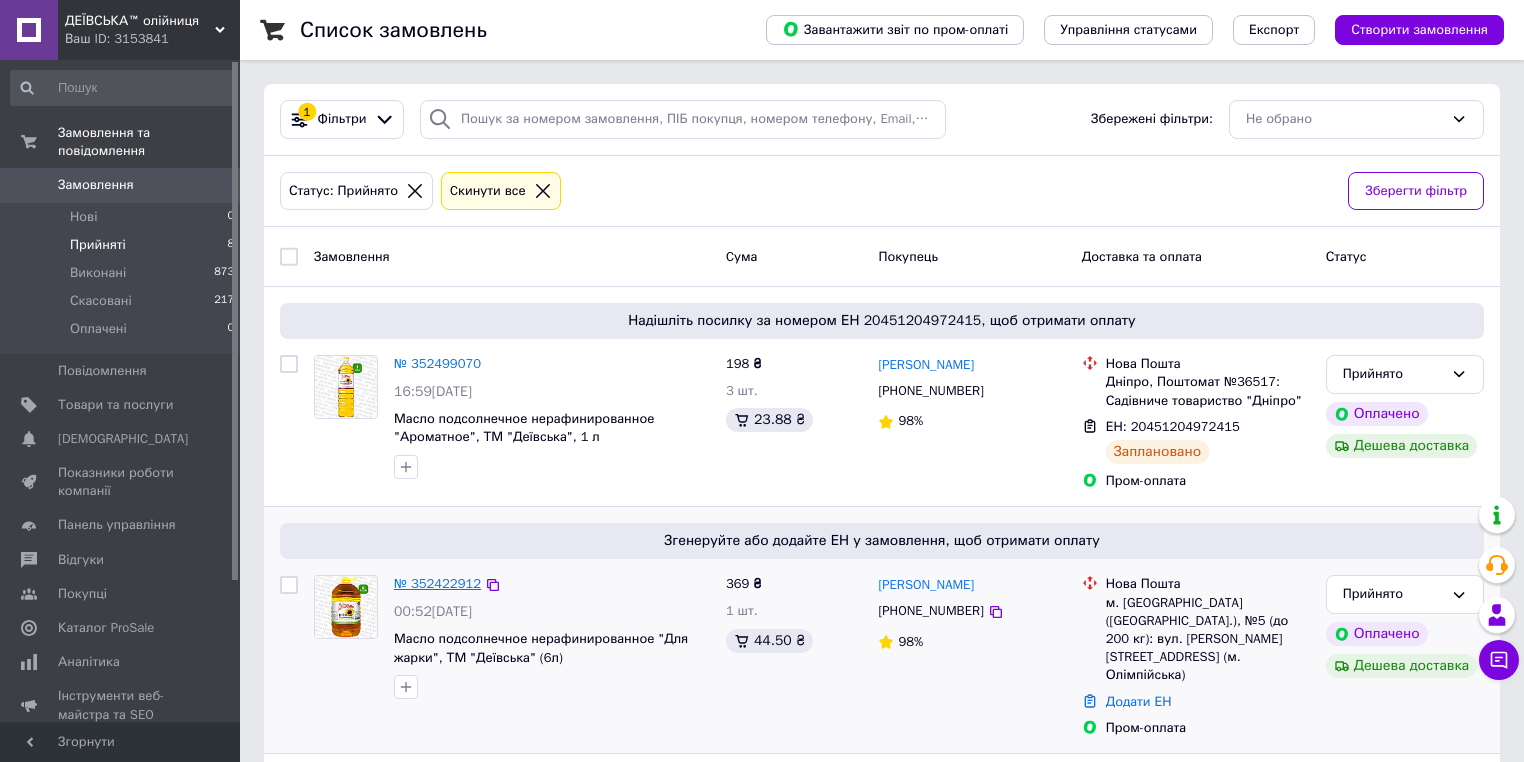 click on "№ 352422912" at bounding box center [437, 583] 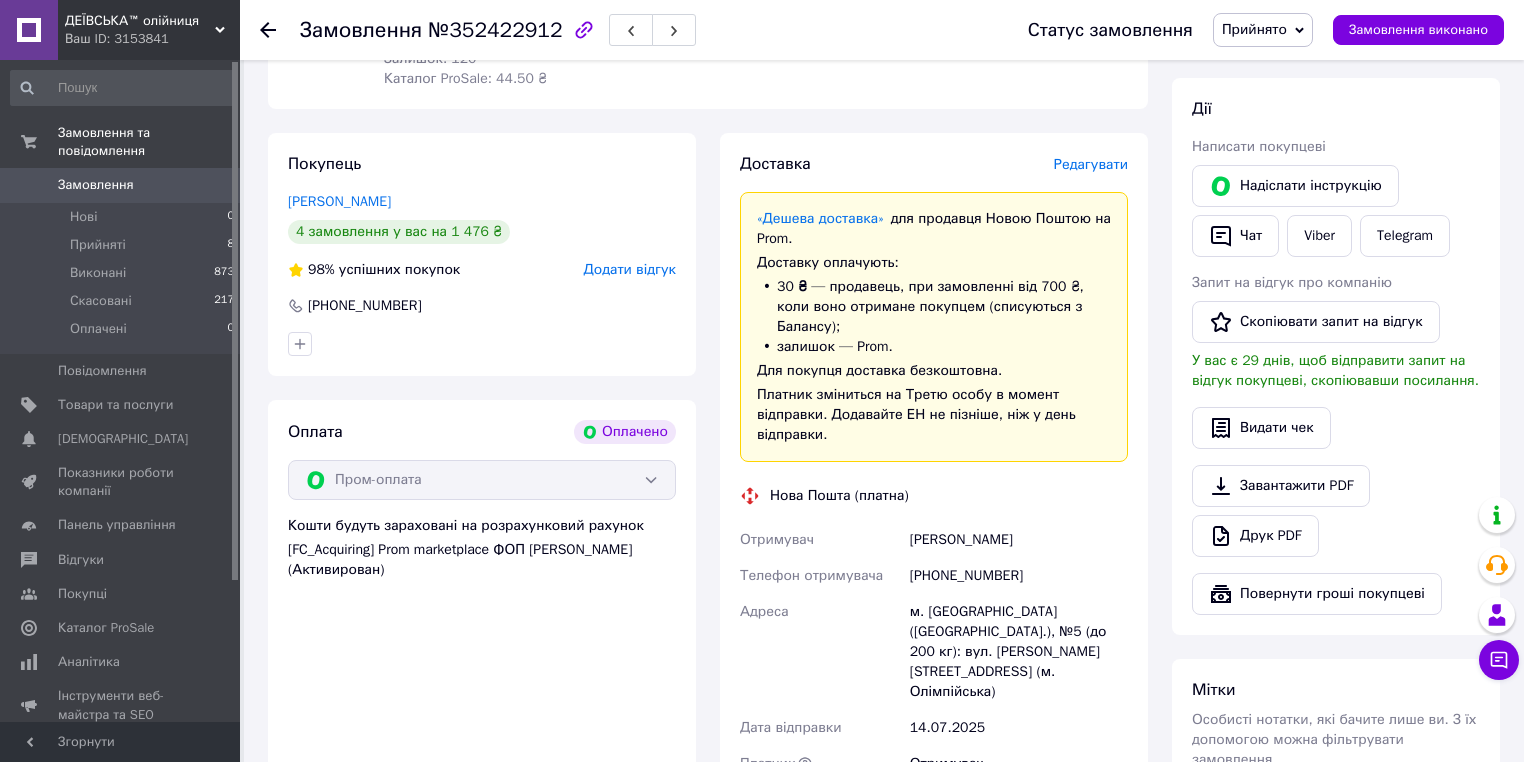 scroll, scrollTop: 426, scrollLeft: 0, axis: vertical 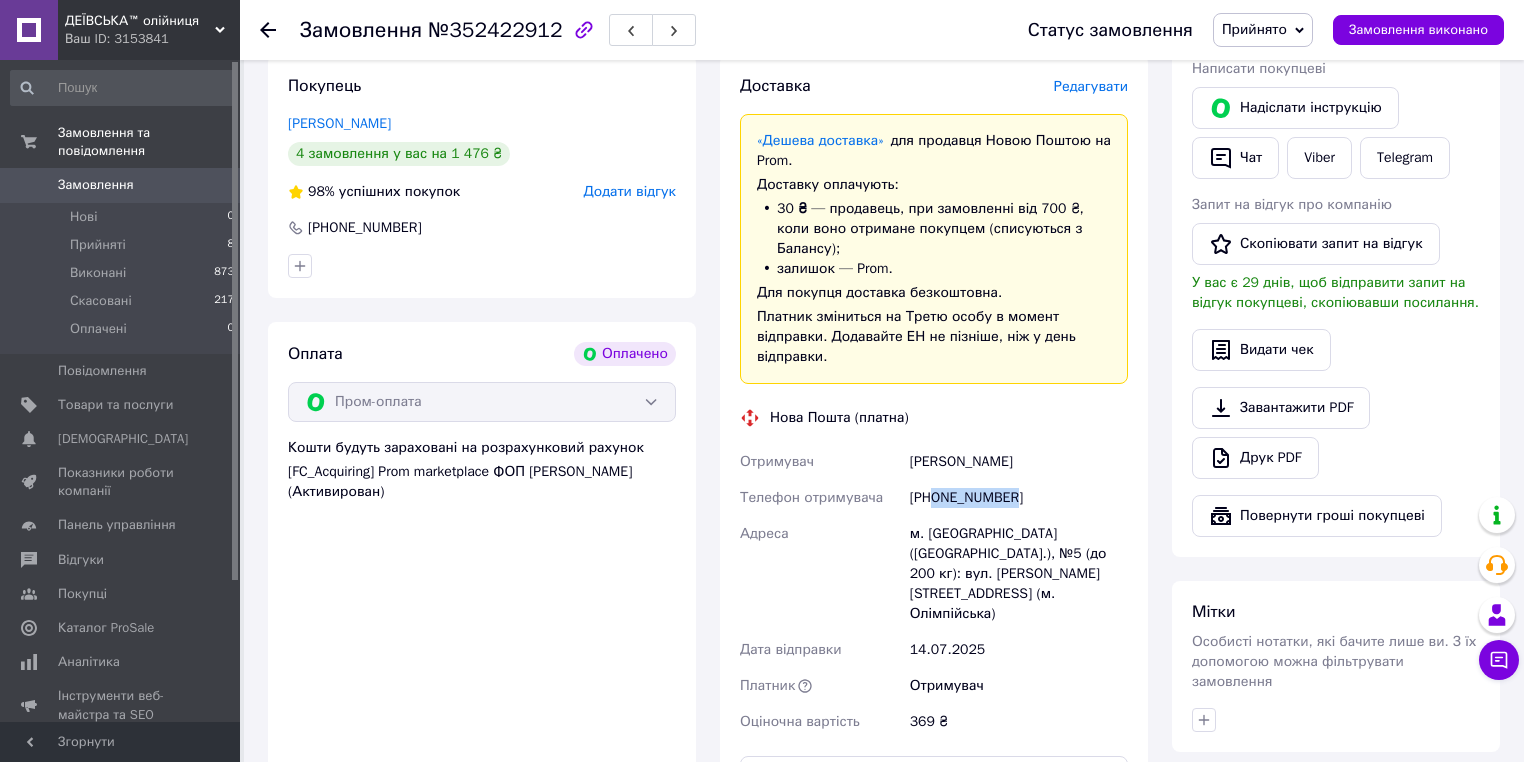 drag, startPoint x: 933, startPoint y: 459, endPoint x: 1031, endPoint y: 464, distance: 98.12747 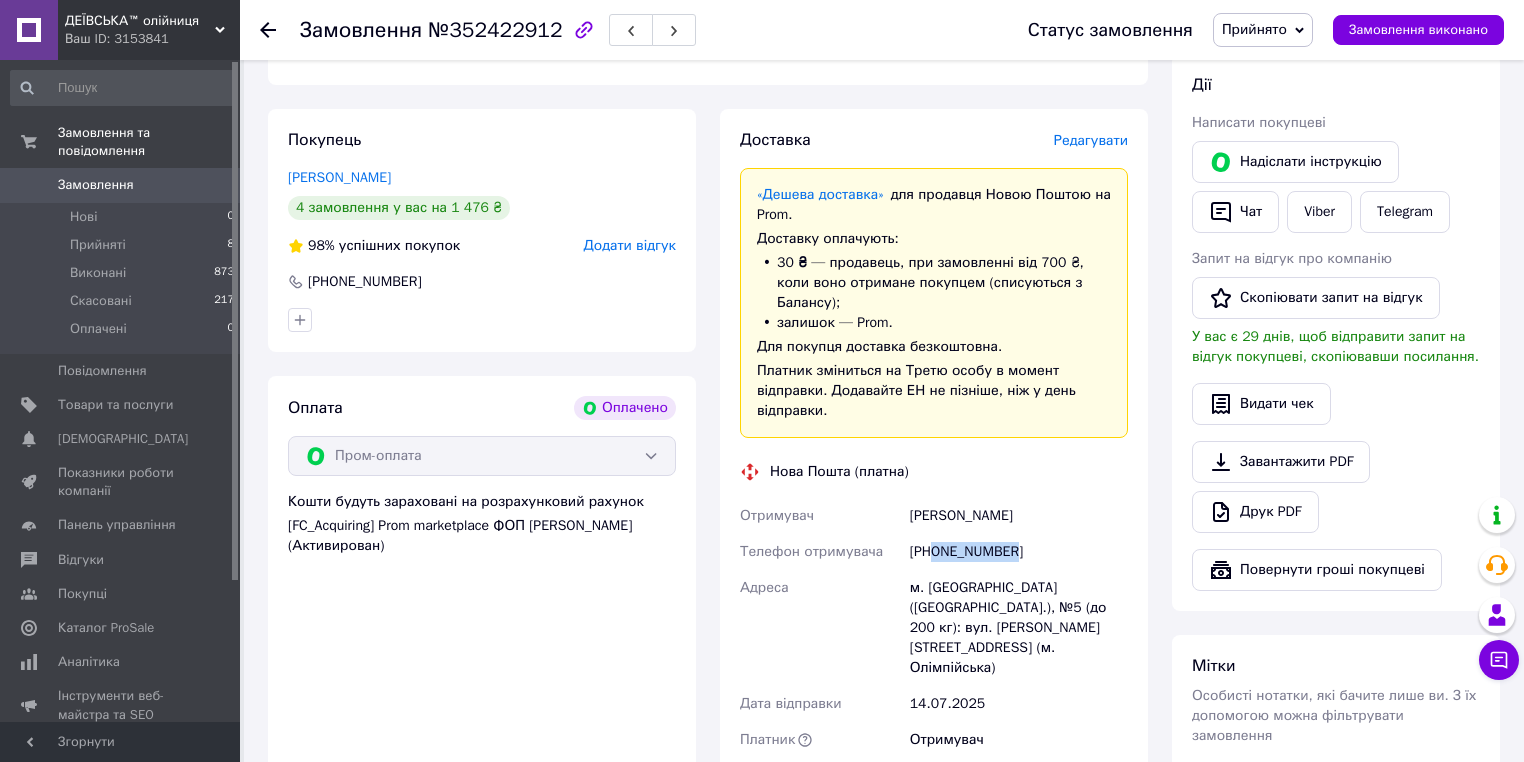 scroll, scrollTop: 373, scrollLeft: 0, axis: vertical 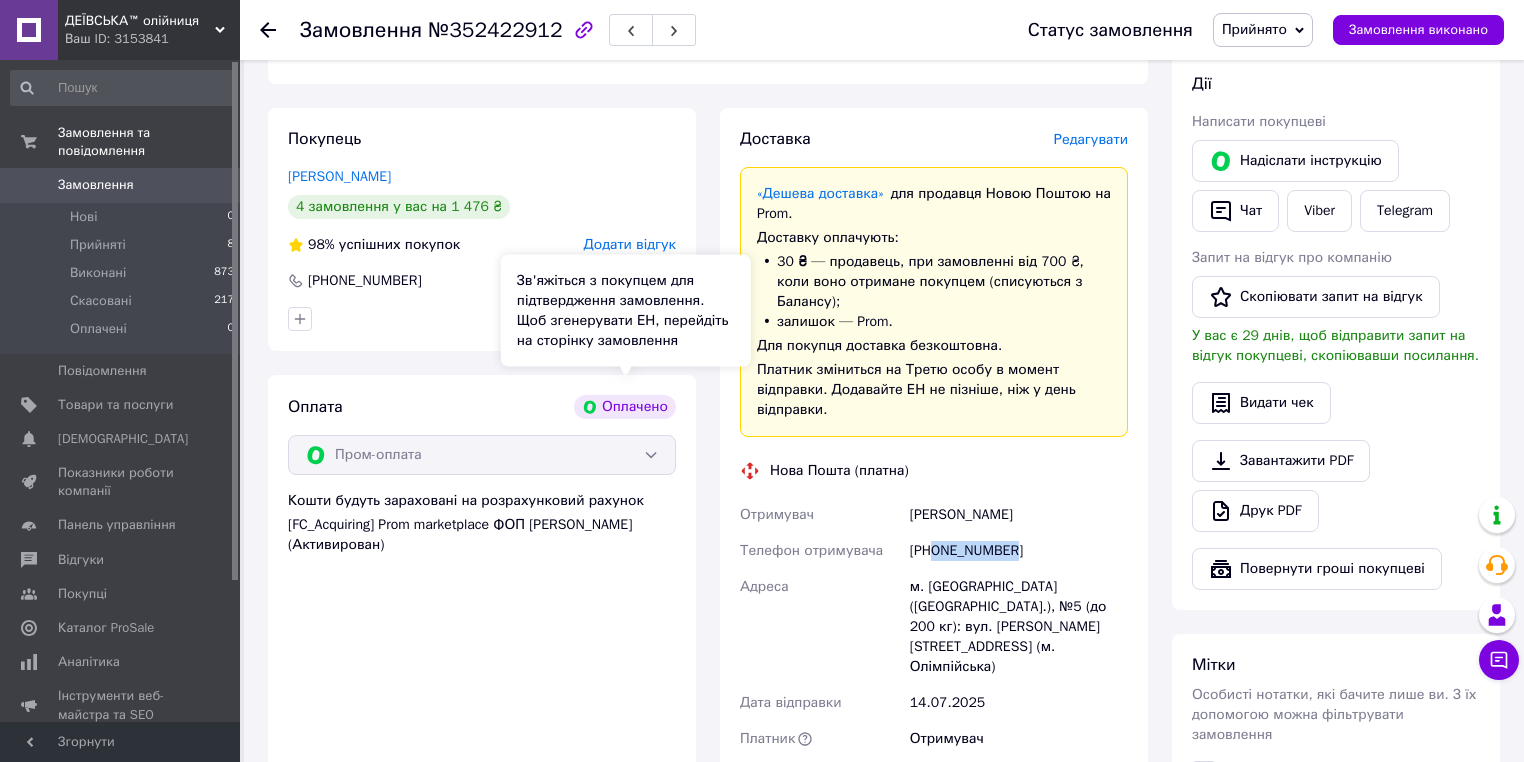 copy on "0631013101" 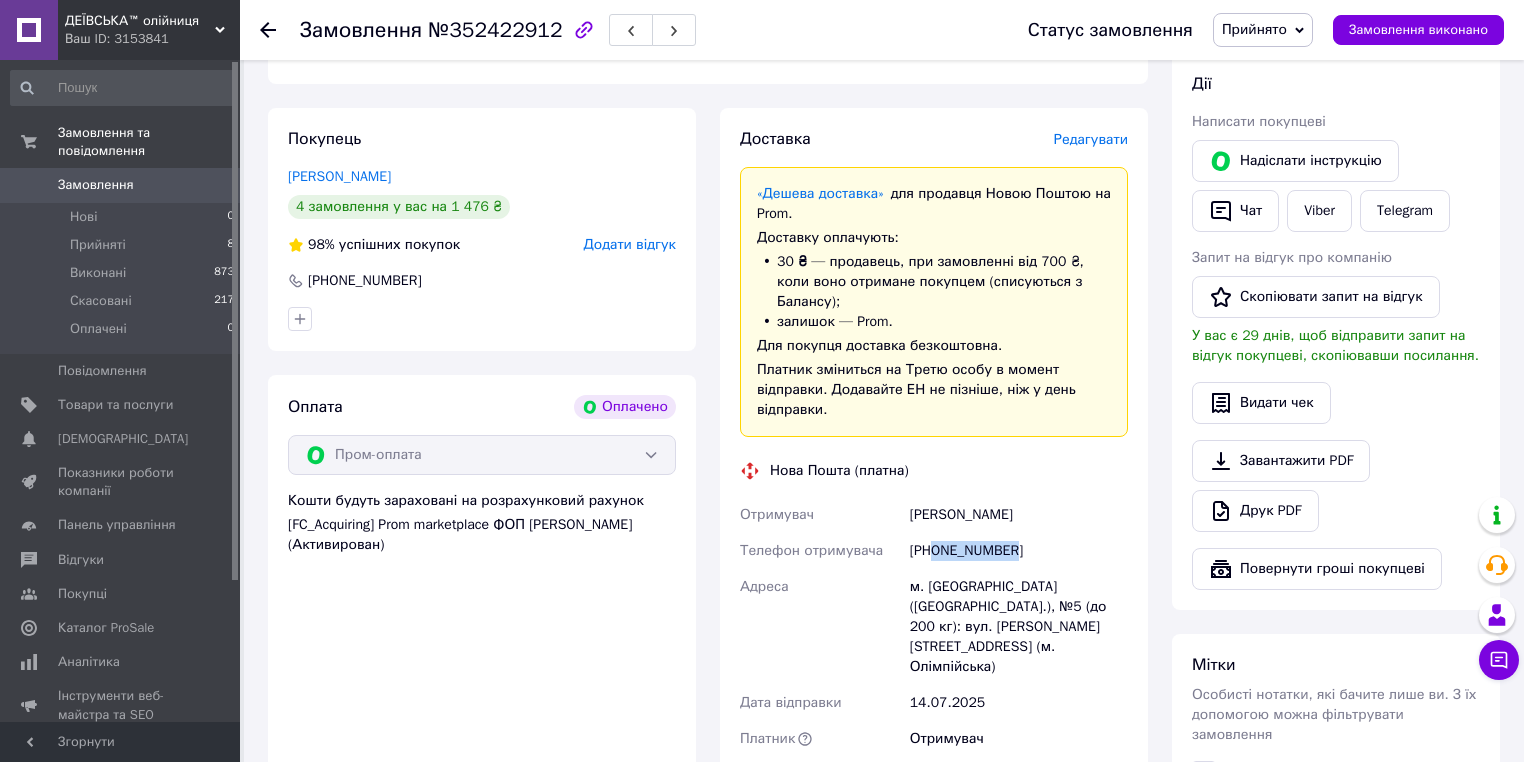 drag, startPoint x: 912, startPoint y: 474, endPoint x: 1053, endPoint y: 473, distance: 141.00354 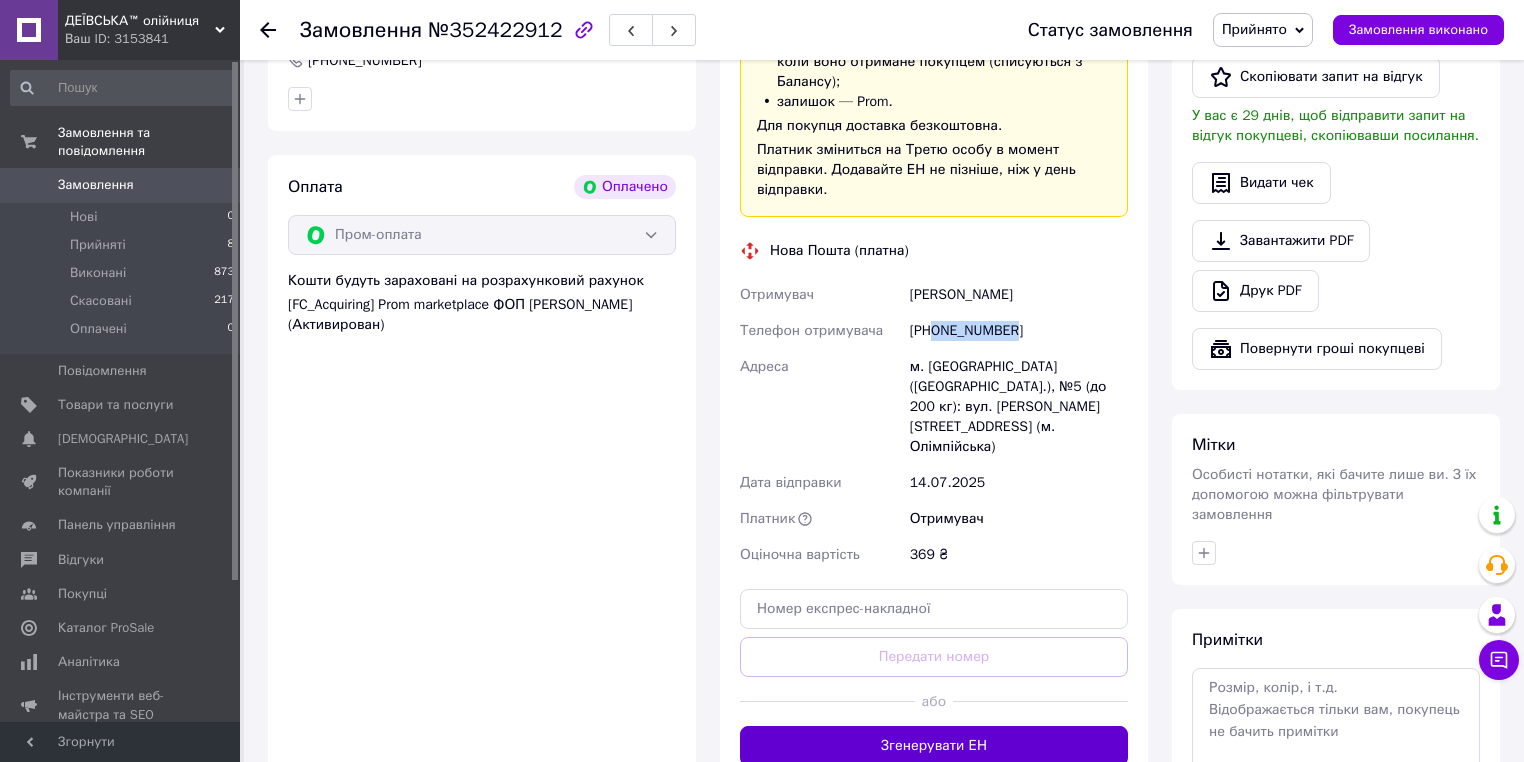 scroll, scrollTop: 640, scrollLeft: 0, axis: vertical 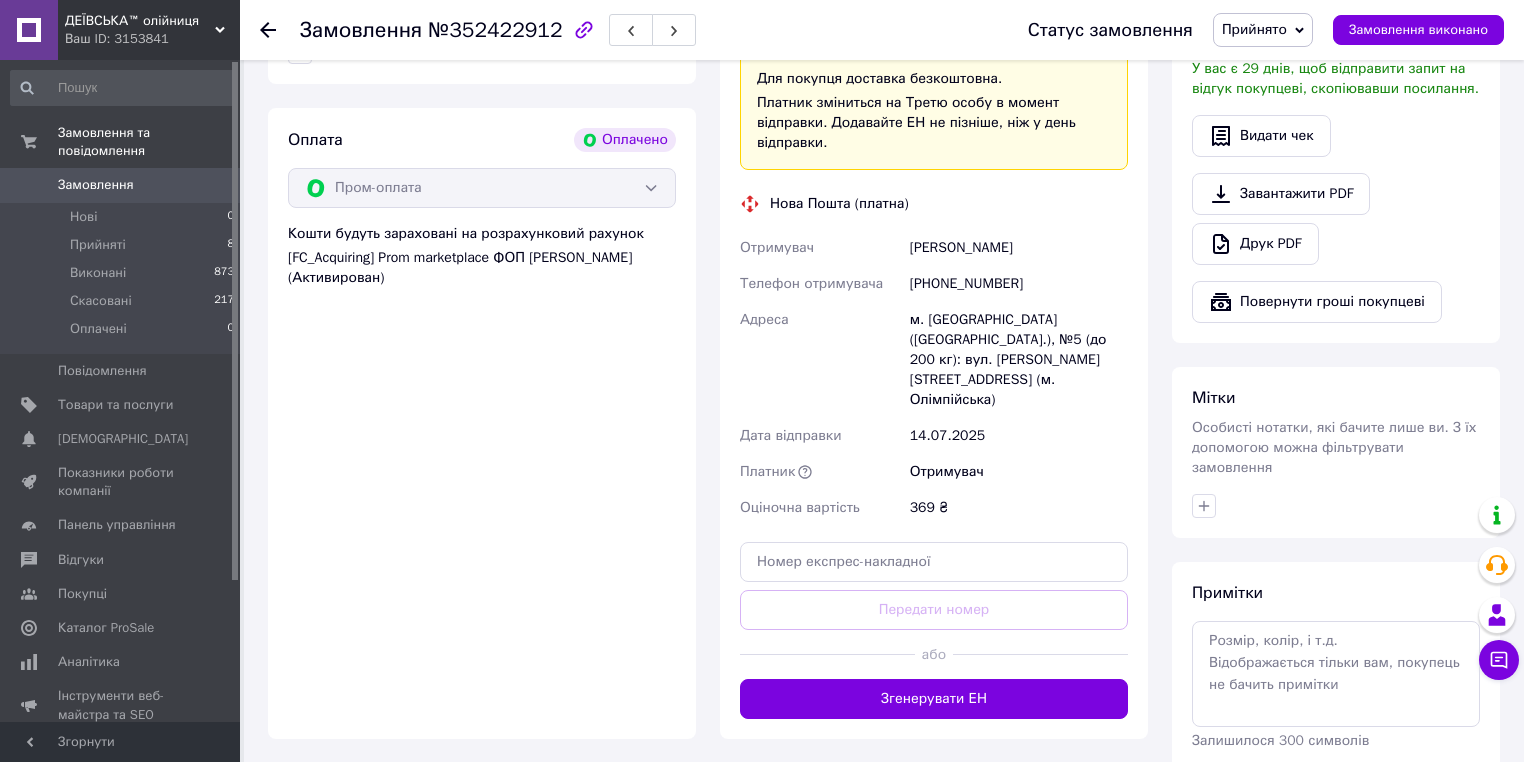 click on "Доставка Редагувати «Дешева доставка»   для продавця Новою Поштою на Prom. Доставку оплачують: 30 ₴   — продавець , при замовленні від 700 ₴, коли воно отримане покупцем (списуються з Балансу); залишок — Prom. Для покупця доставка безкоштовна. Платник зміниться на Третю особу в момент відправки. Додавайте ЕН не пізніше, ніж у день відправки. Нова Пошта (платна) Отримувач Бондаренко Игорь Телефон отримувача +380631013101 Адреса м. Київ (Київська обл.), №5 (до 200 кг): вул. Федорова, 32 (м. Олімпійська) Дата відправки 14.07.2025 Платник   Отримувач Оціночна вартість 369 ₴ або" at bounding box center (934, 290) 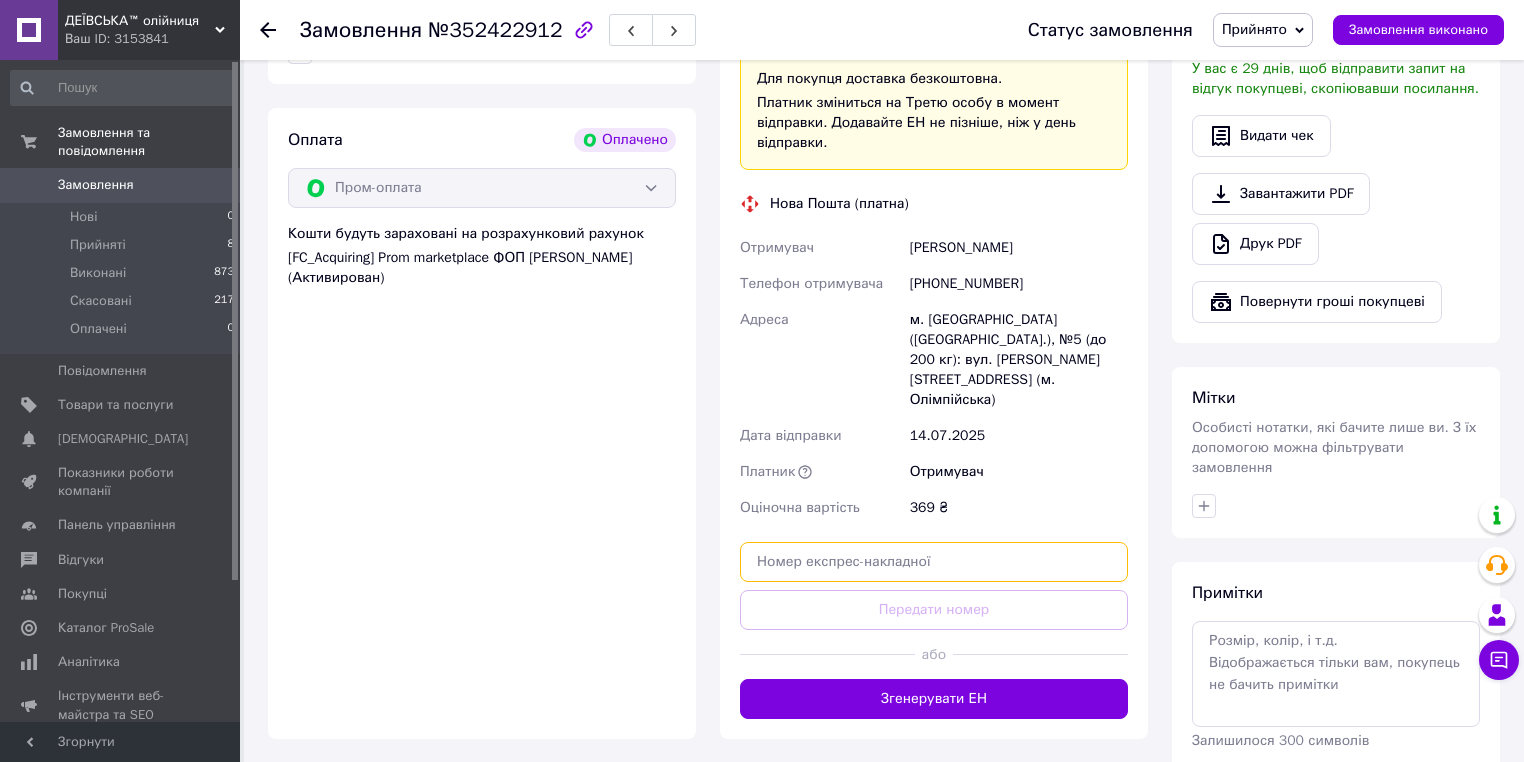 click at bounding box center [934, 562] 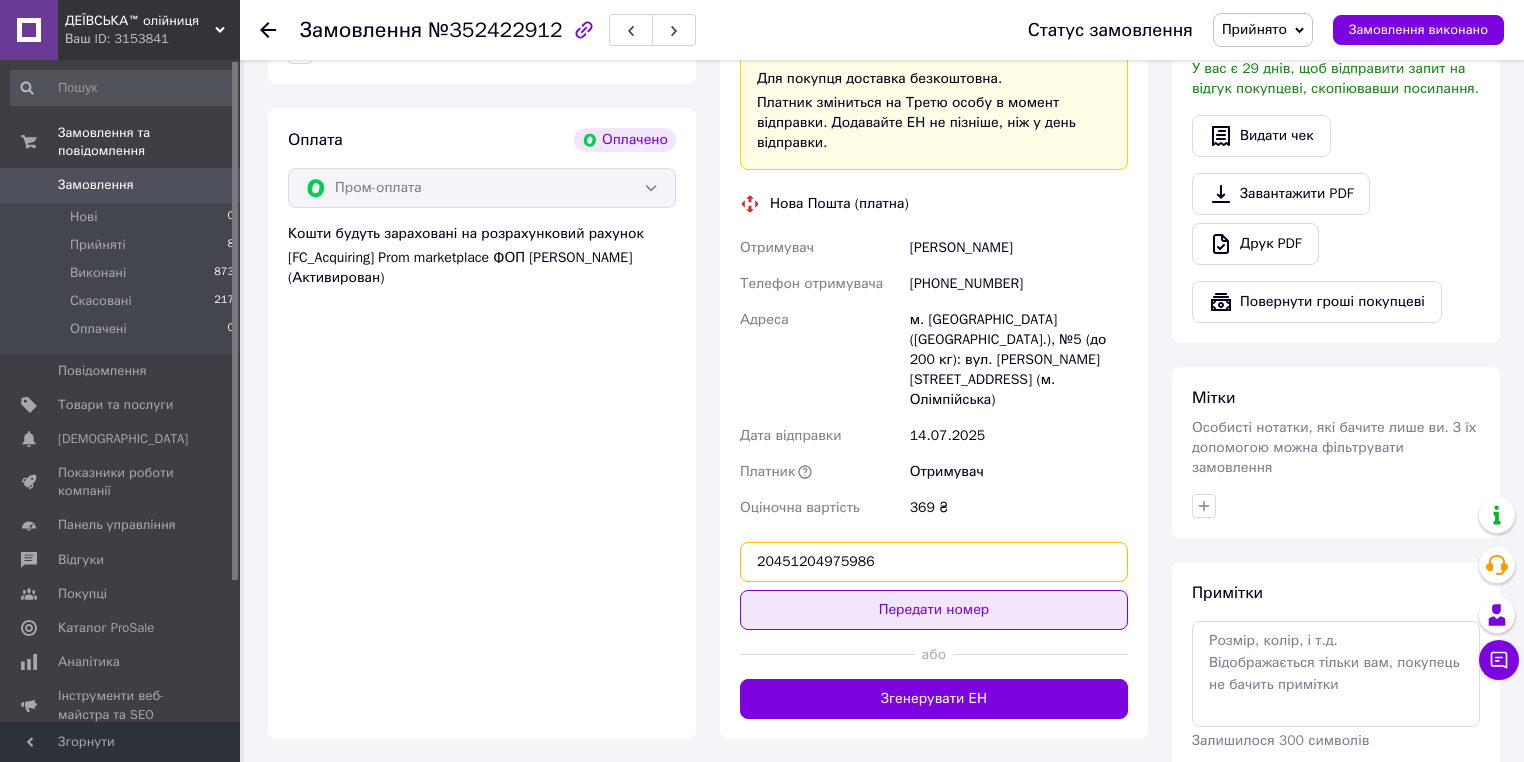 type on "20451204975986" 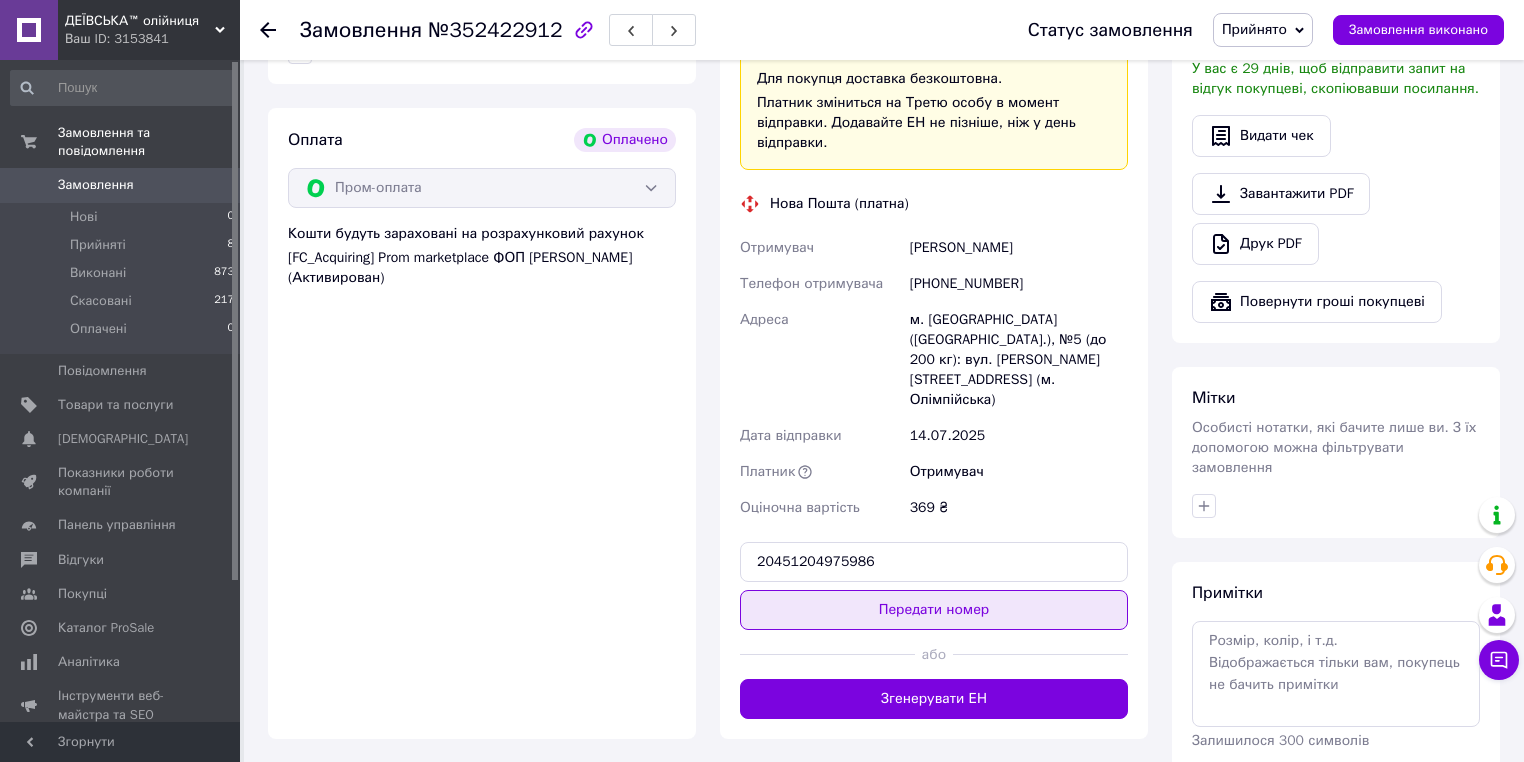click on "Передати номер" at bounding box center [934, 610] 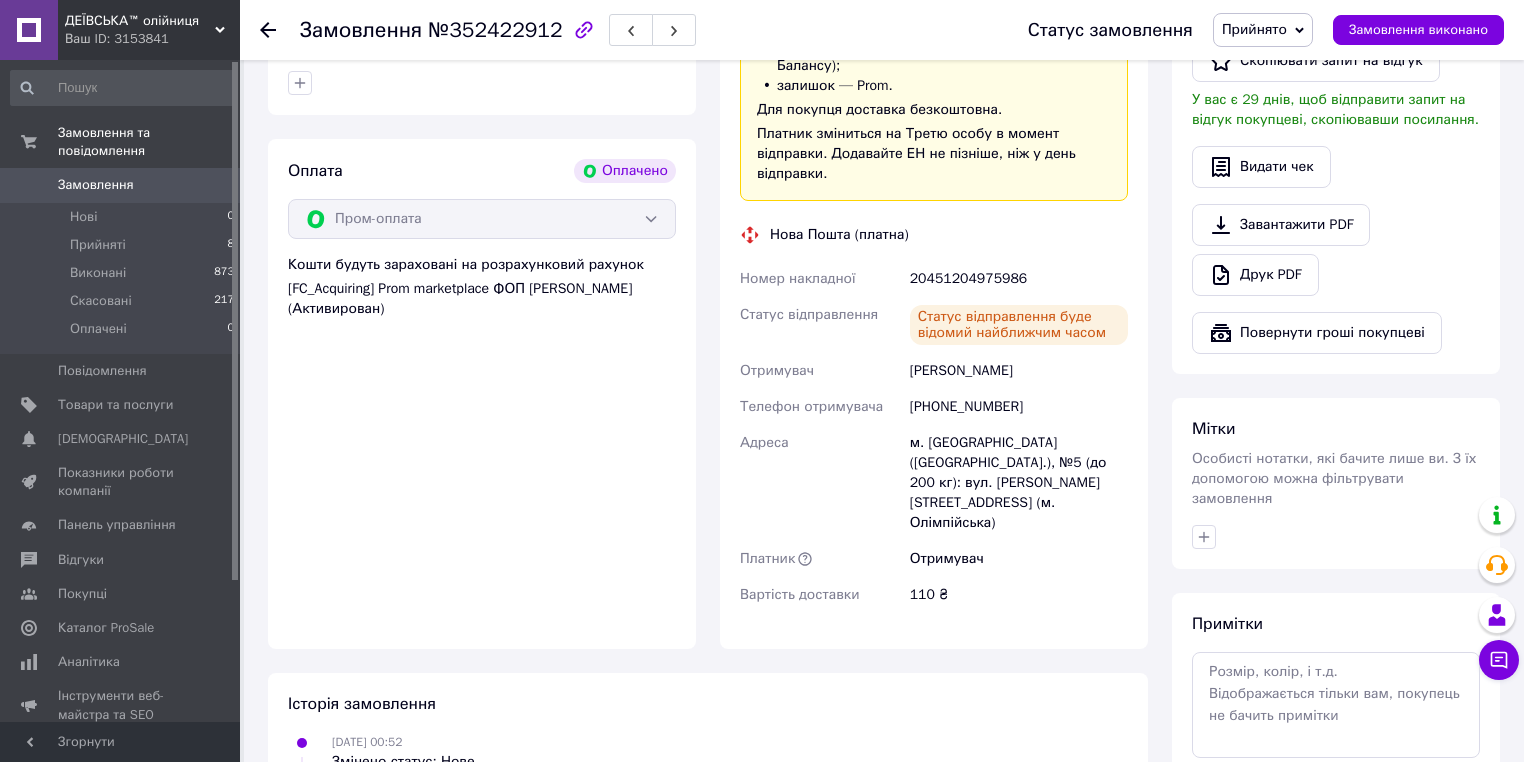 scroll, scrollTop: 640, scrollLeft: 0, axis: vertical 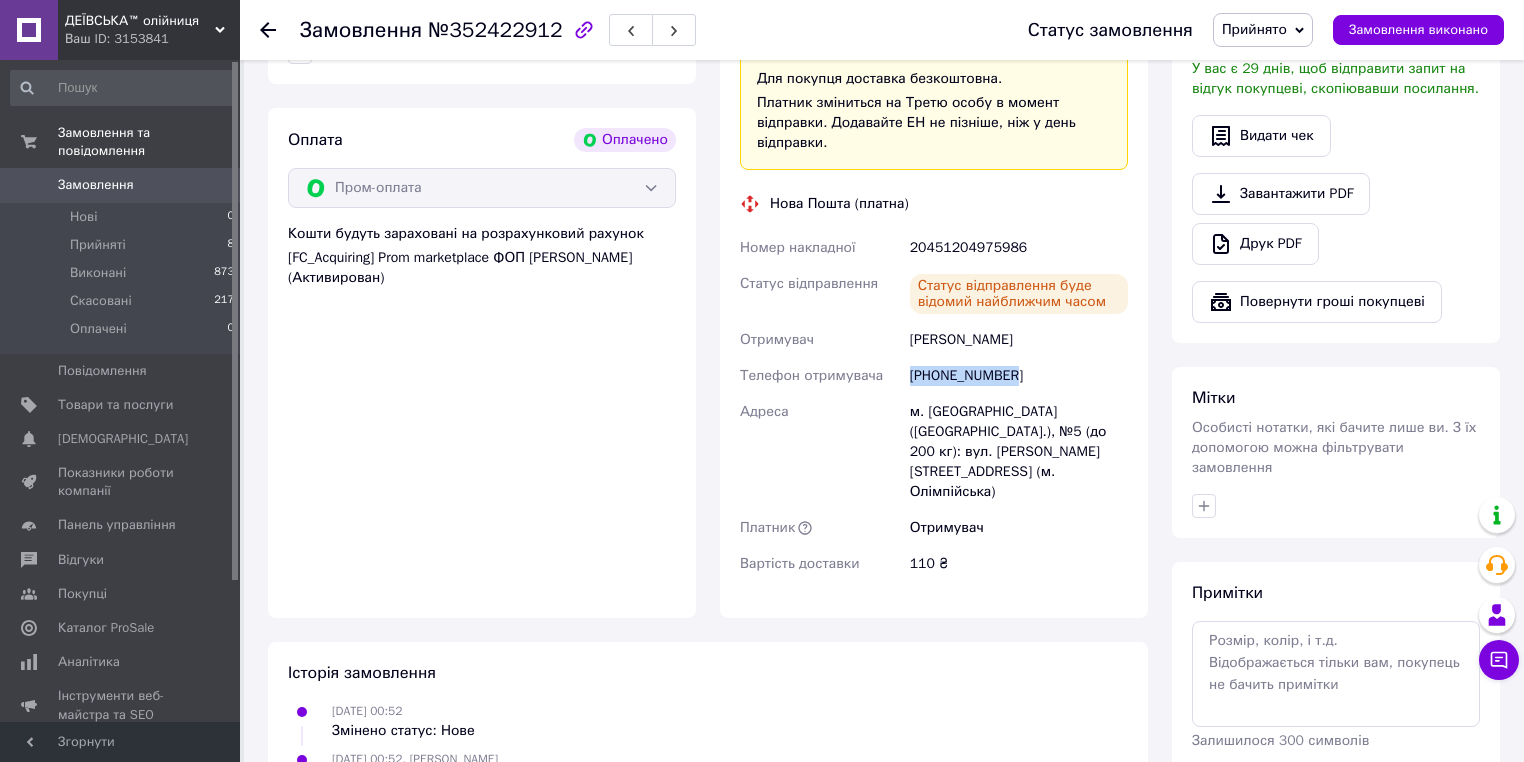 drag, startPoint x: 1032, startPoint y: 335, endPoint x: 895, endPoint y: 336, distance: 137.00365 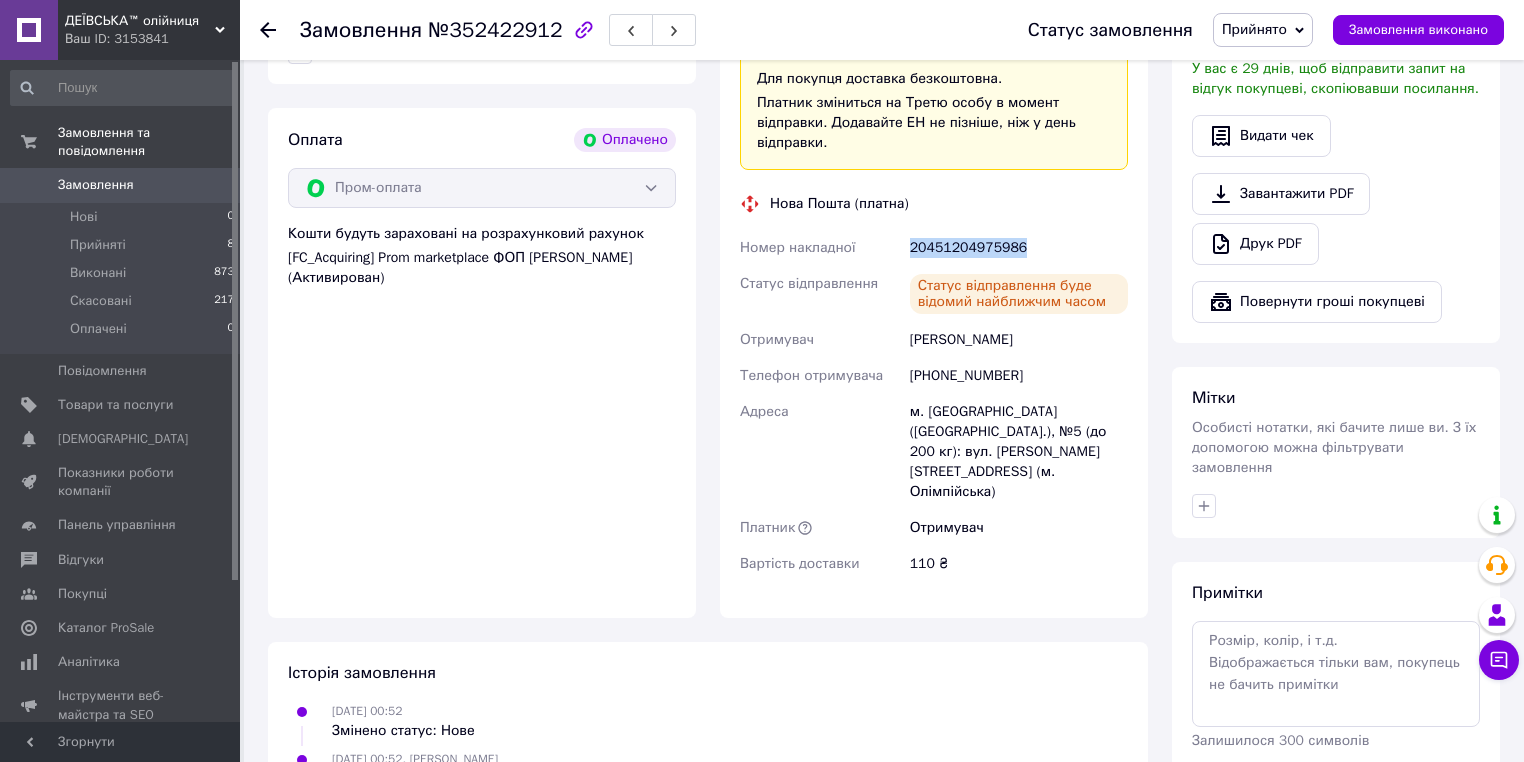 drag, startPoint x: 904, startPoint y: 213, endPoint x: 1083, endPoint y: 213, distance: 179 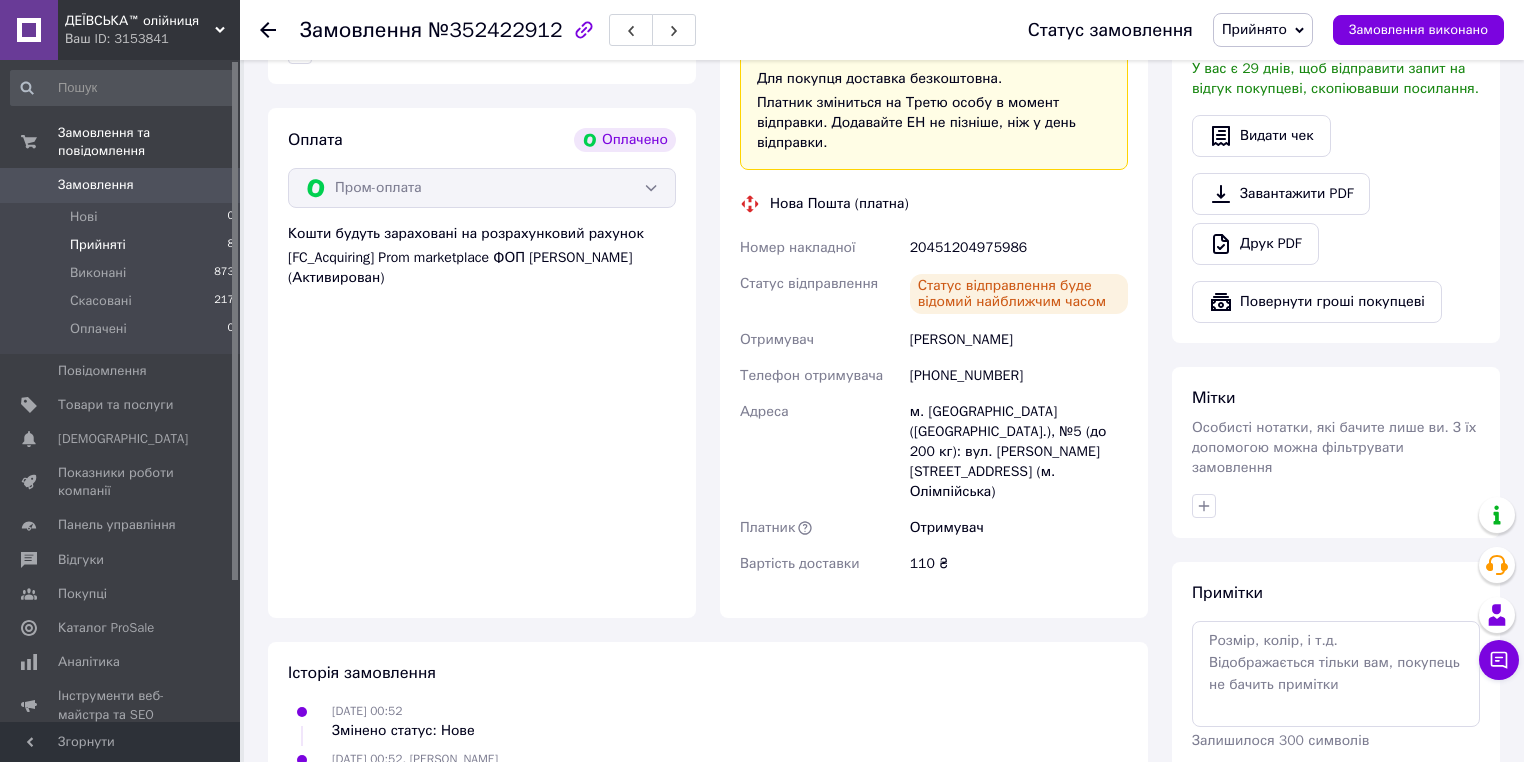 click on "Прийняті 8" at bounding box center [123, 245] 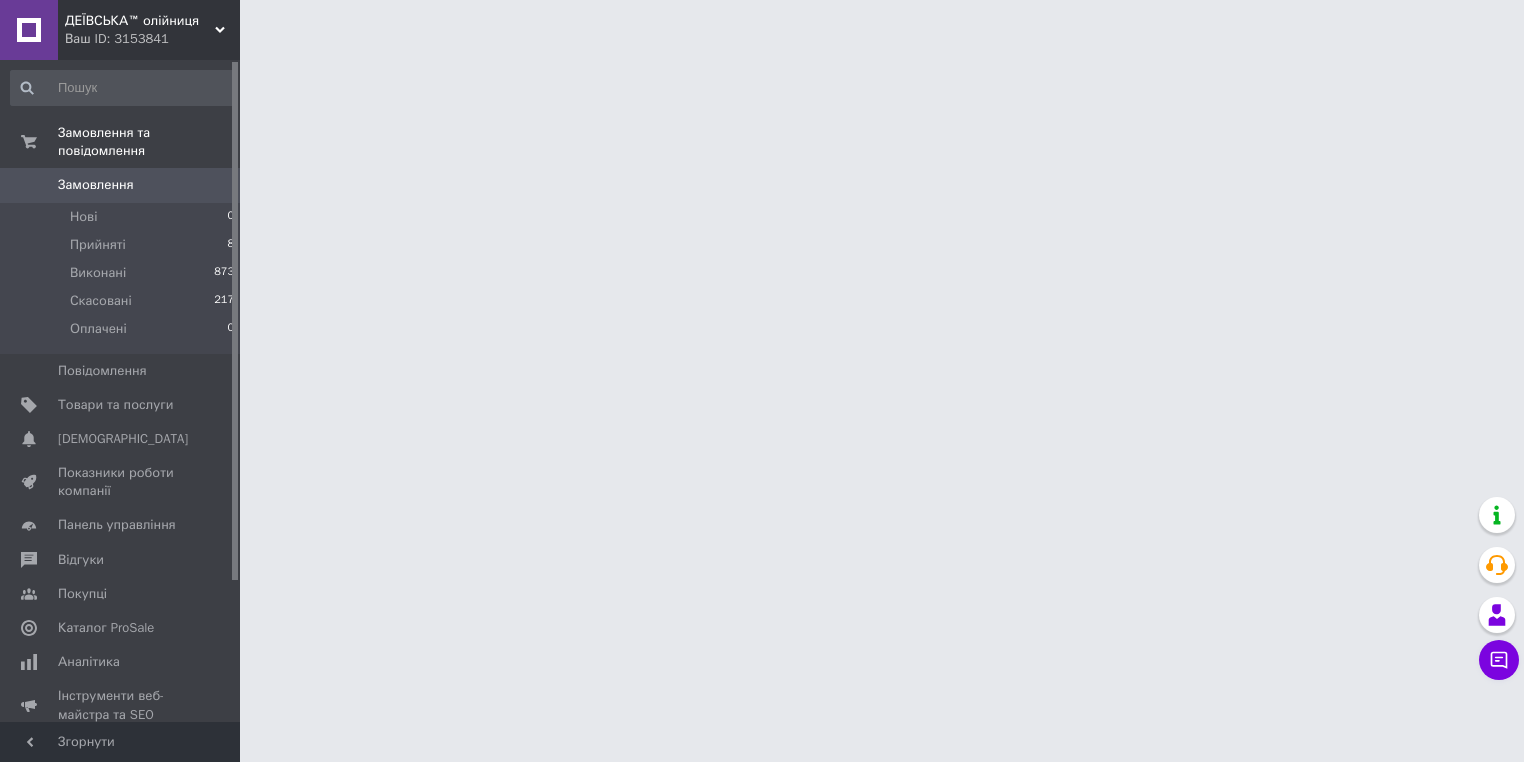scroll, scrollTop: 0, scrollLeft: 0, axis: both 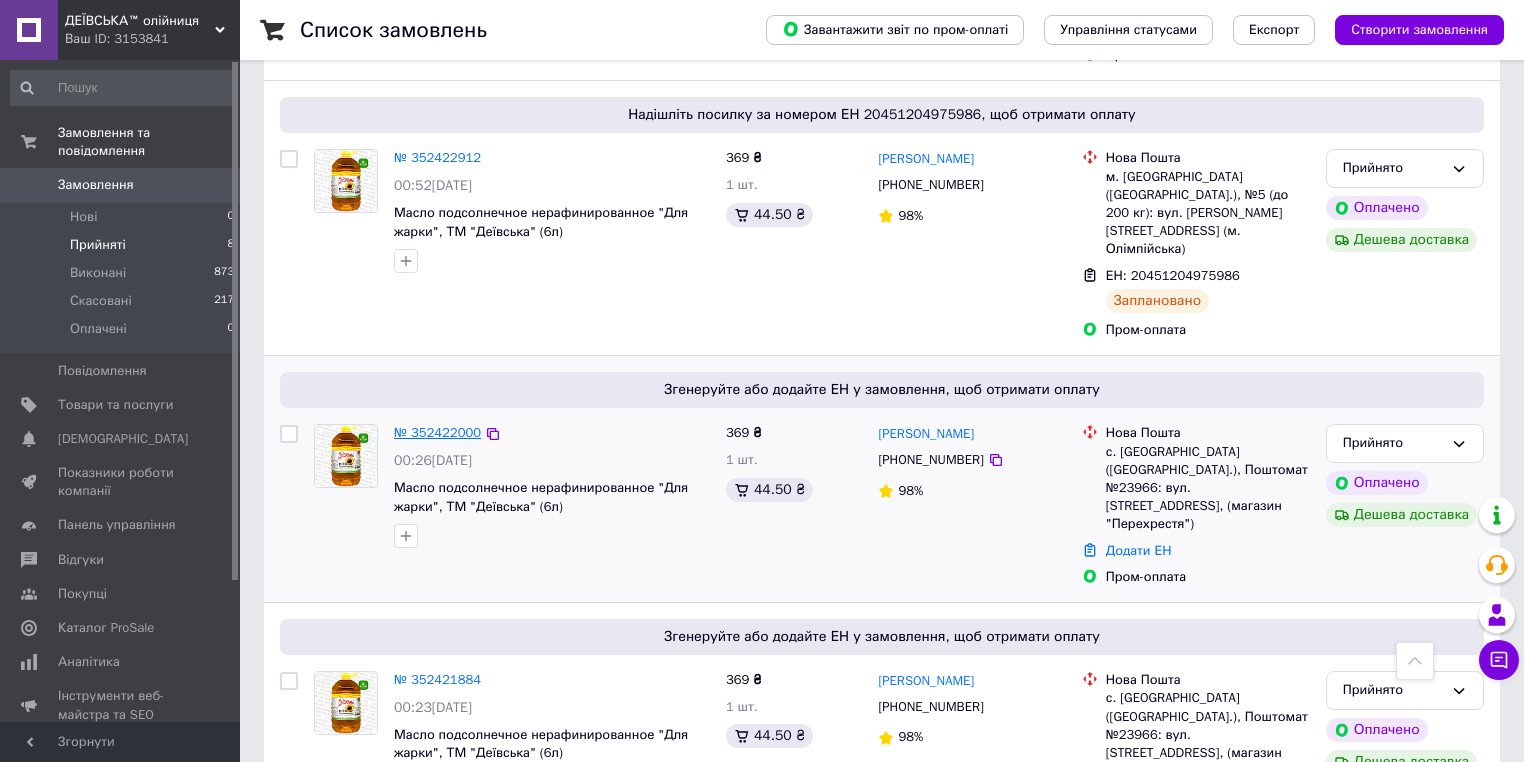 click on "№ 352422000" at bounding box center [437, 432] 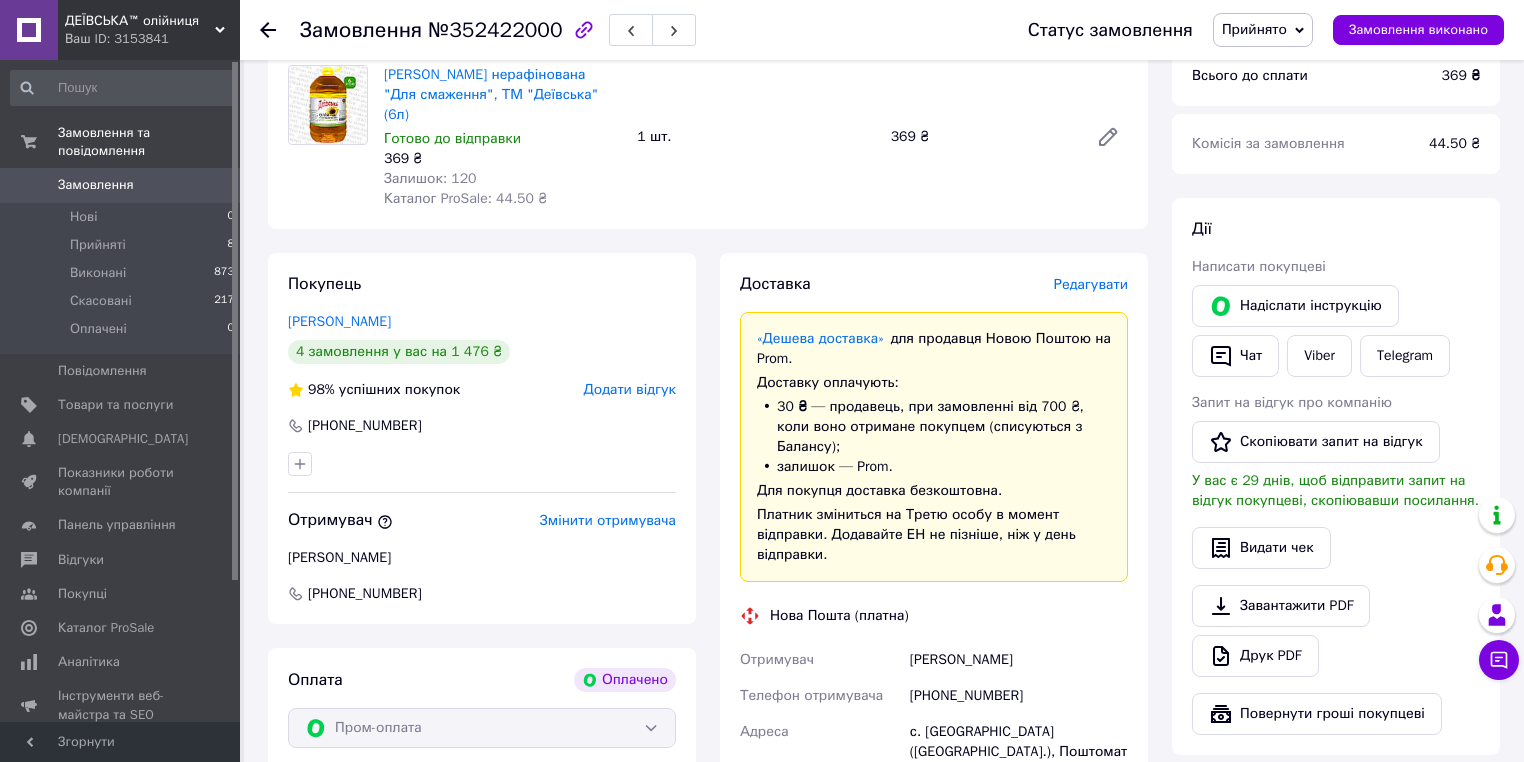 scroll, scrollTop: 212, scrollLeft: 0, axis: vertical 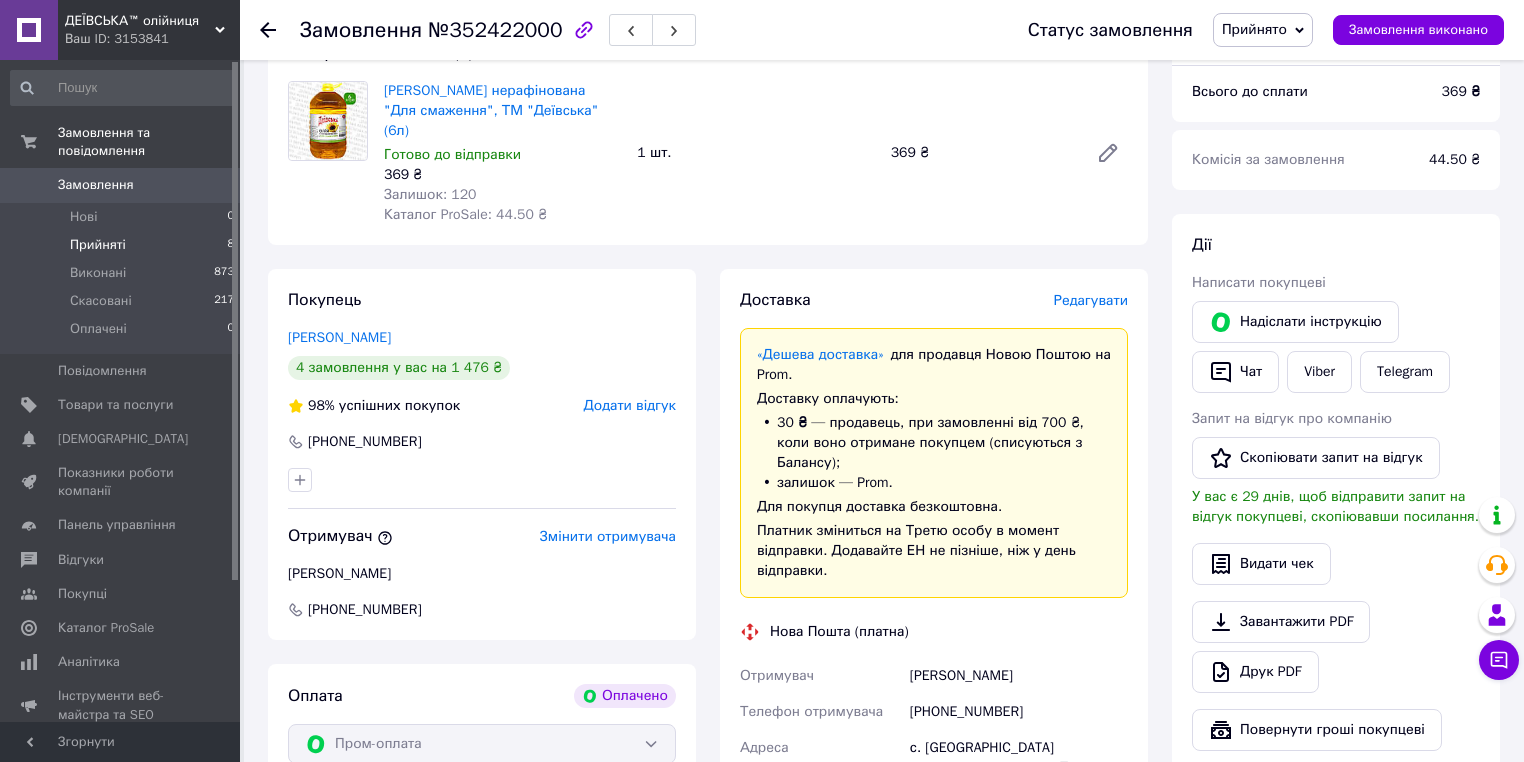 click on "Прийняті" at bounding box center [98, 245] 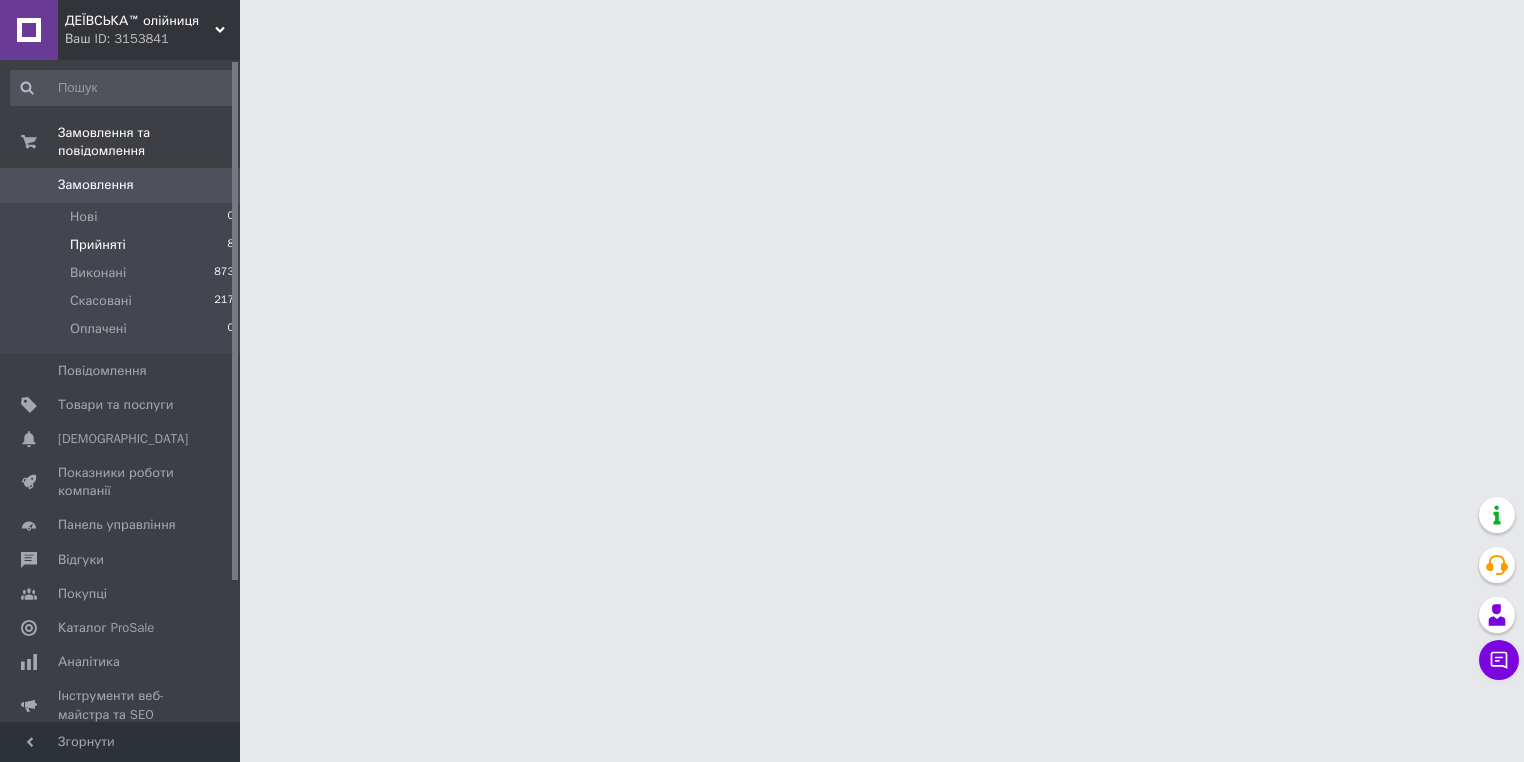scroll, scrollTop: 0, scrollLeft: 0, axis: both 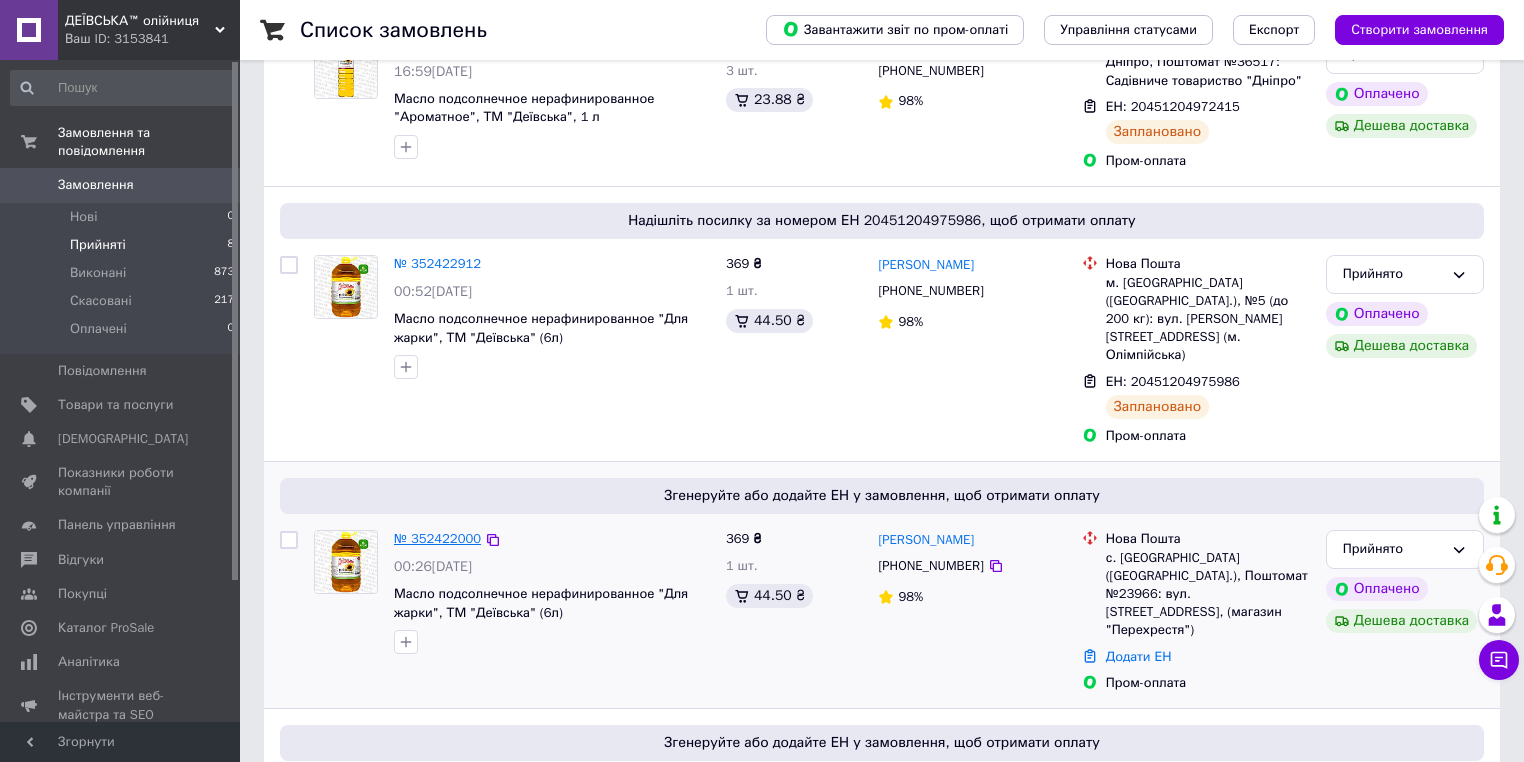 click on "№ 352422000" at bounding box center [437, 538] 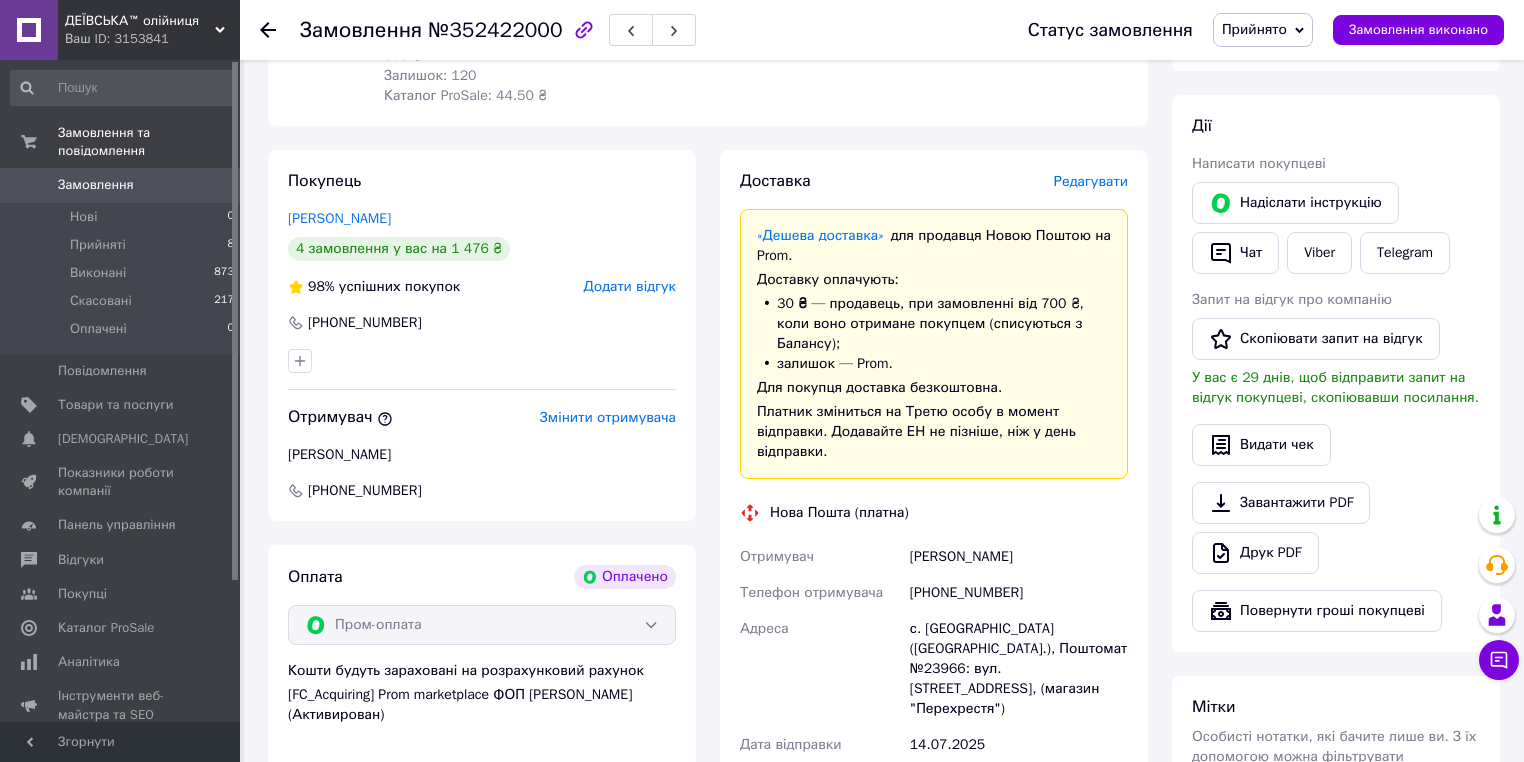 scroll, scrollTop: 373, scrollLeft: 0, axis: vertical 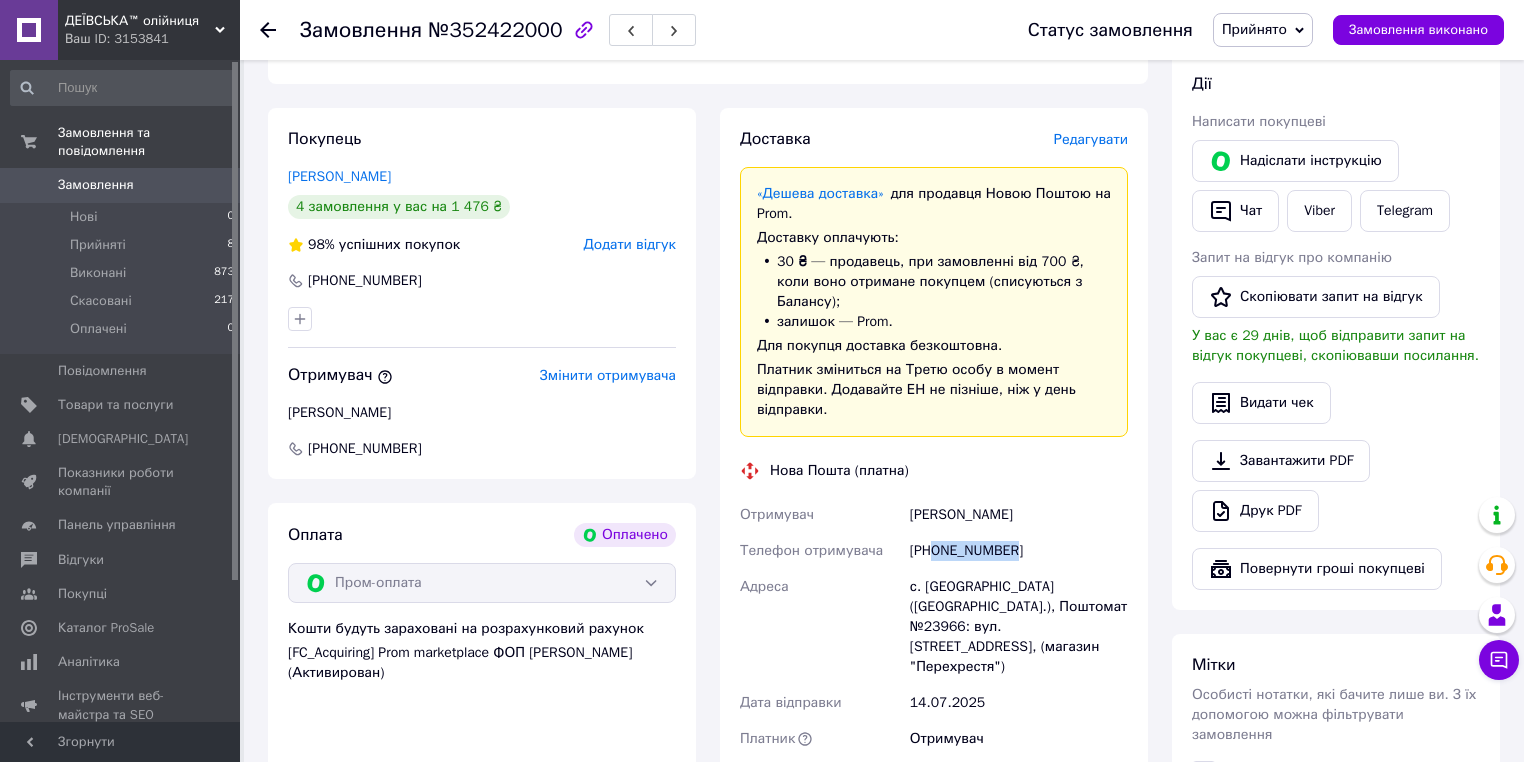 drag, startPoint x: 933, startPoint y: 514, endPoint x: 1069, endPoint y: 521, distance: 136.18002 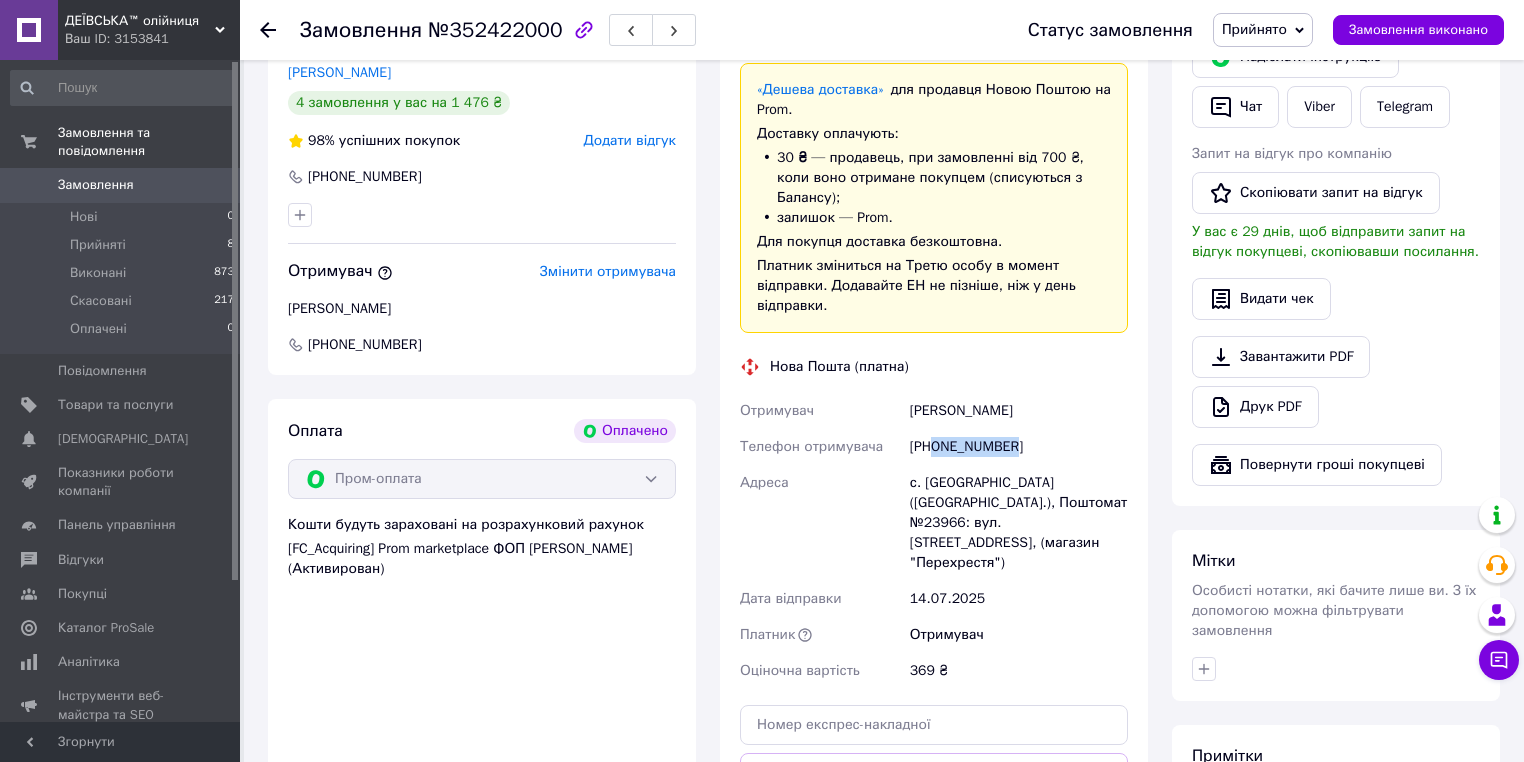 scroll, scrollTop: 480, scrollLeft: 0, axis: vertical 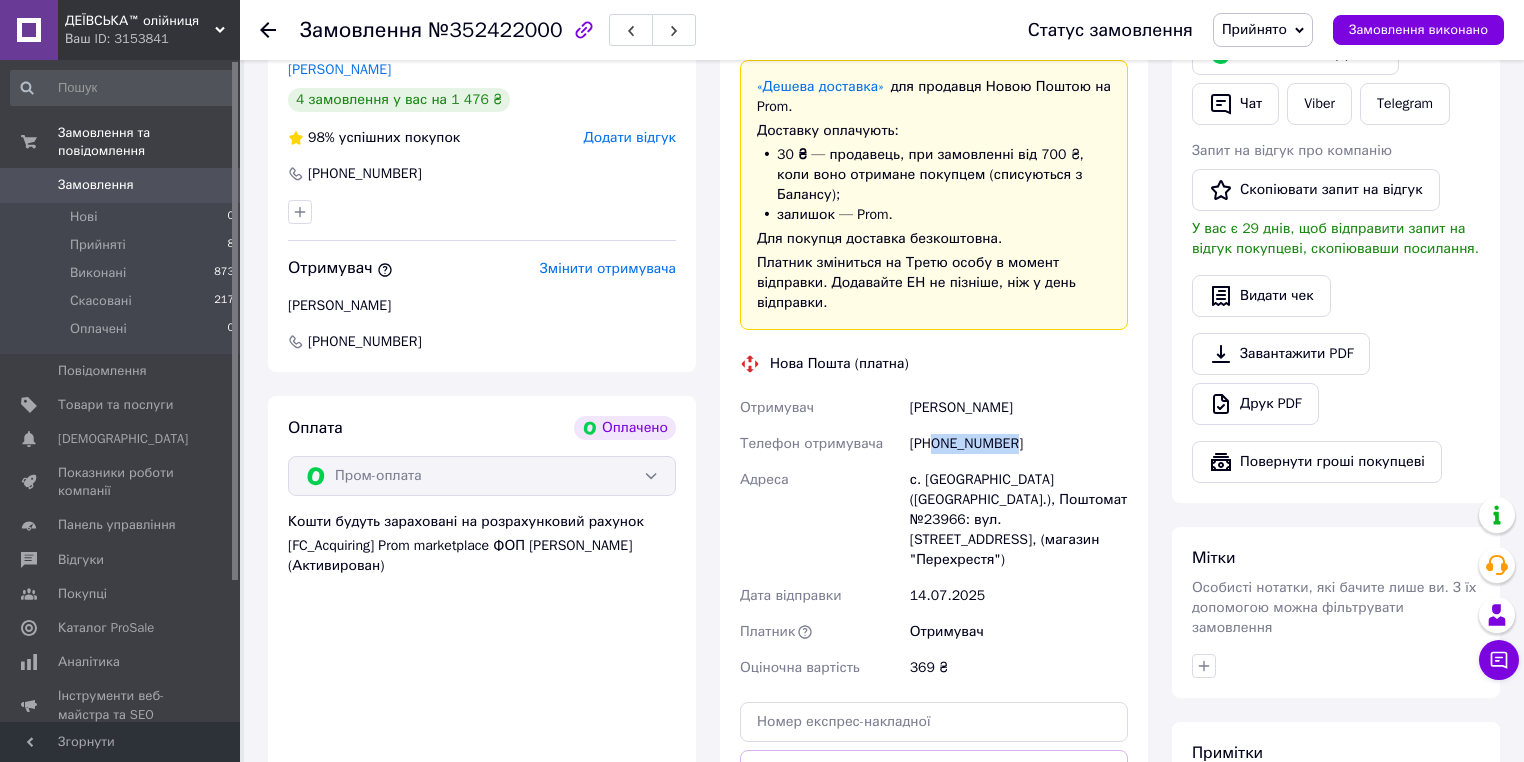 drag, startPoint x: 908, startPoint y: 367, endPoint x: 1056, endPoint y: 367, distance: 148 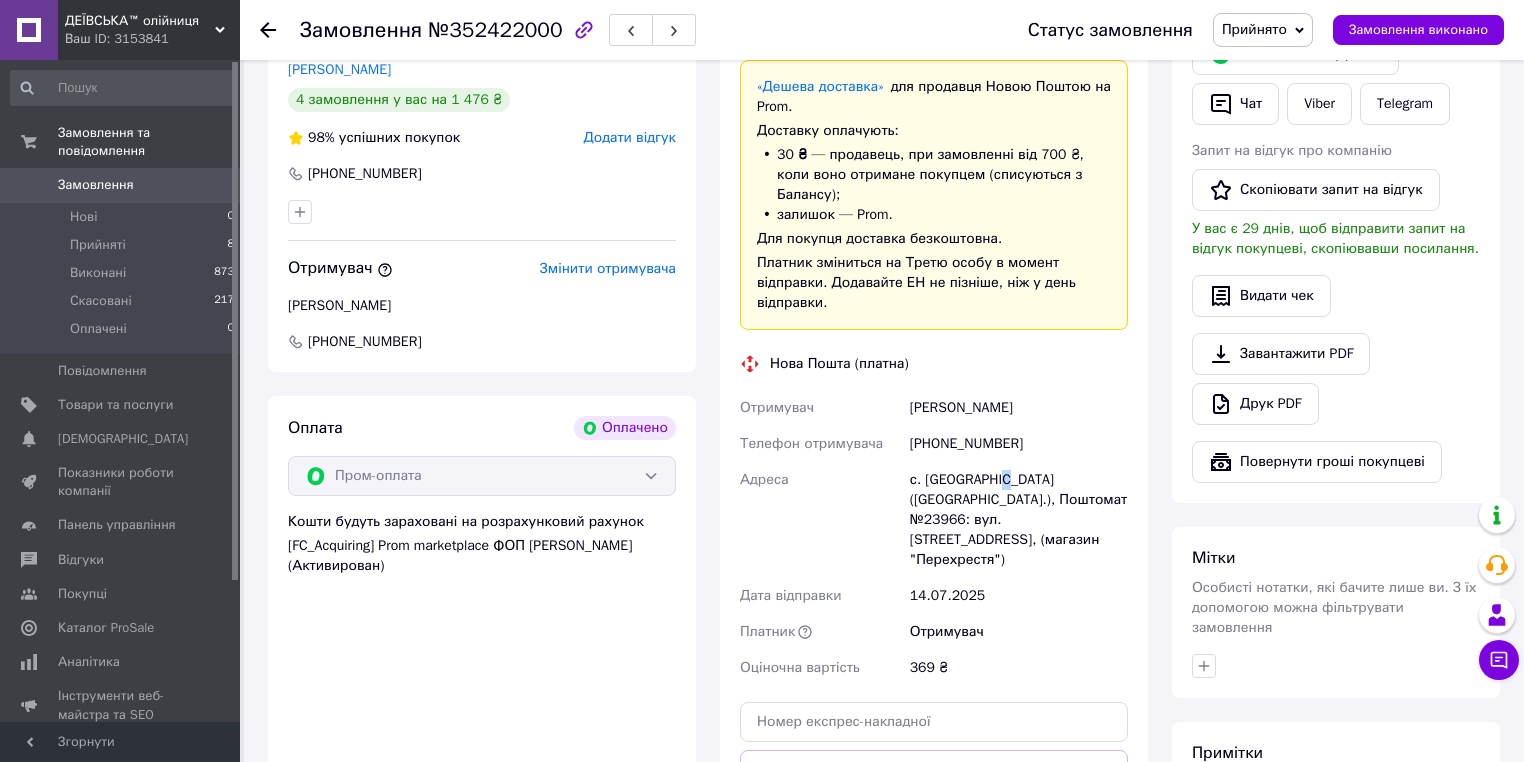 click on "с. [GEOGRAPHIC_DATA] ([GEOGRAPHIC_DATA].), Поштомат №23966: вул. [STREET_ADDRESS], (магазин "Перехрестя")" at bounding box center (1019, 520) 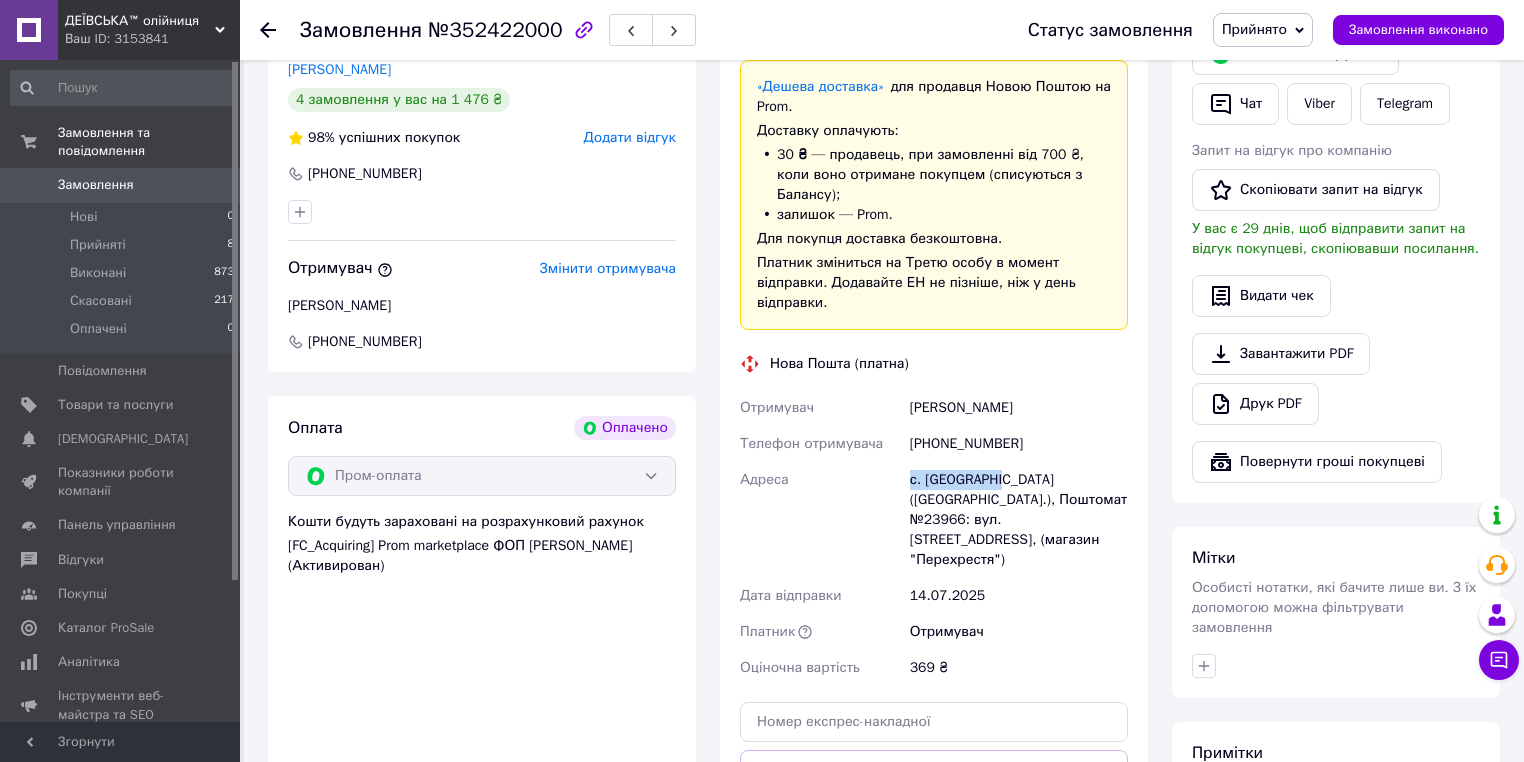drag, startPoint x: 905, startPoint y: 444, endPoint x: 992, endPoint y: 443, distance: 87.005745 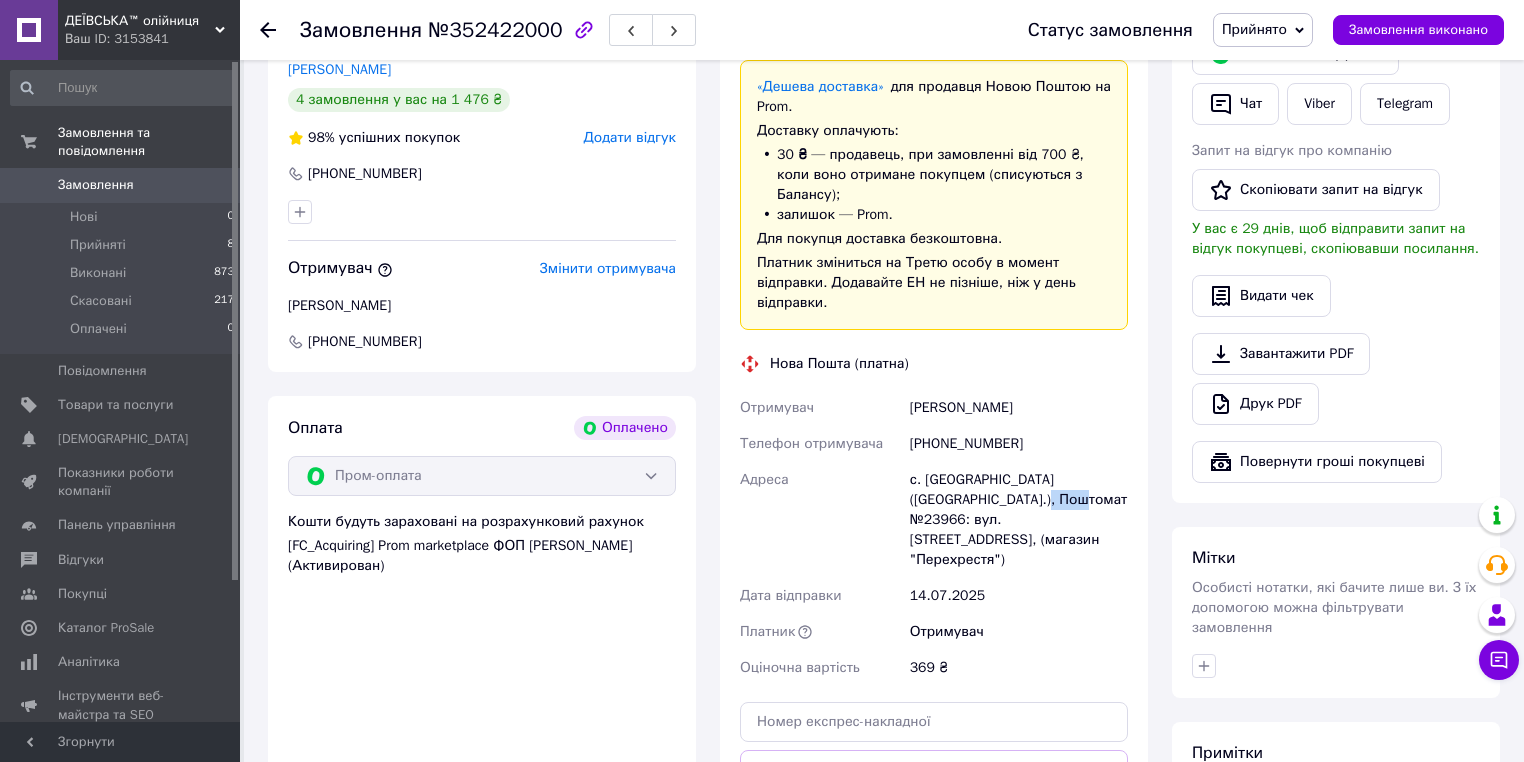 drag, startPoint x: 997, startPoint y: 463, endPoint x: 1032, endPoint y: 467, distance: 35.22783 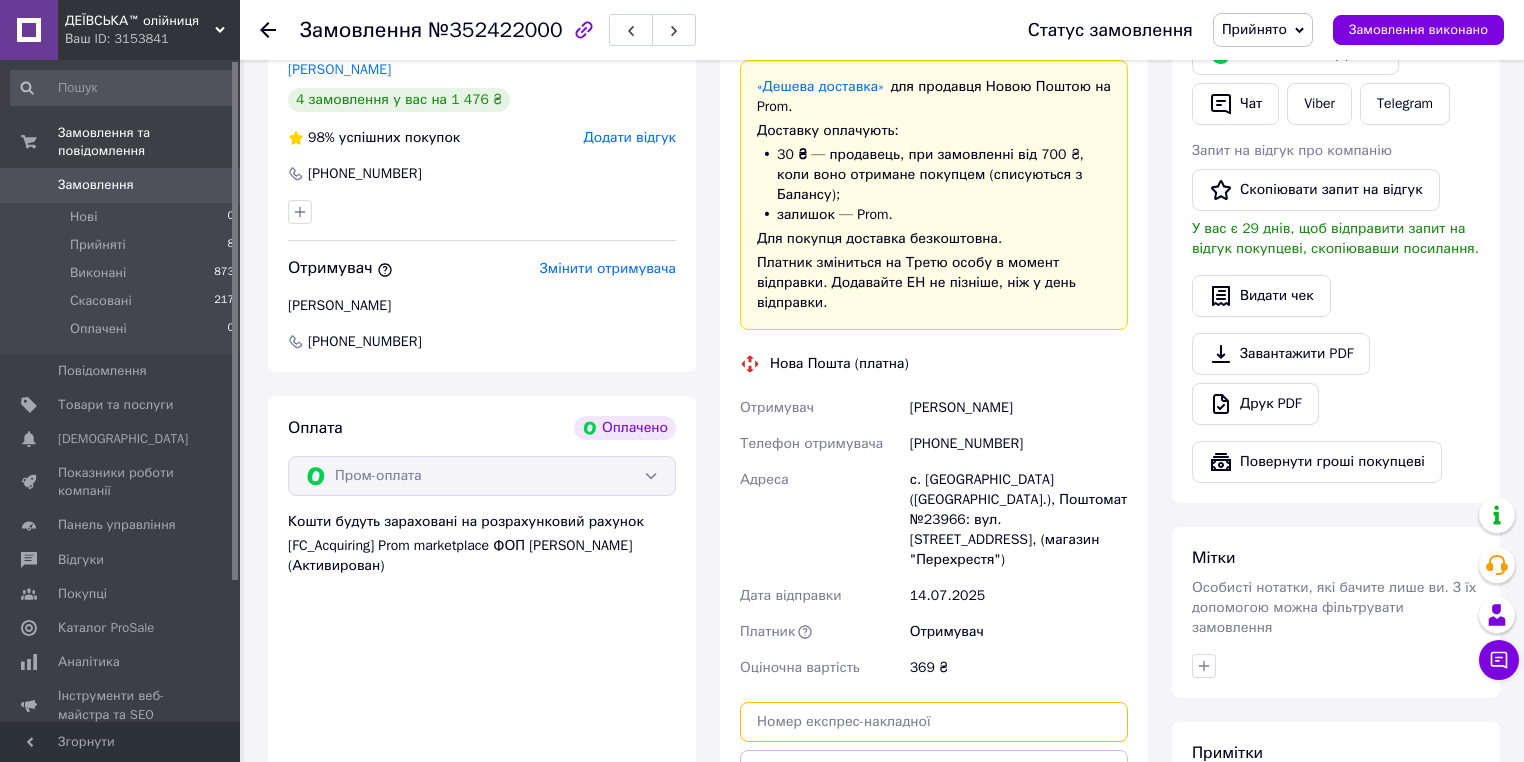 click at bounding box center (934, 722) 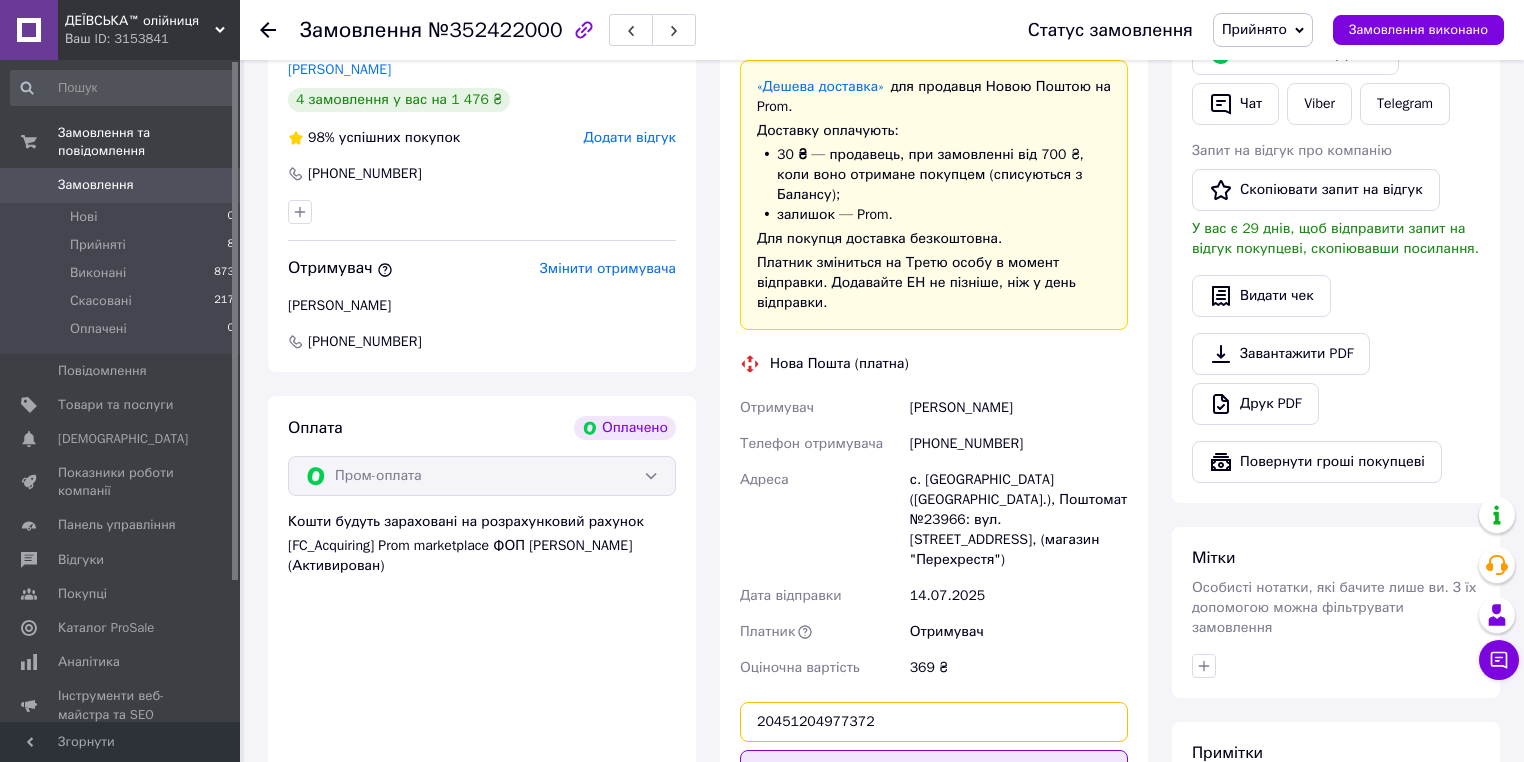 type on "20451204977372" 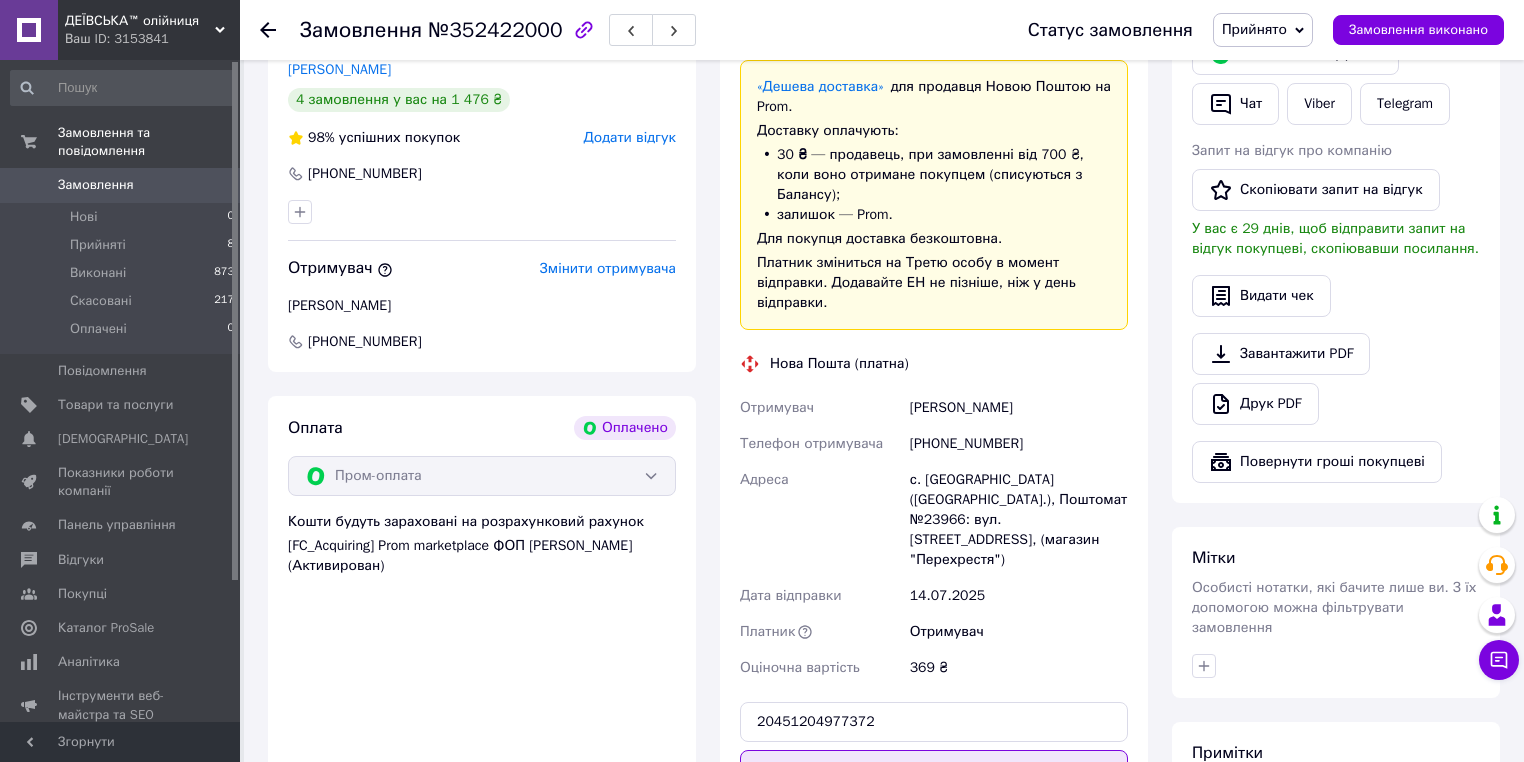 click on "Передати номер" at bounding box center (934, 770) 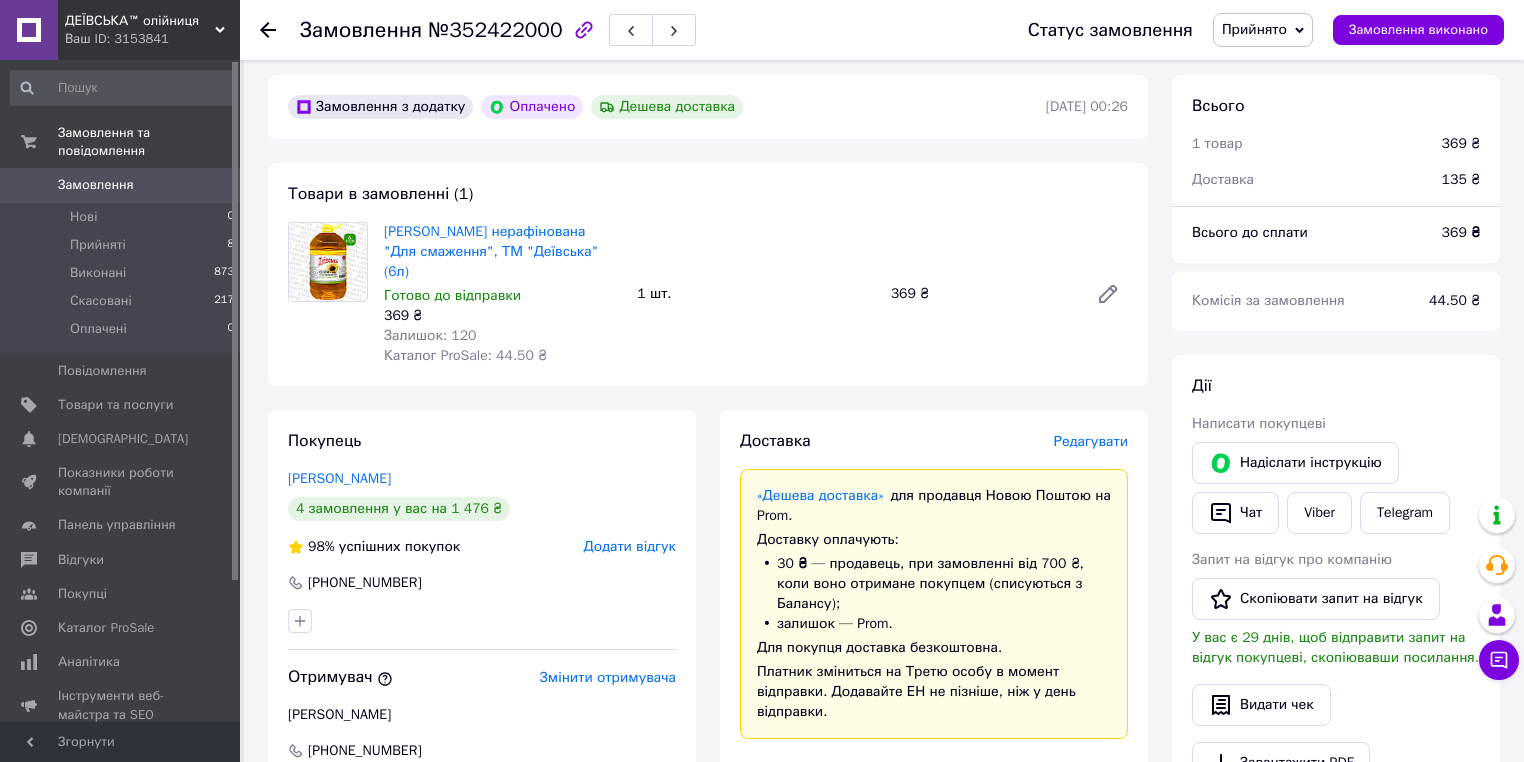 scroll, scrollTop: 0, scrollLeft: 0, axis: both 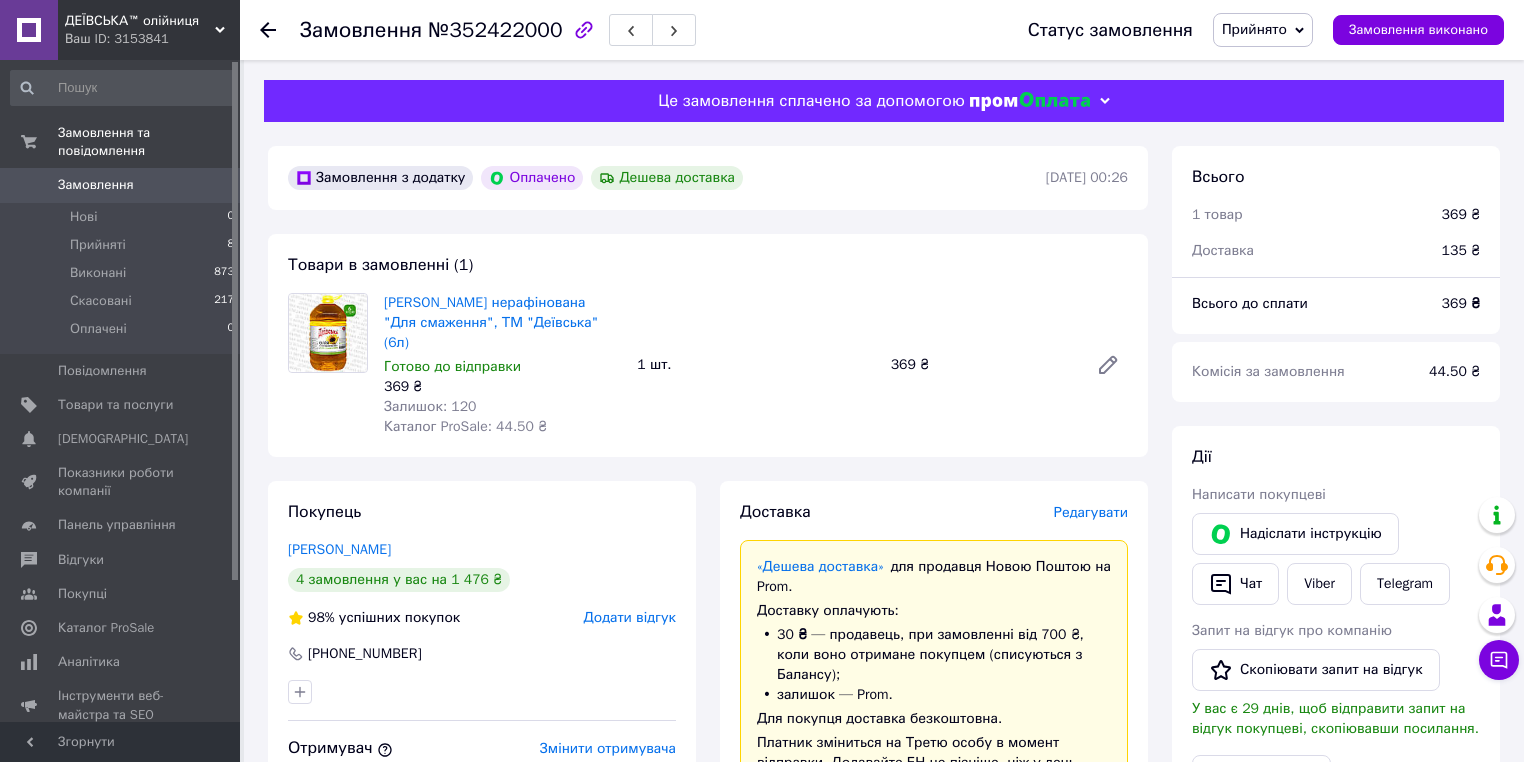 click on "Замовлення з додатку Оплачено Дешева доставка 13.07.2025 | 00:26 Товари в замовленні (1) Олія соняшникова нерафінована "Для смаження", ТМ "Деївська" (6л) Готово до відправки 369 ₴ Залишок: 120 Каталог ProSale: 44.50 ₴  1 шт. 369 ₴ Покупець Бондаренко Игорь 4 замовлення у вас на 1 476 ₴ 98%   успішних покупок Додати відгук +380631013101 Отримувач   Змінити отримувача Бондаренко Тамара +380631013105 Оплата Оплачено Пром-оплата Кошти будуть зараховані на розрахунковий рахунок [FC_Acquiring] Prom marketplace ФОП Рубан Наталя Миколаївна (Активирован) Доставка Редагувати «Дешева доставка»   30 ₴   — продавець <" at bounding box center (708, 941) 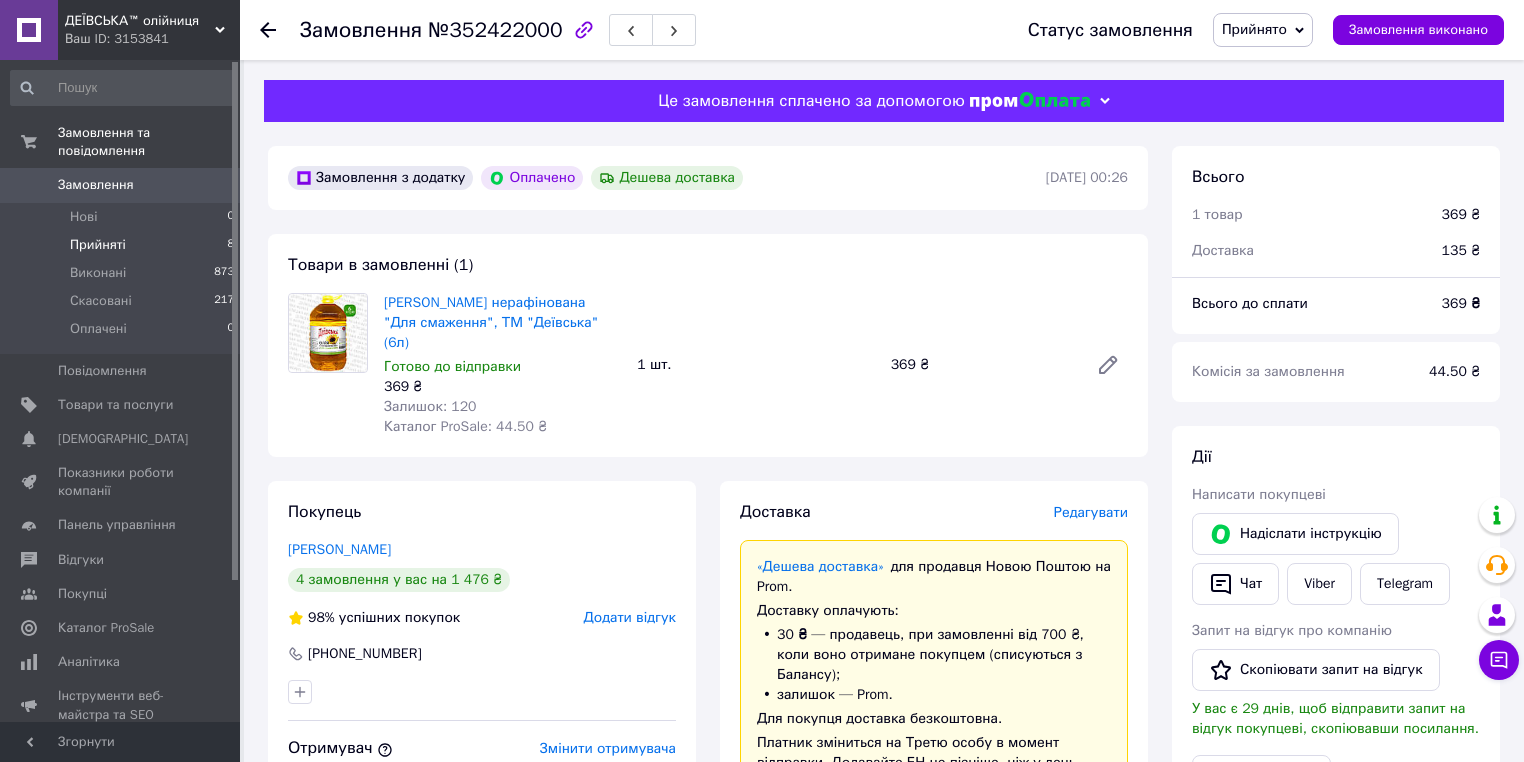 click on "Прийняті 8" at bounding box center [123, 245] 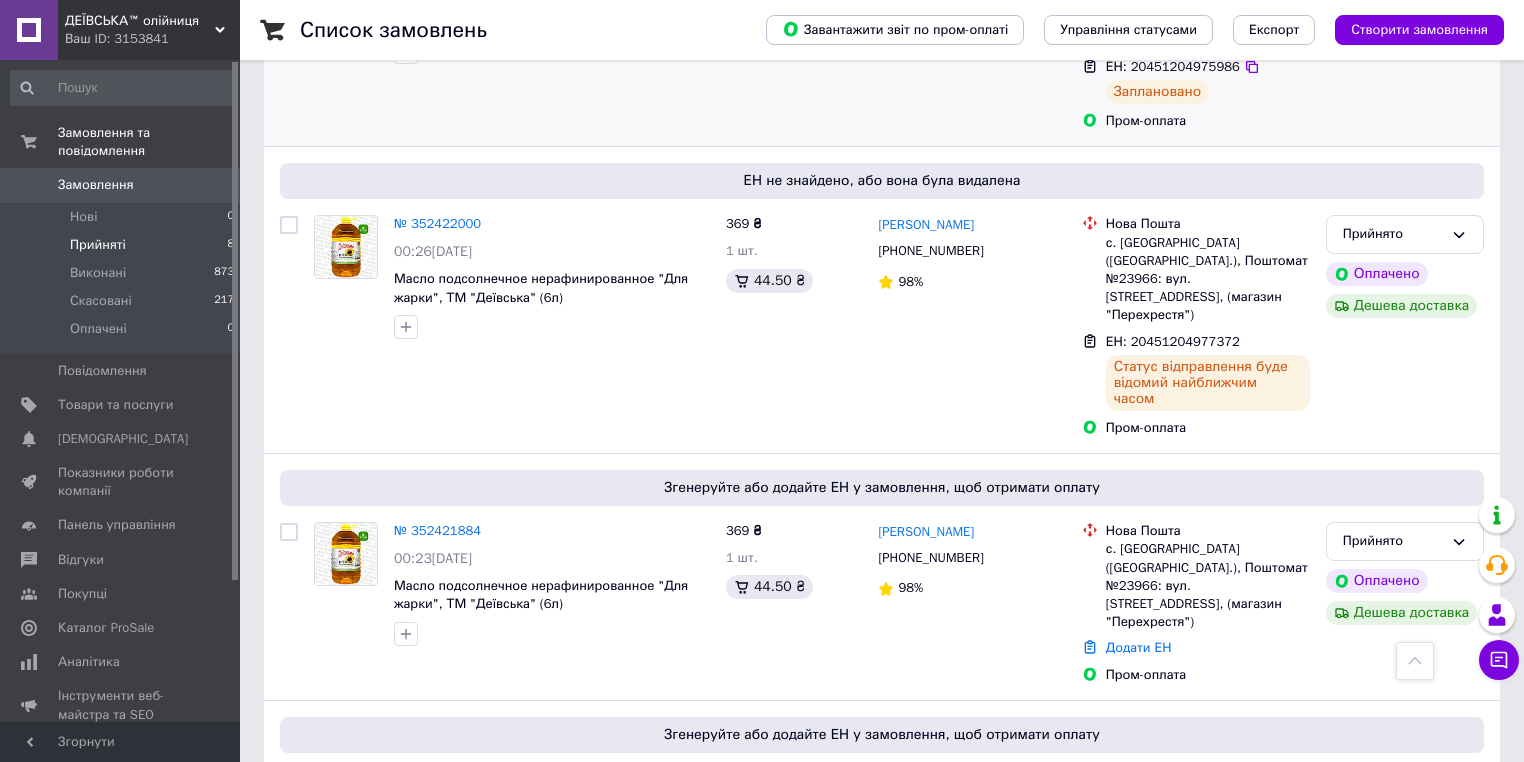 scroll, scrollTop: 640, scrollLeft: 0, axis: vertical 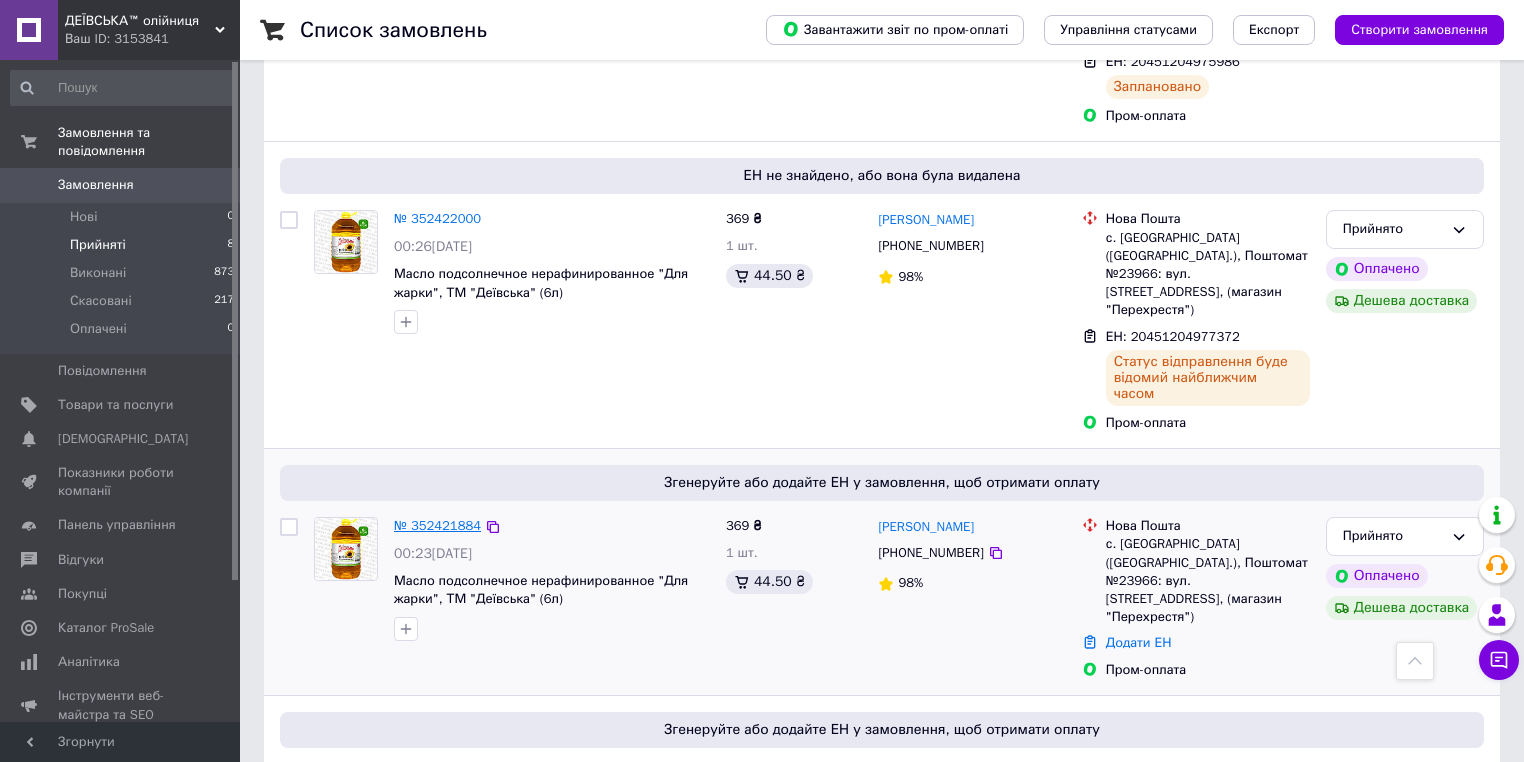 click on "№ 352421884" at bounding box center [437, 525] 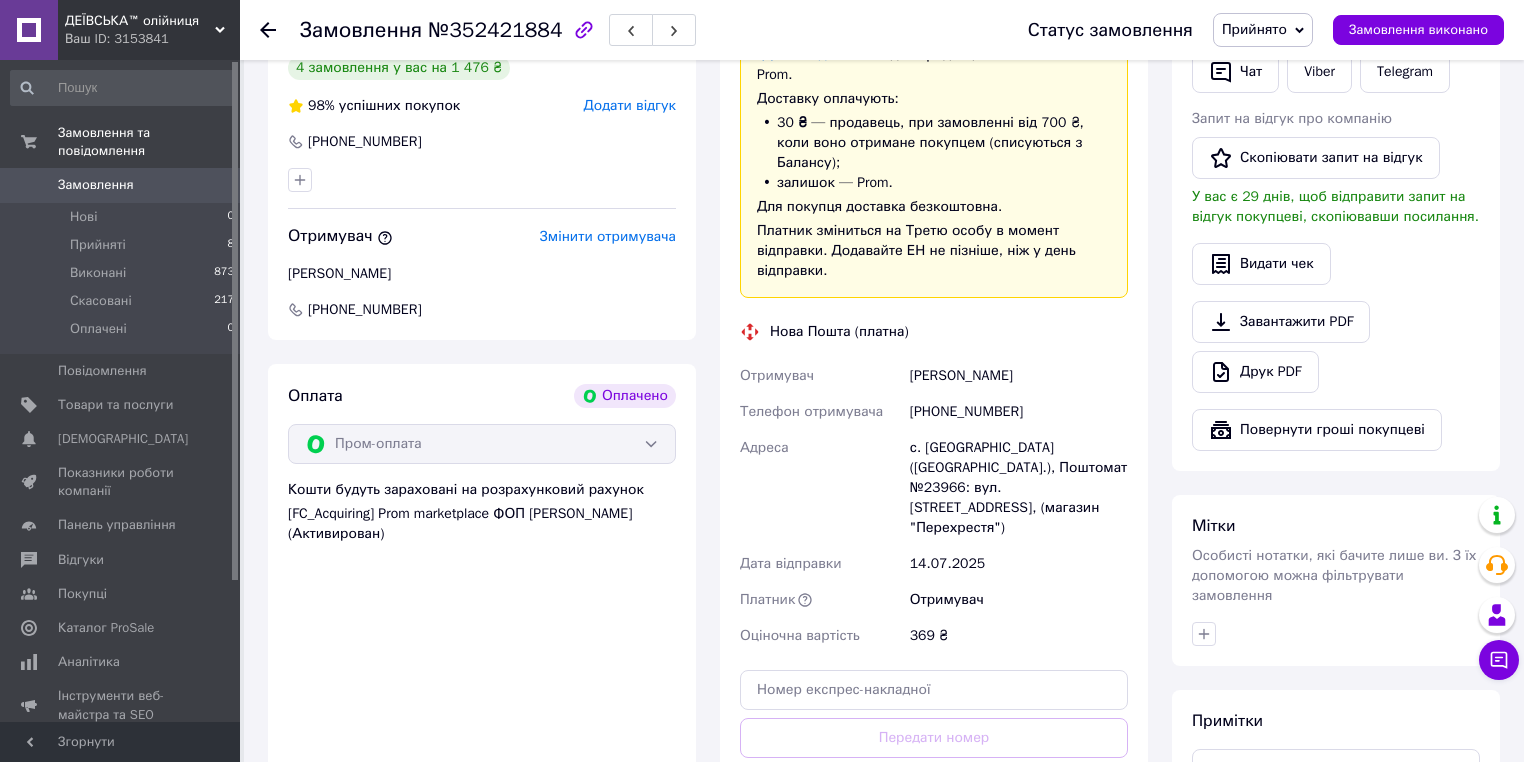 scroll, scrollTop: 511, scrollLeft: 0, axis: vertical 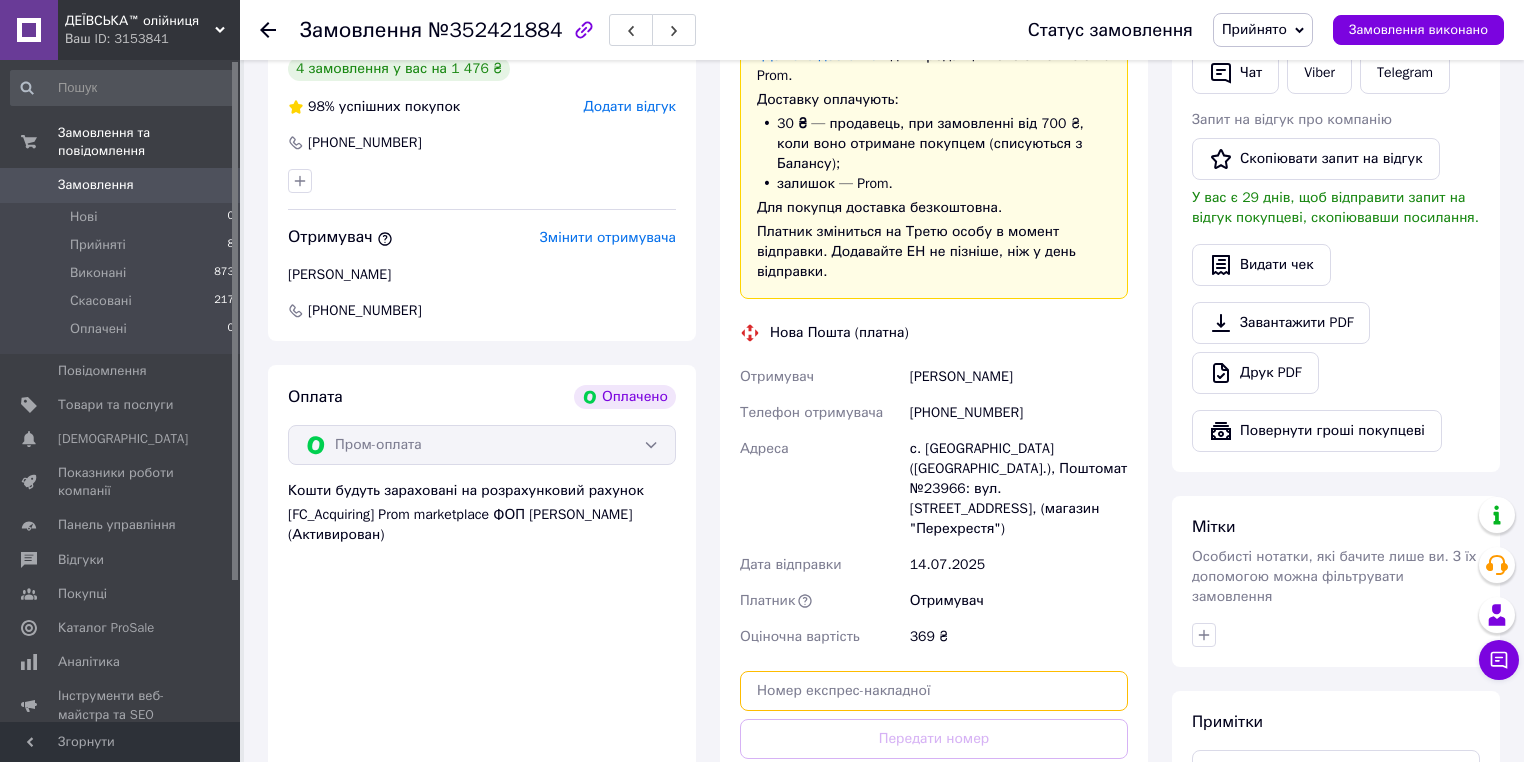click at bounding box center [934, 691] 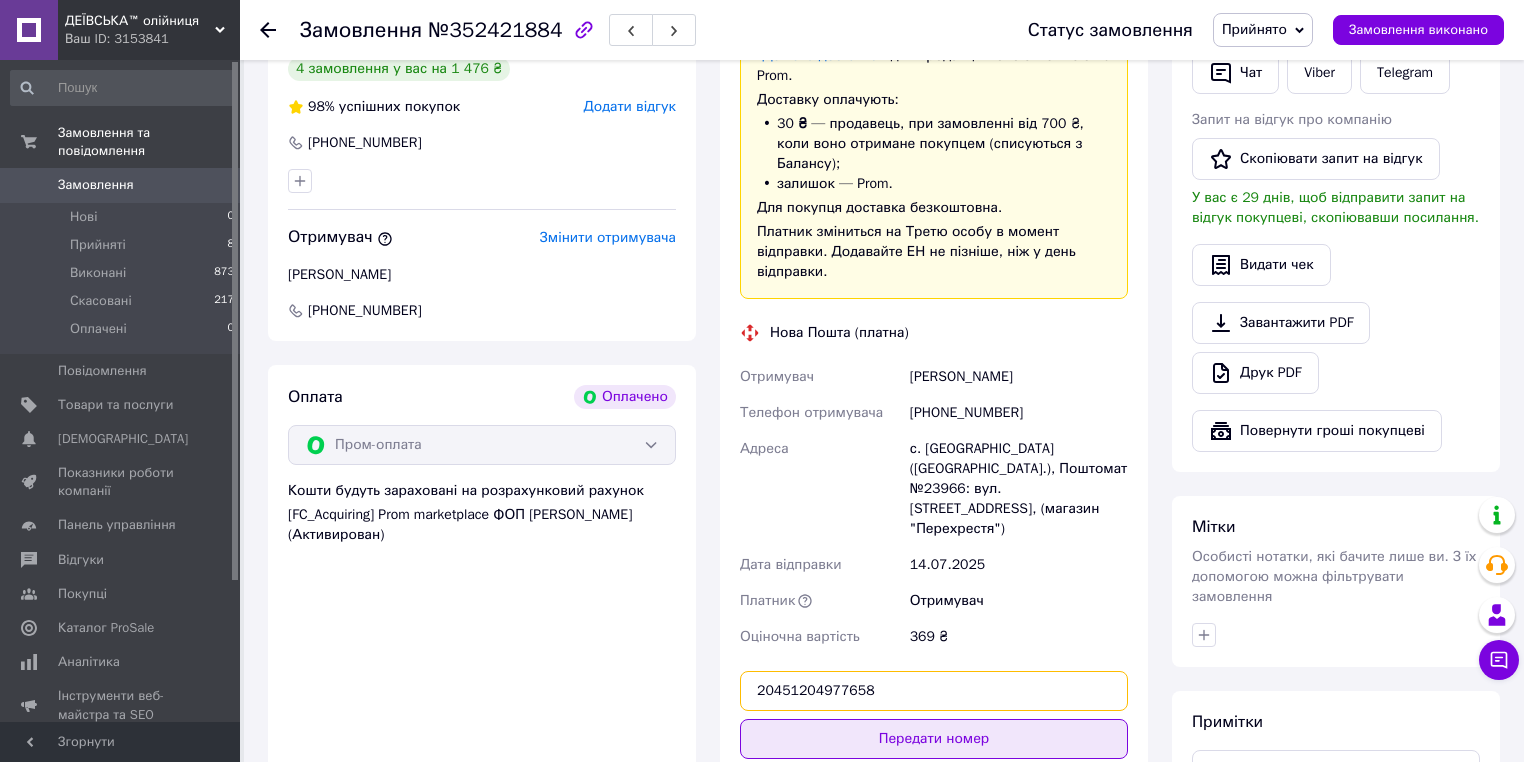 type on "20451204977658" 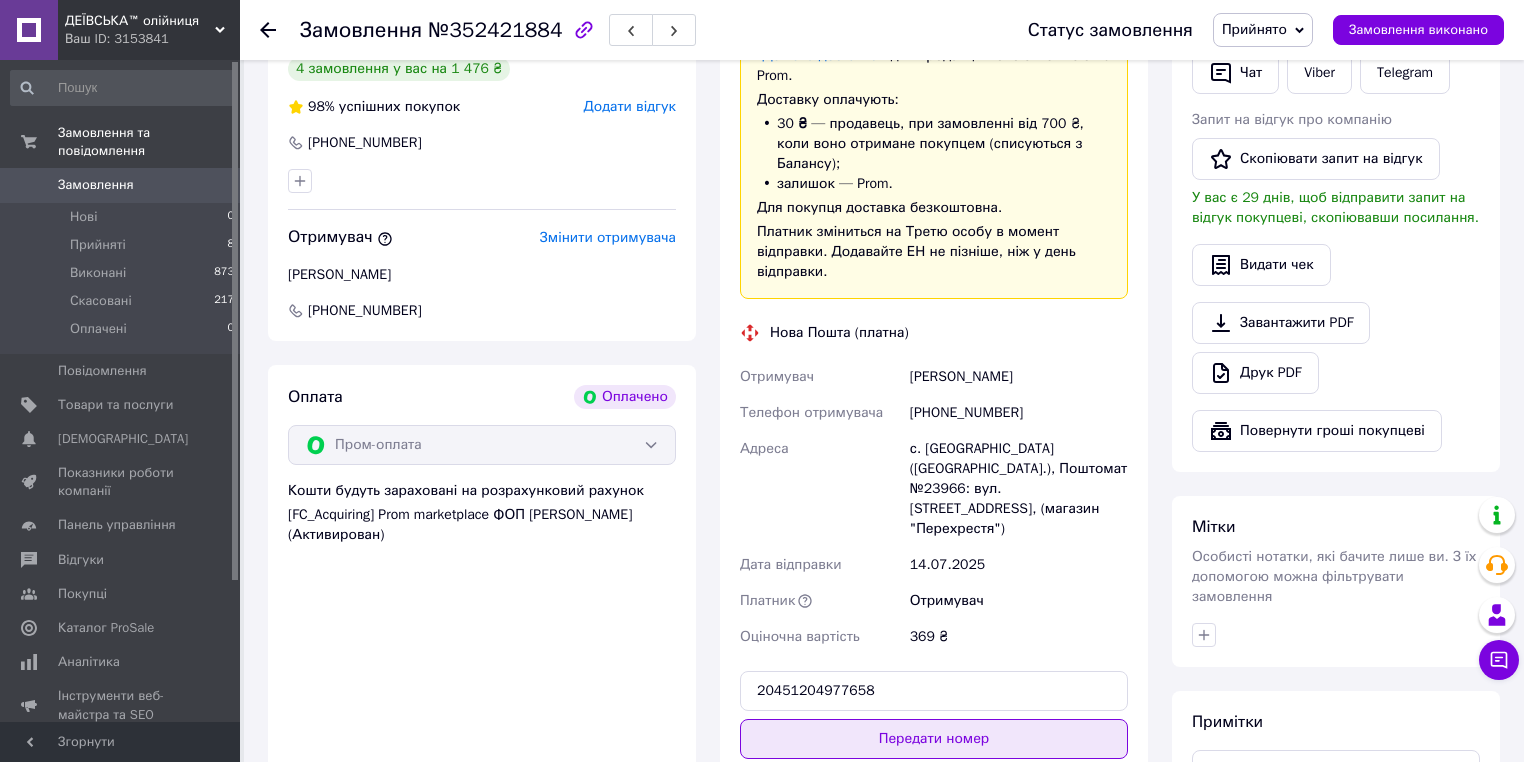 click on "Передати номер" at bounding box center [934, 739] 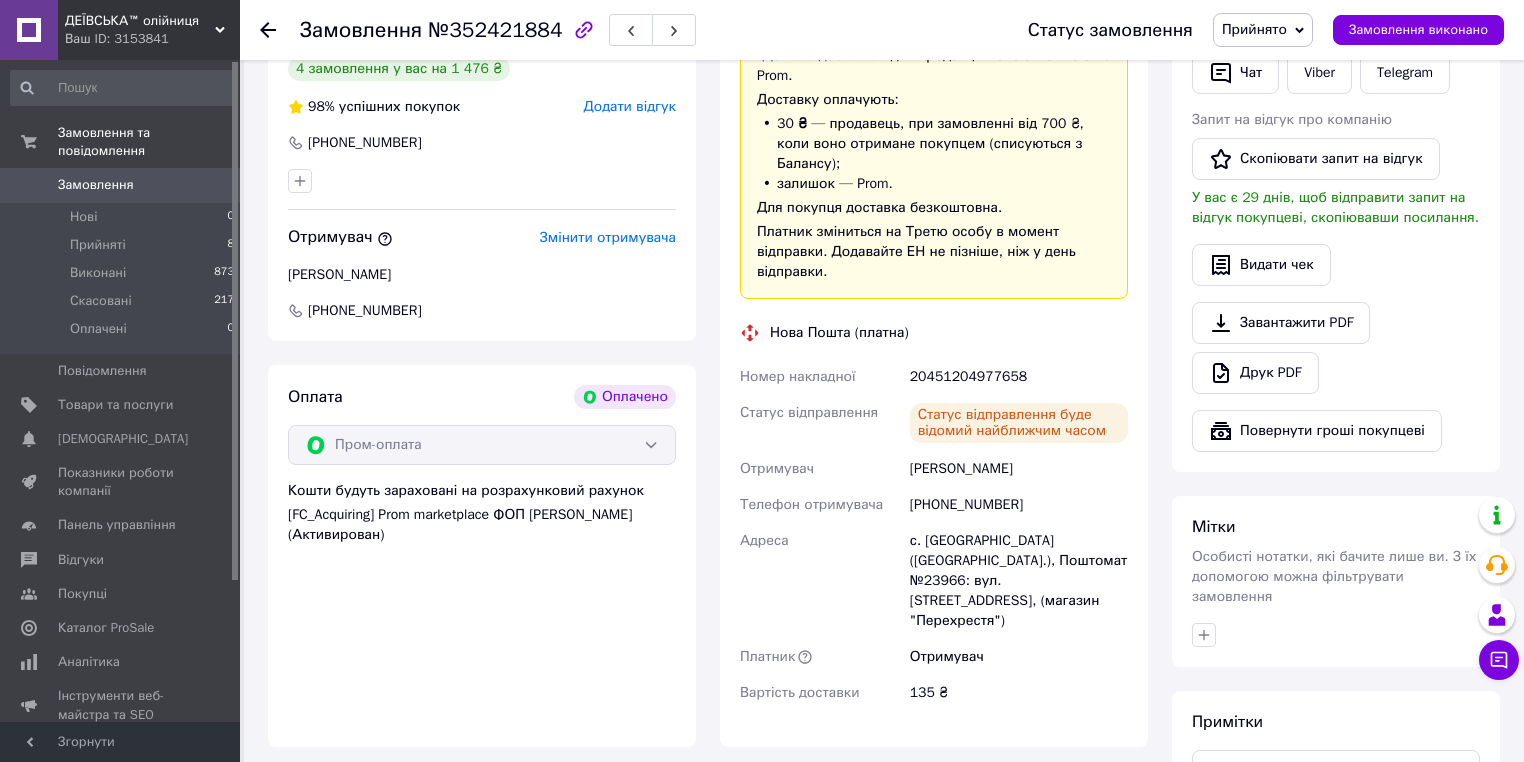 drag, startPoint x: 1048, startPoint y: 429, endPoint x: 904, endPoint y: 428, distance: 144.00348 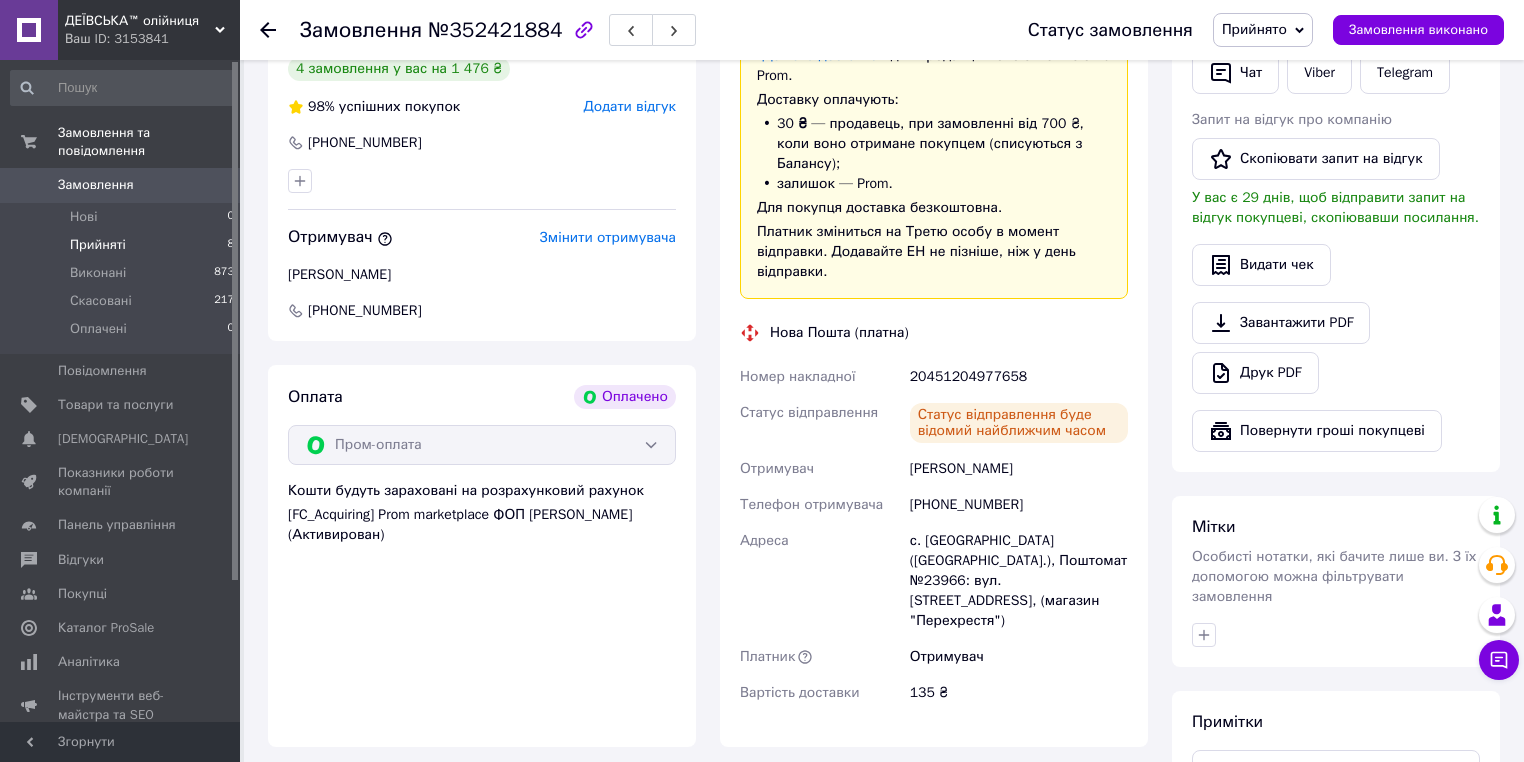 click on "Прийняті" at bounding box center [98, 245] 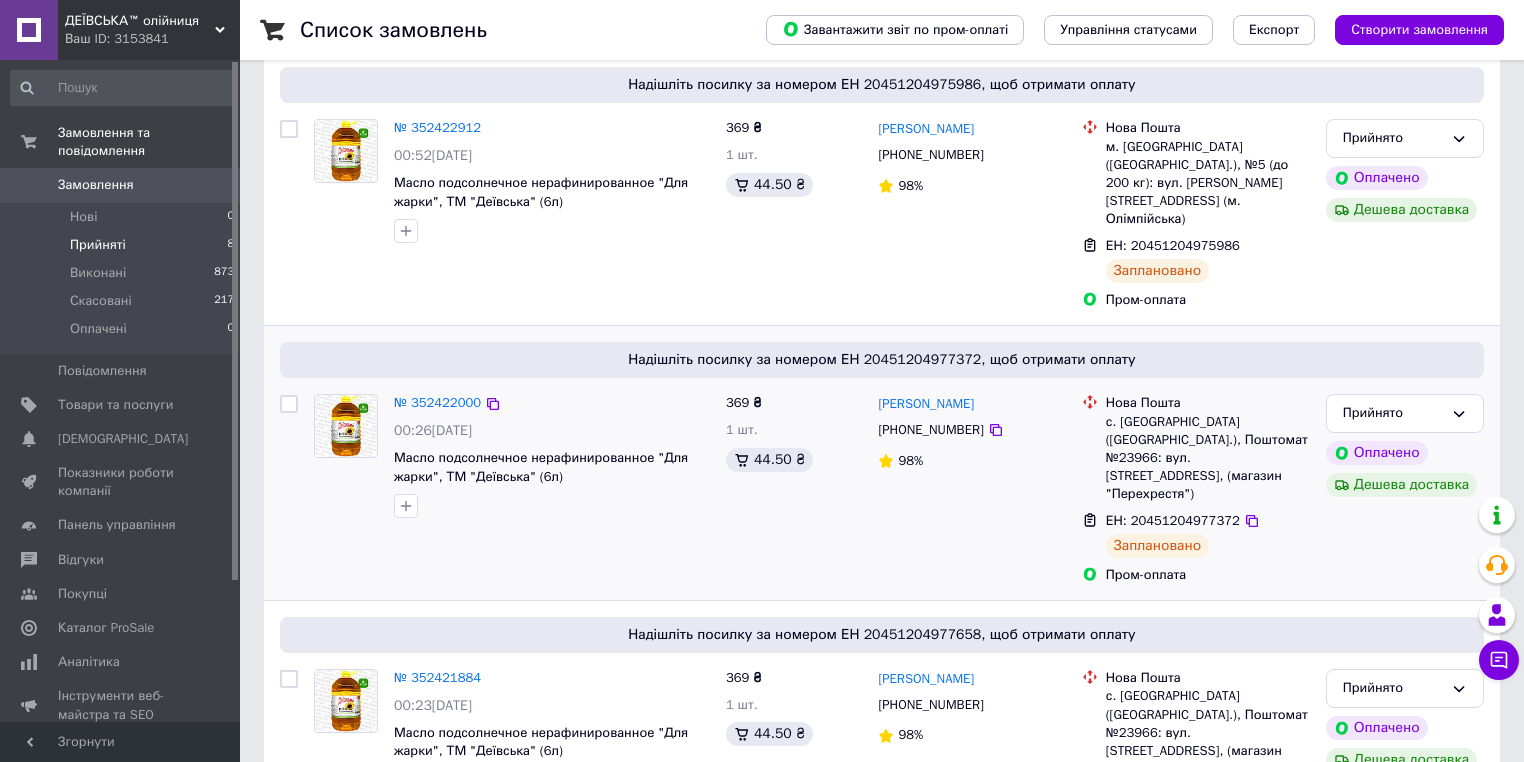 scroll, scrollTop: 480, scrollLeft: 0, axis: vertical 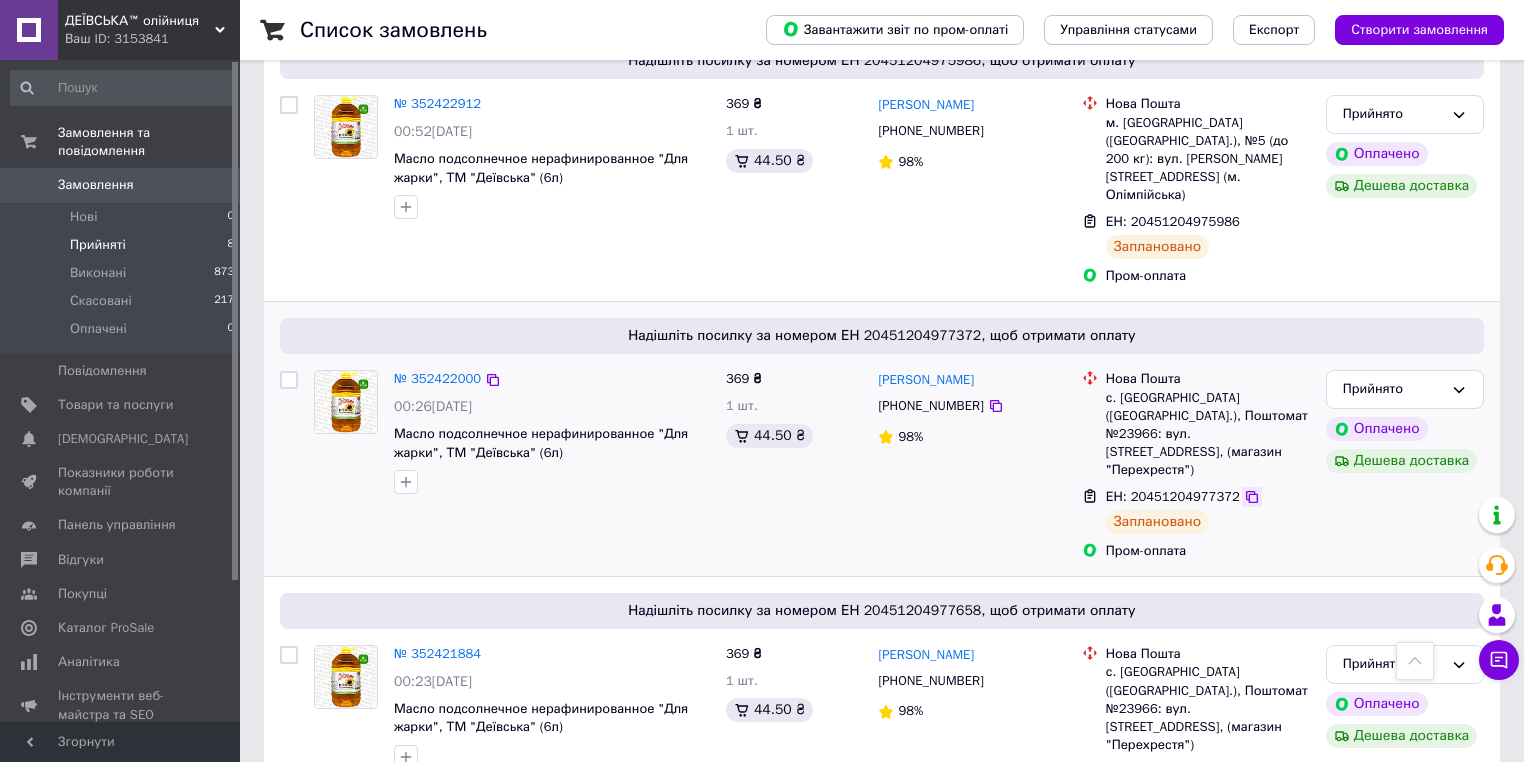 click 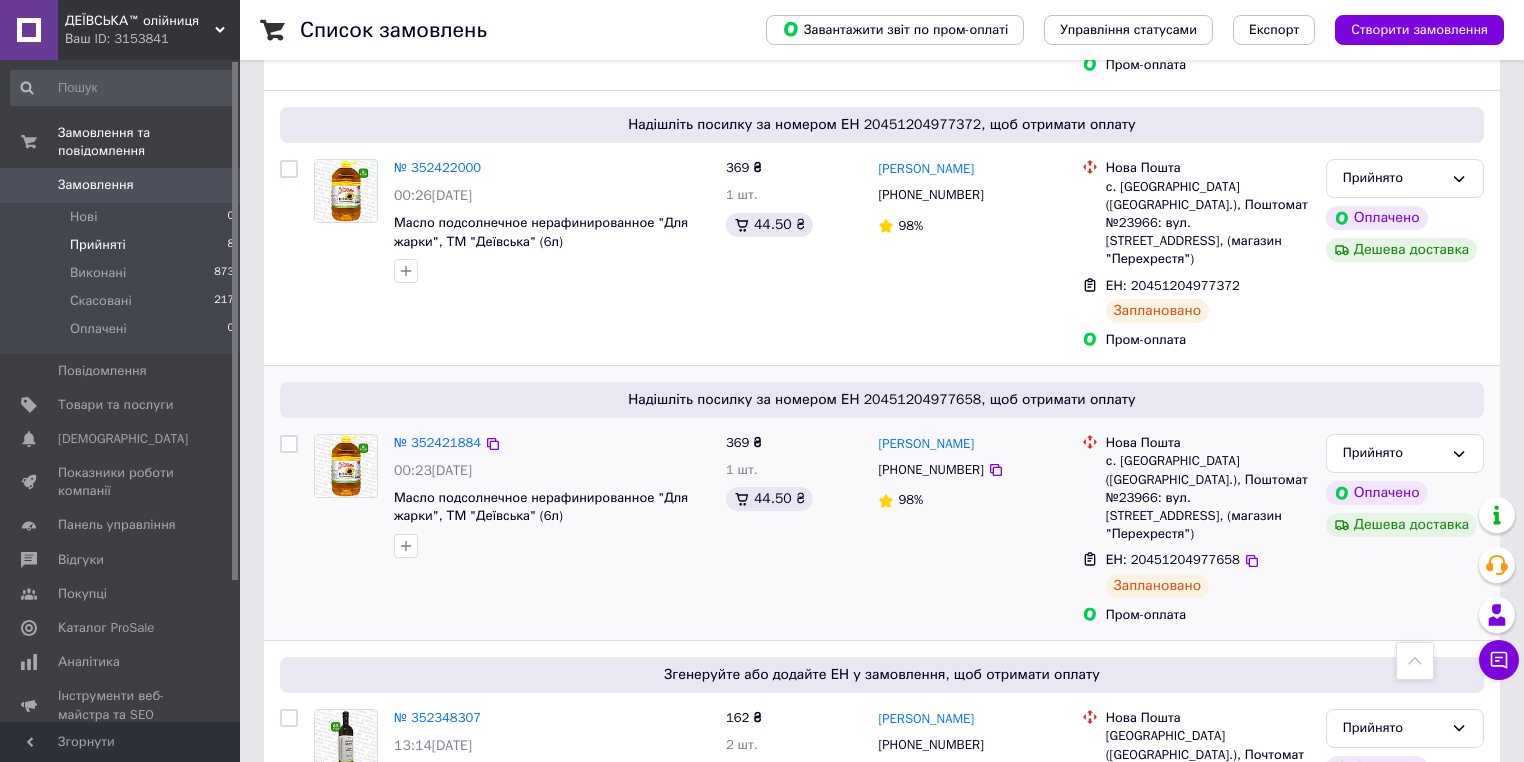 scroll, scrollTop: 693, scrollLeft: 0, axis: vertical 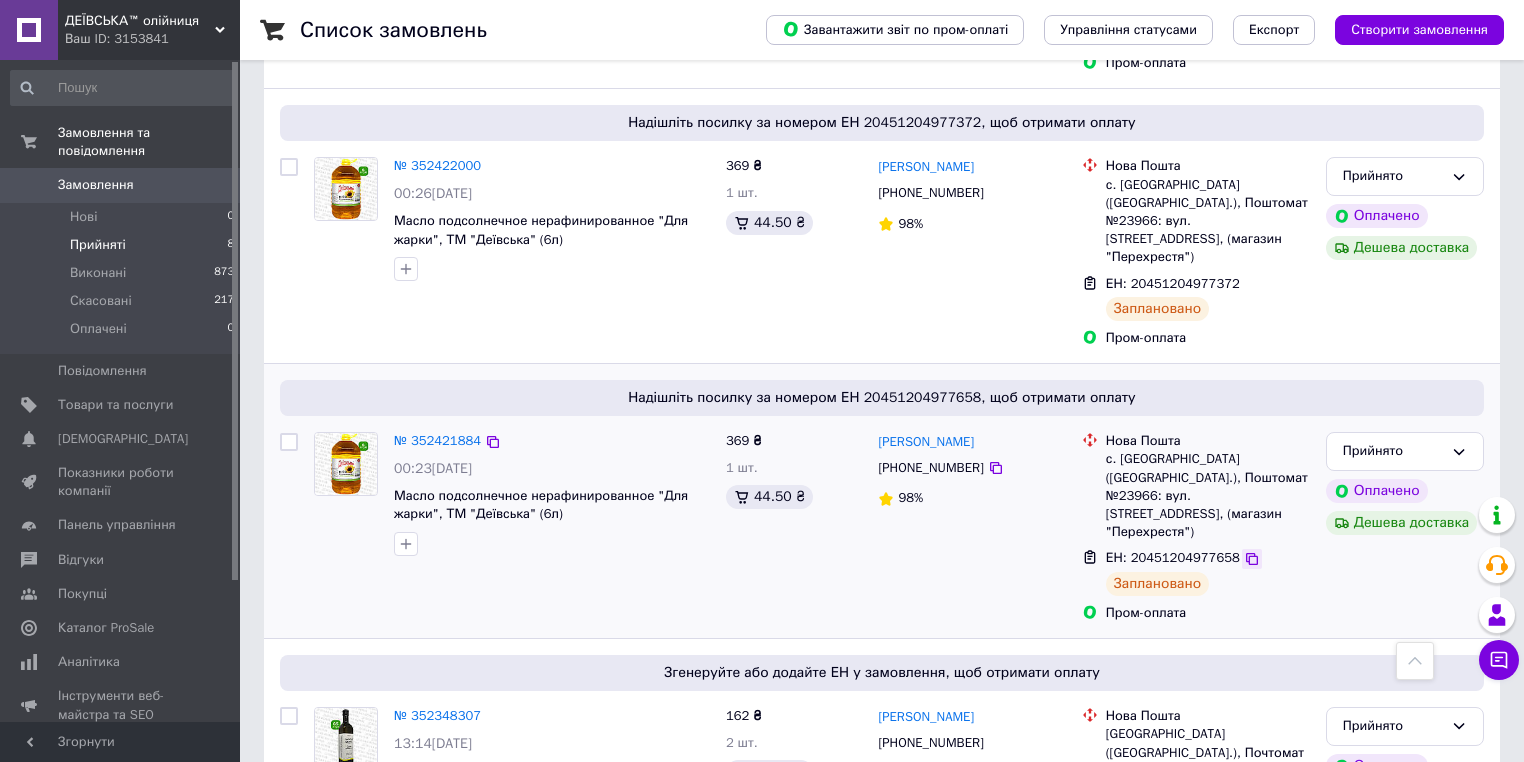 click 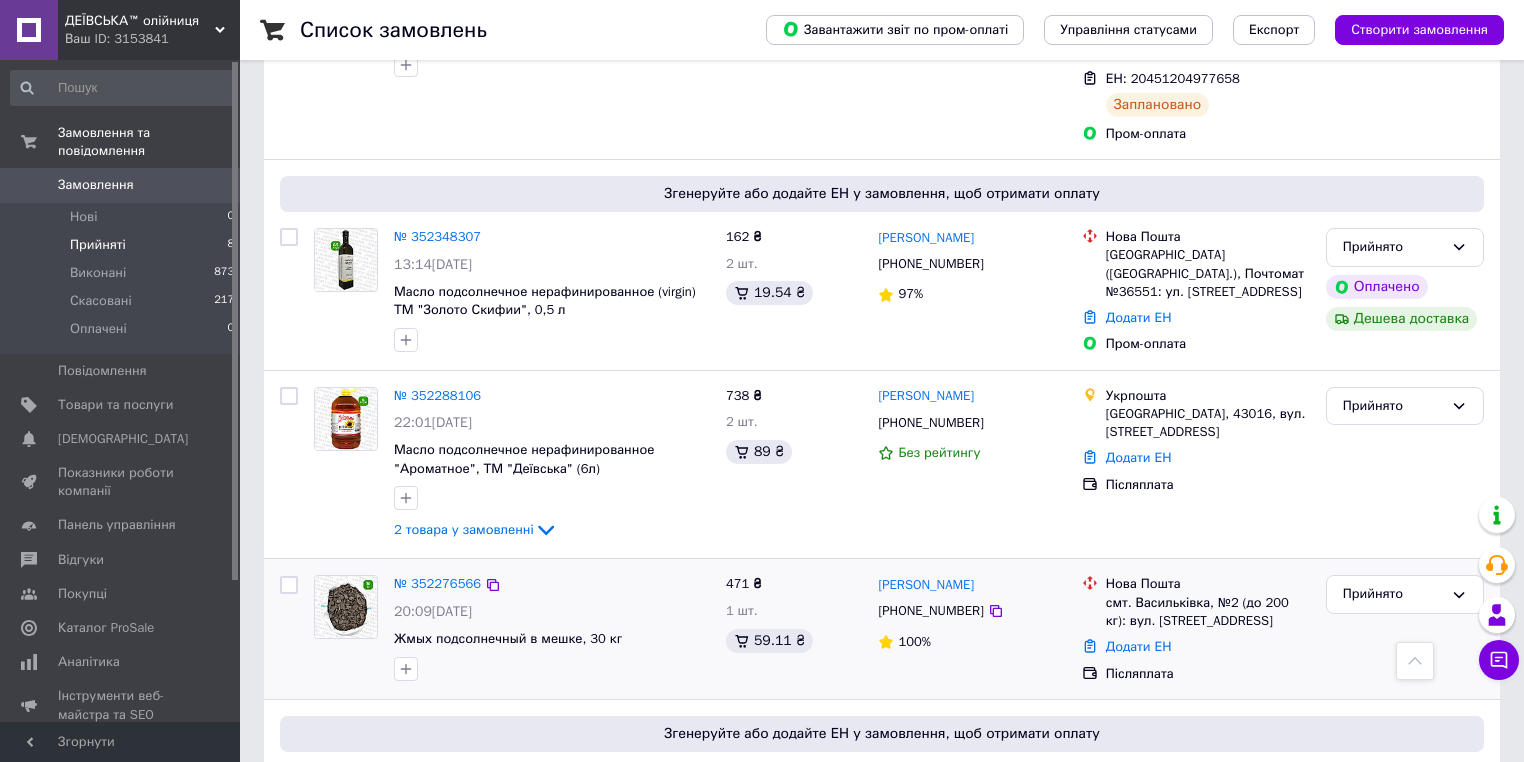 scroll, scrollTop: 1173, scrollLeft: 0, axis: vertical 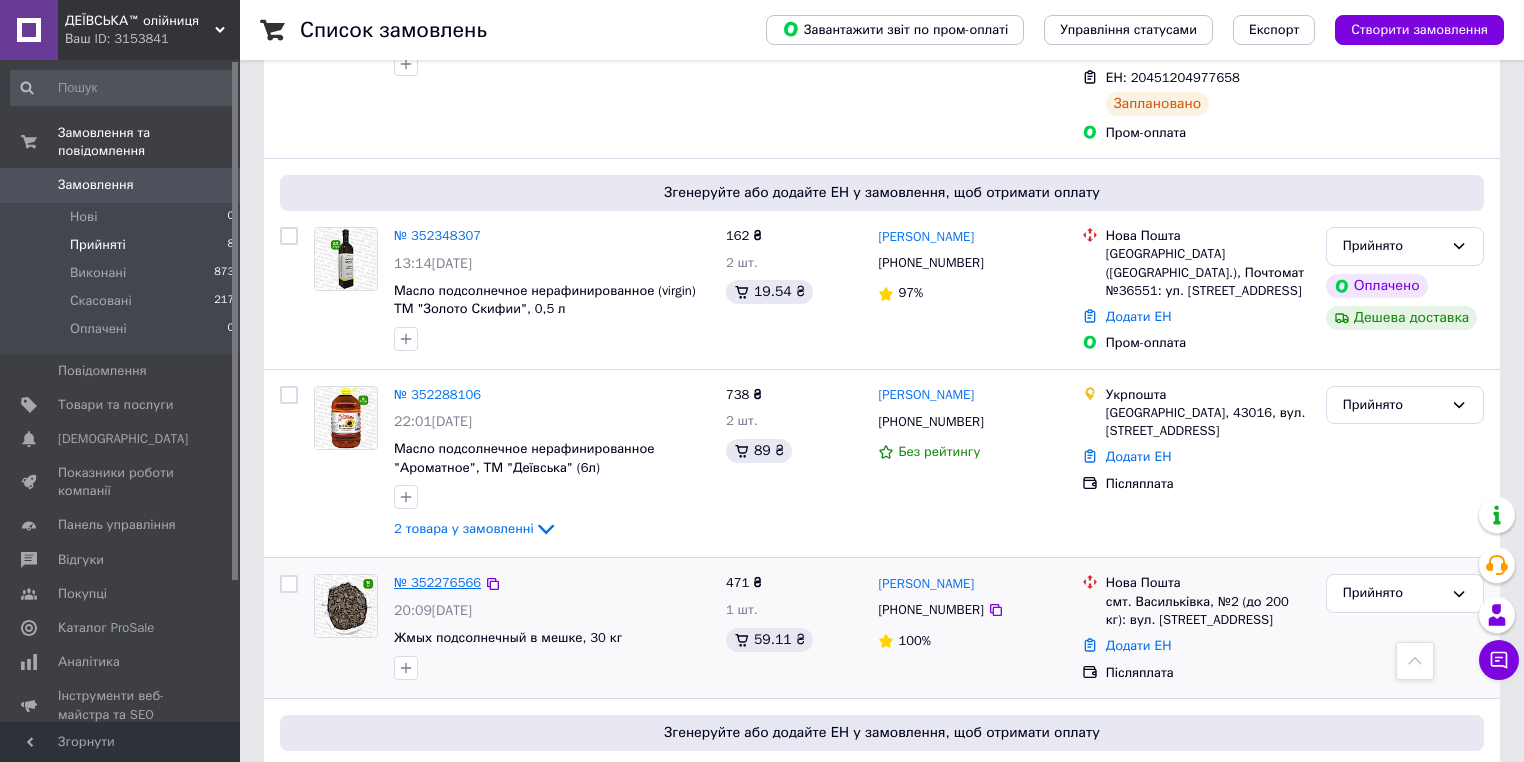 click on "№ 352276566" at bounding box center [437, 582] 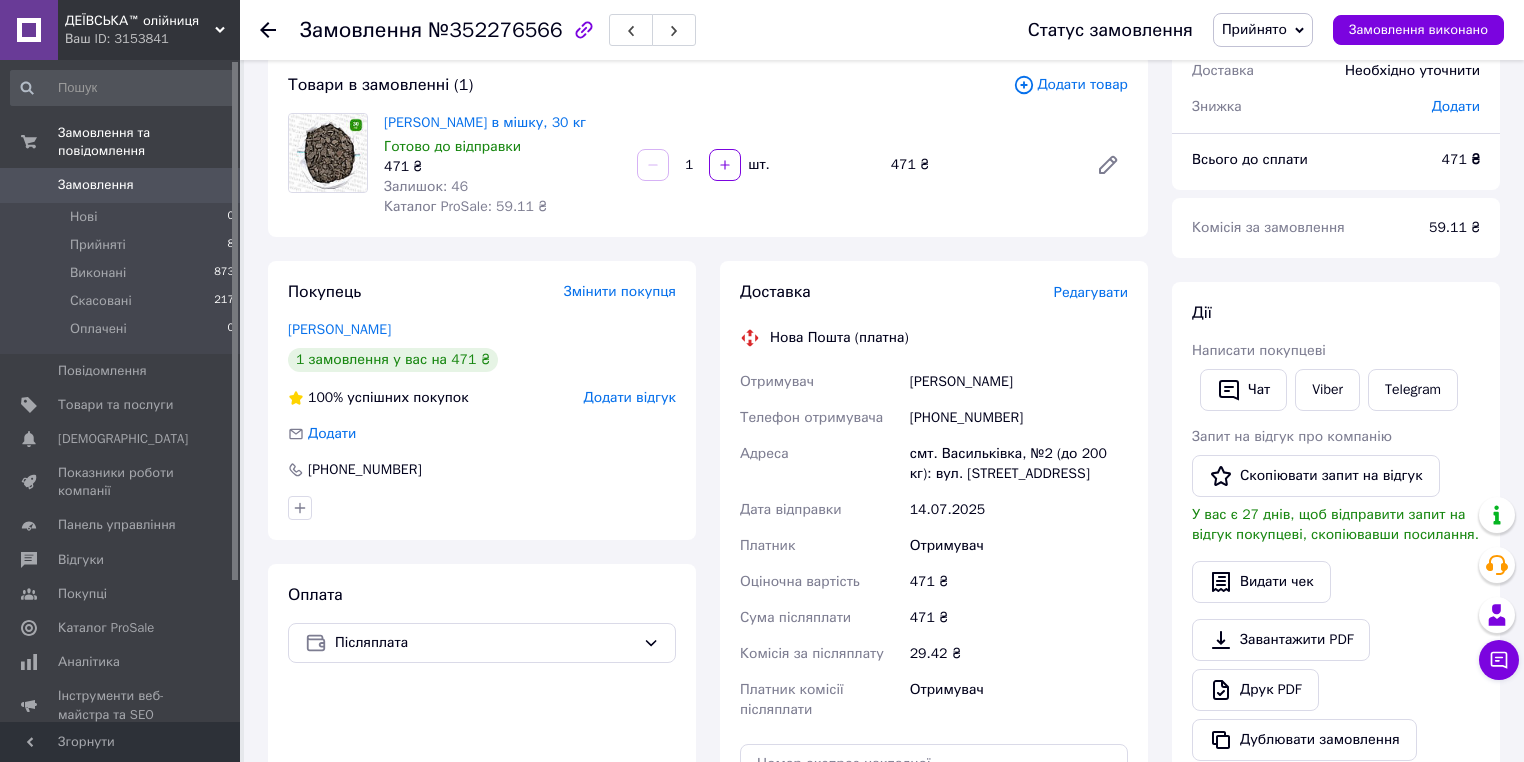 scroll, scrollTop: 35, scrollLeft: 0, axis: vertical 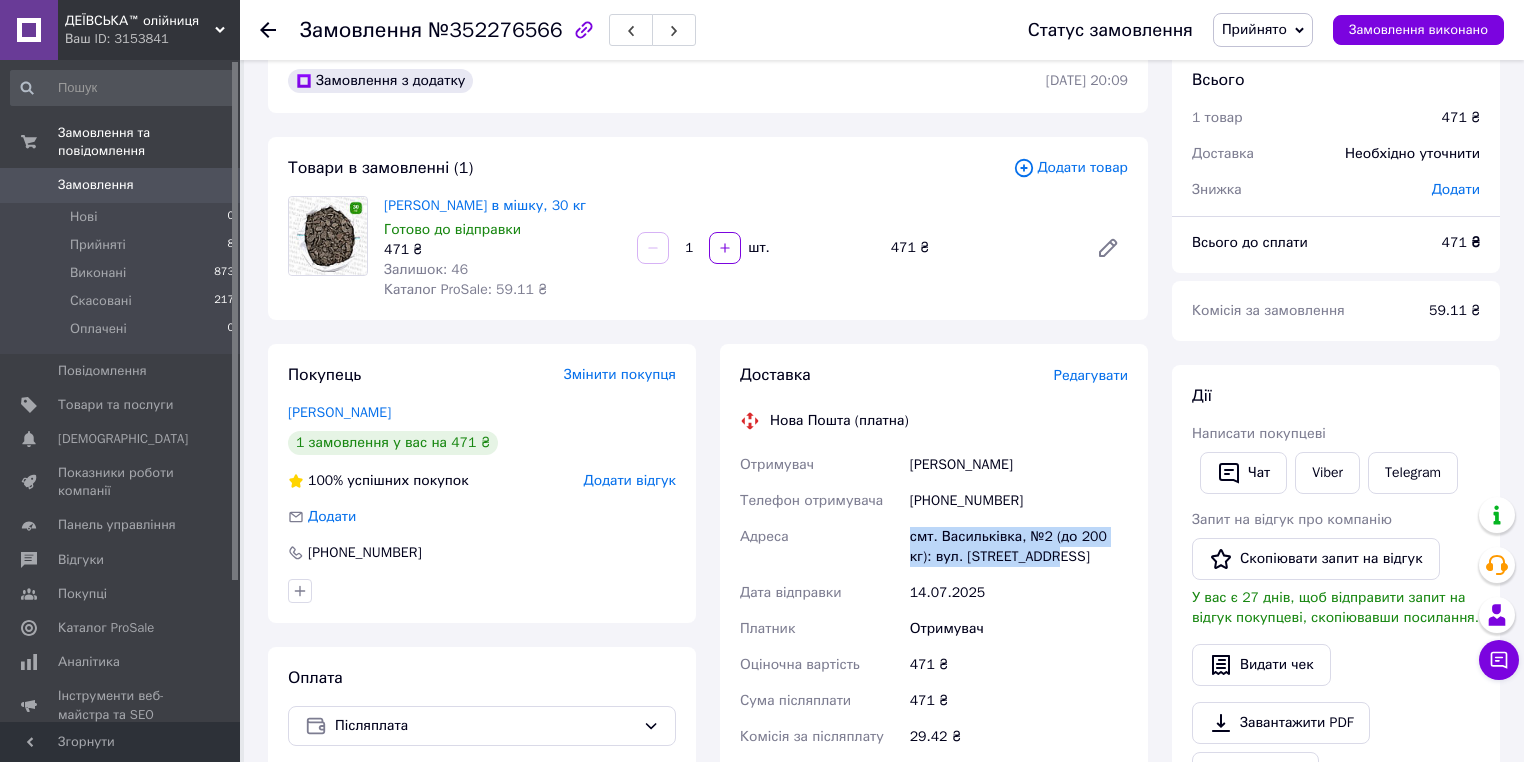 drag, startPoint x: 976, startPoint y: 565, endPoint x: 888, endPoint y: 545, distance: 90.24411 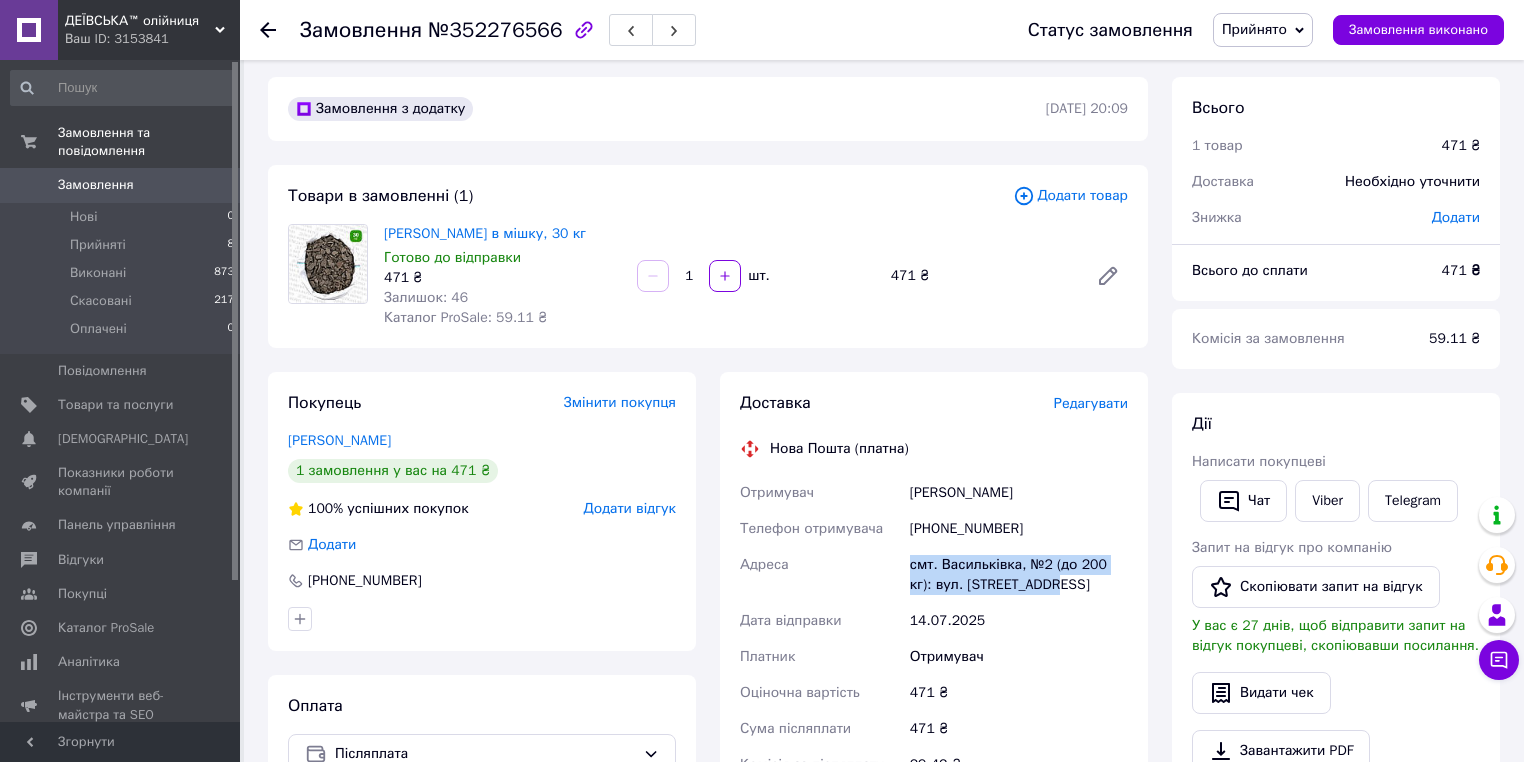 scroll, scrollTop: 0, scrollLeft: 0, axis: both 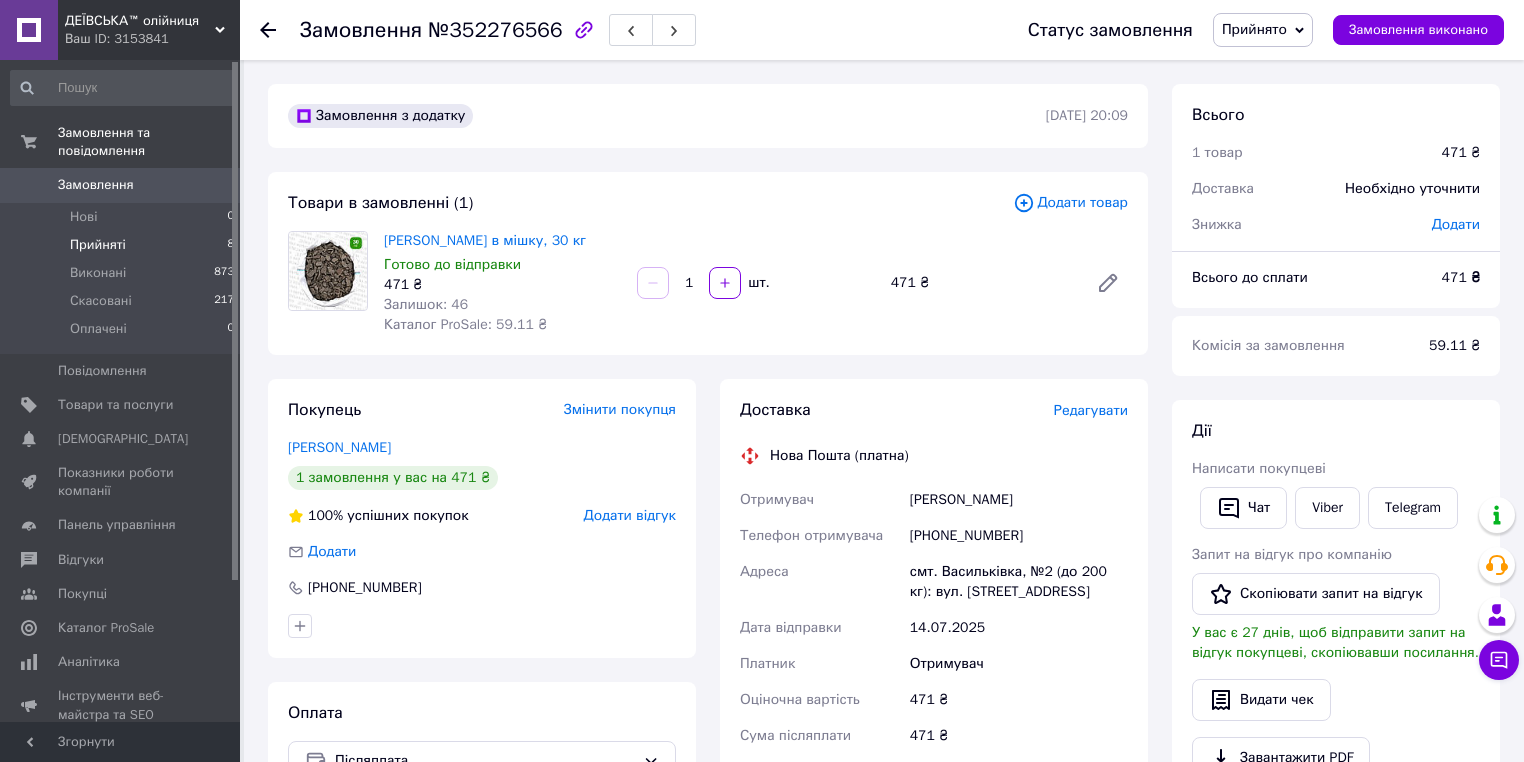 click on "Прийняті 8" at bounding box center (123, 245) 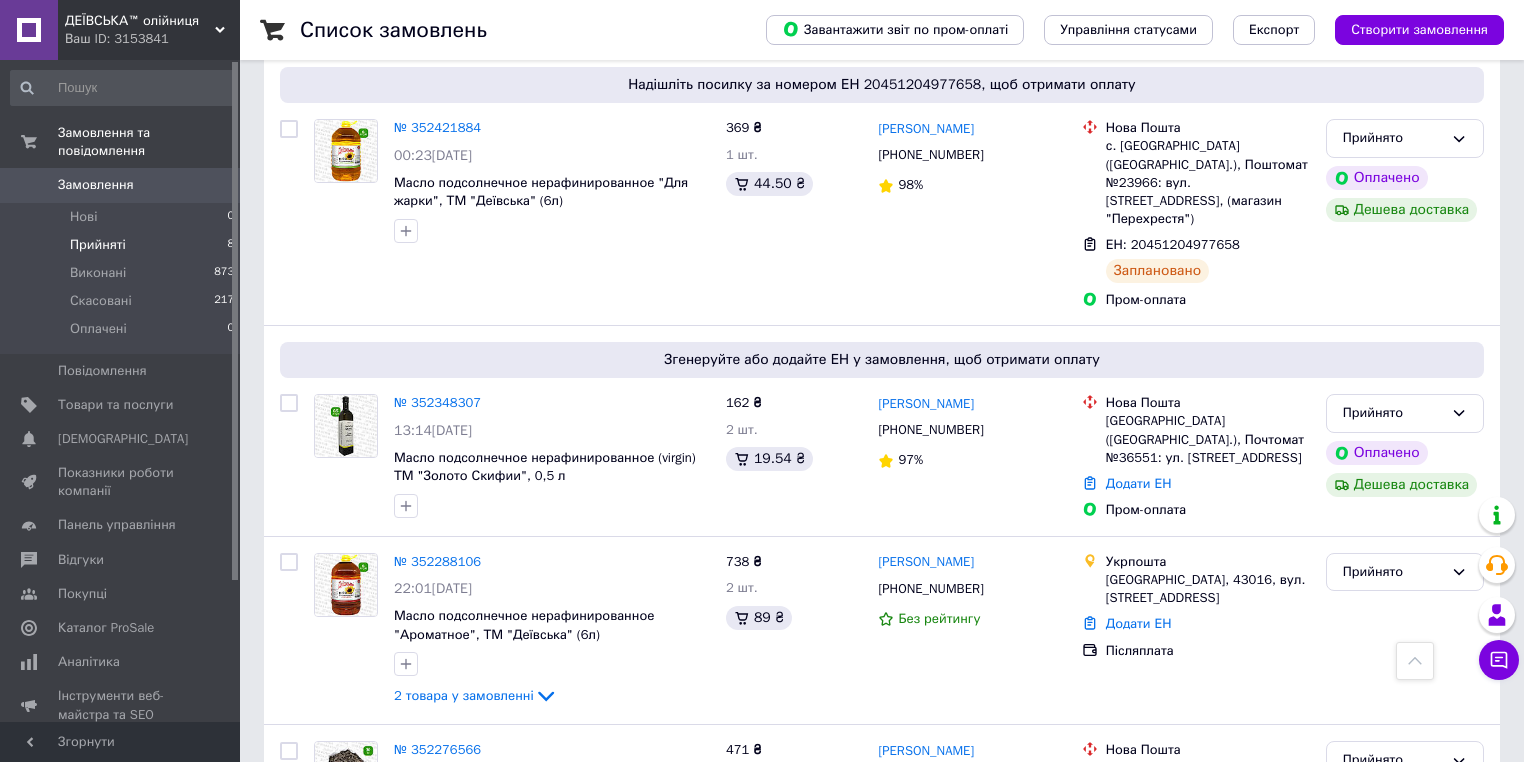 scroll, scrollTop: 1013, scrollLeft: 0, axis: vertical 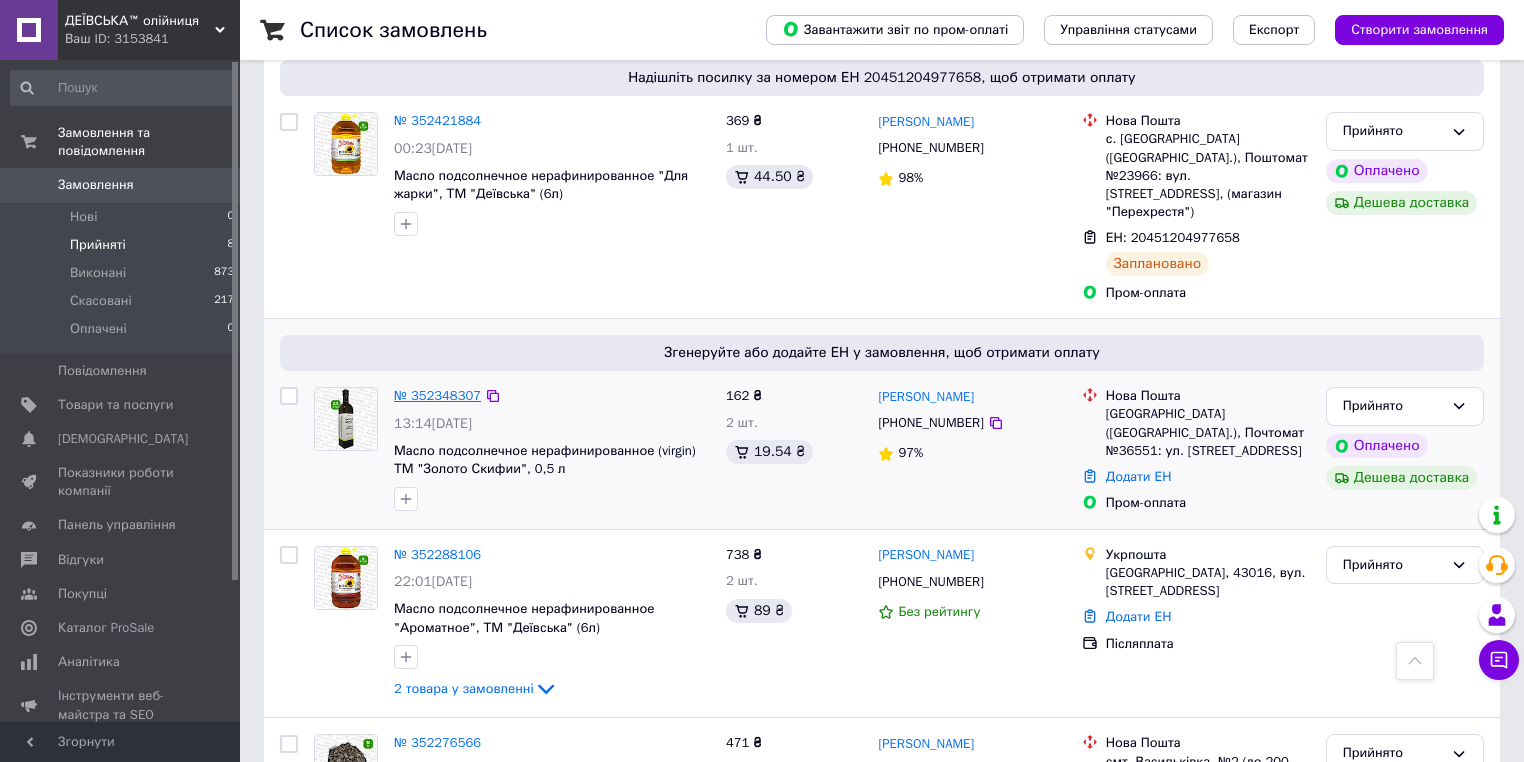 click on "№ 352348307" at bounding box center [437, 395] 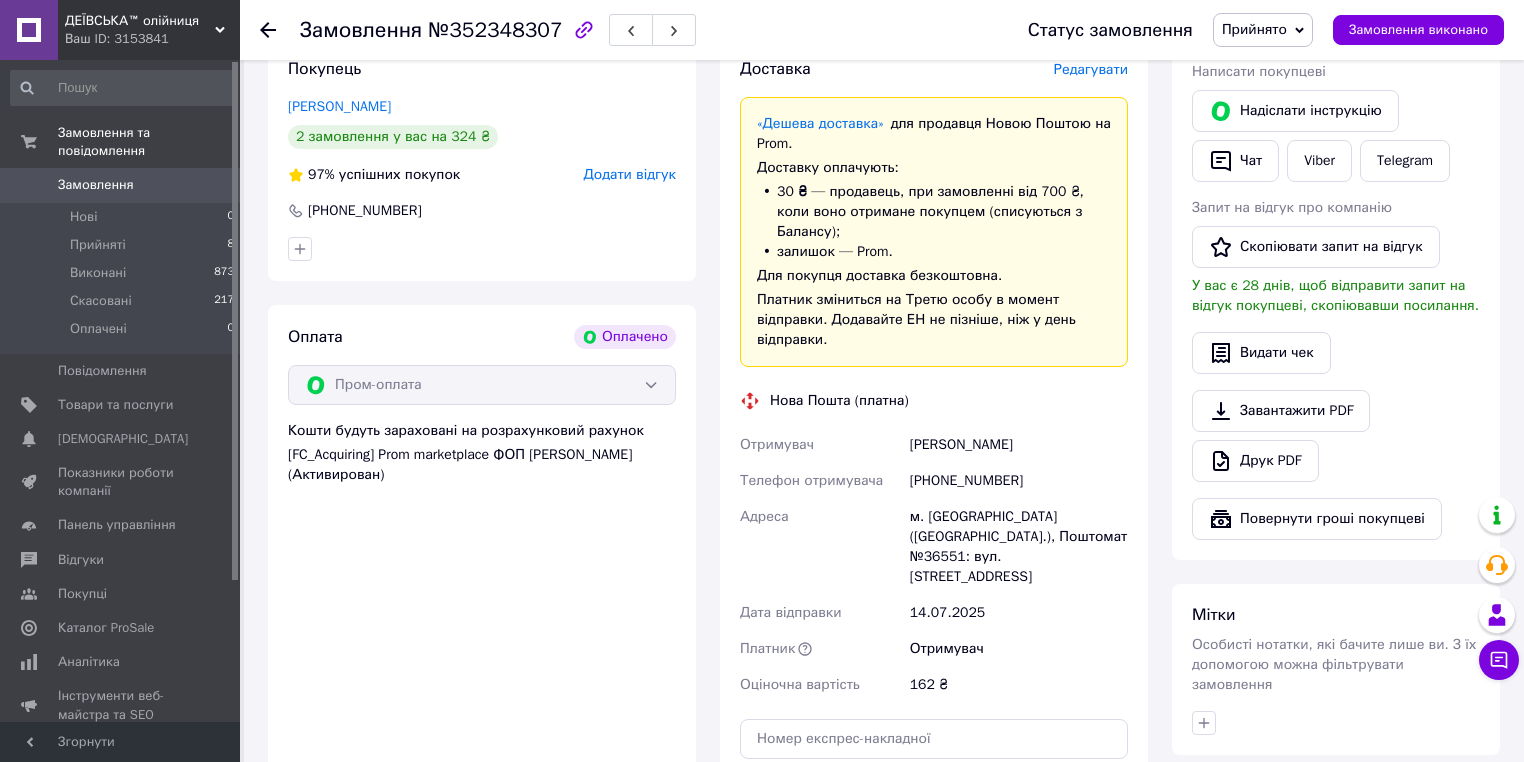 scroll, scrollTop: 426, scrollLeft: 0, axis: vertical 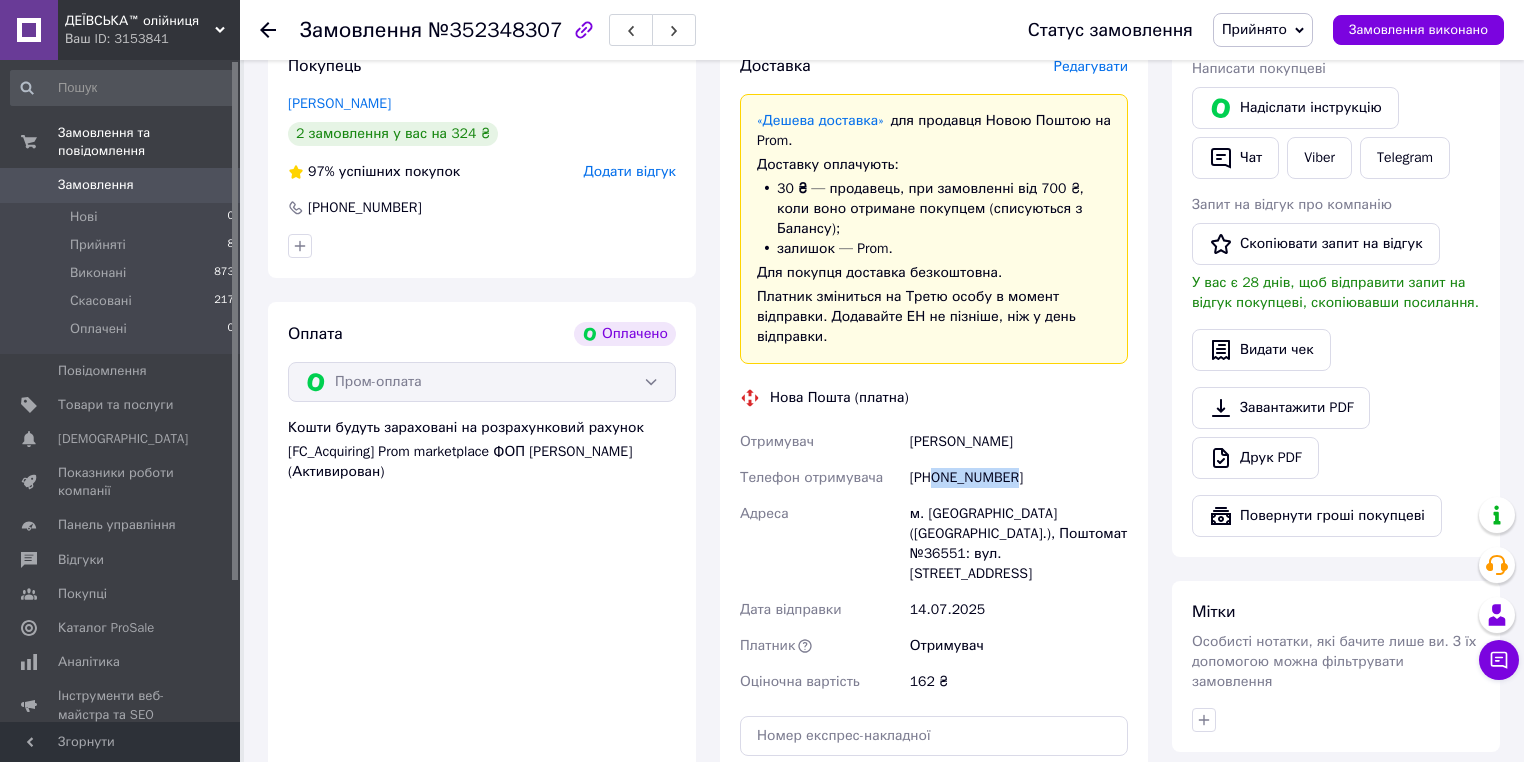 drag, startPoint x: 932, startPoint y: 466, endPoint x: 1056, endPoint y: 466, distance: 124 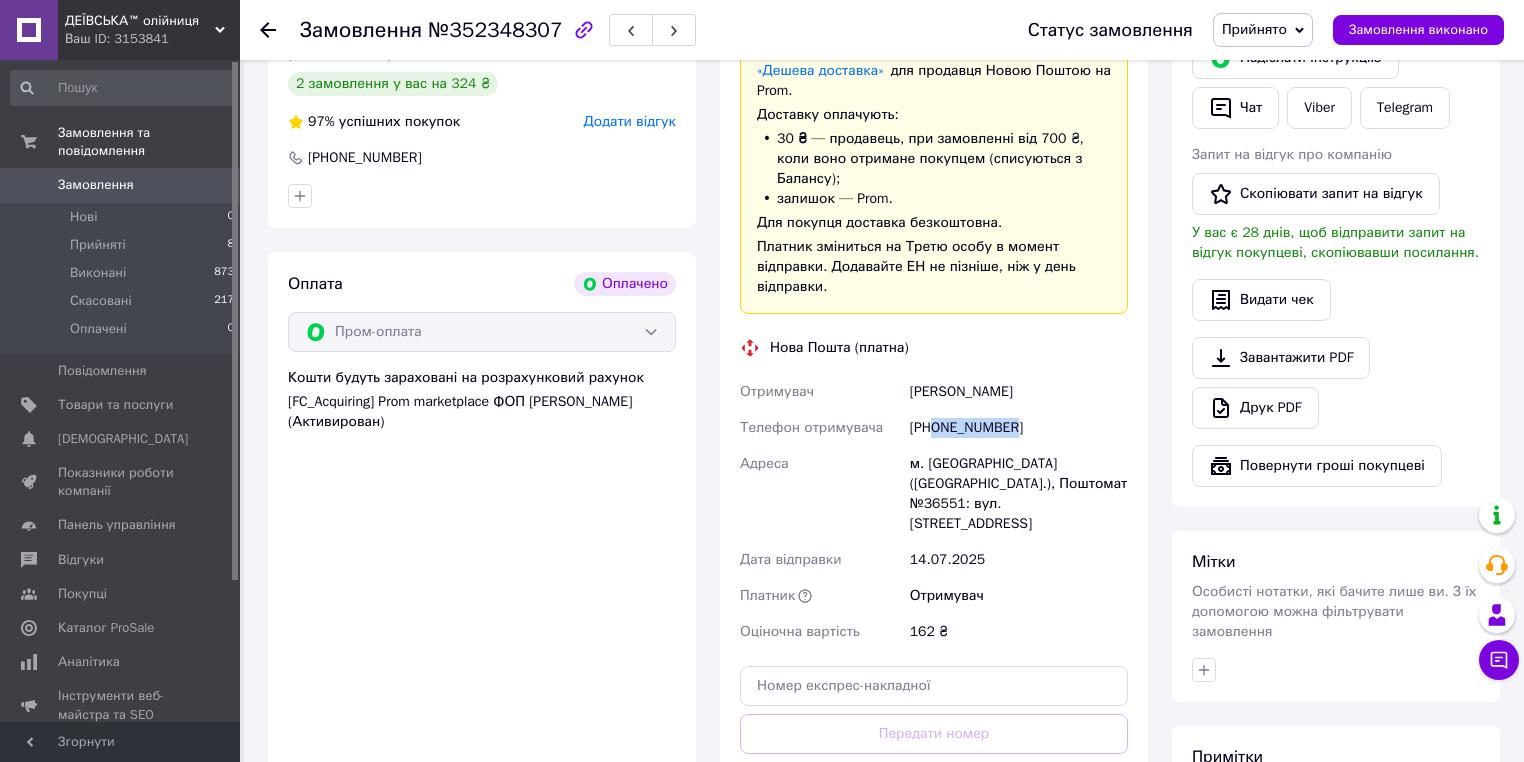 scroll, scrollTop: 480, scrollLeft: 0, axis: vertical 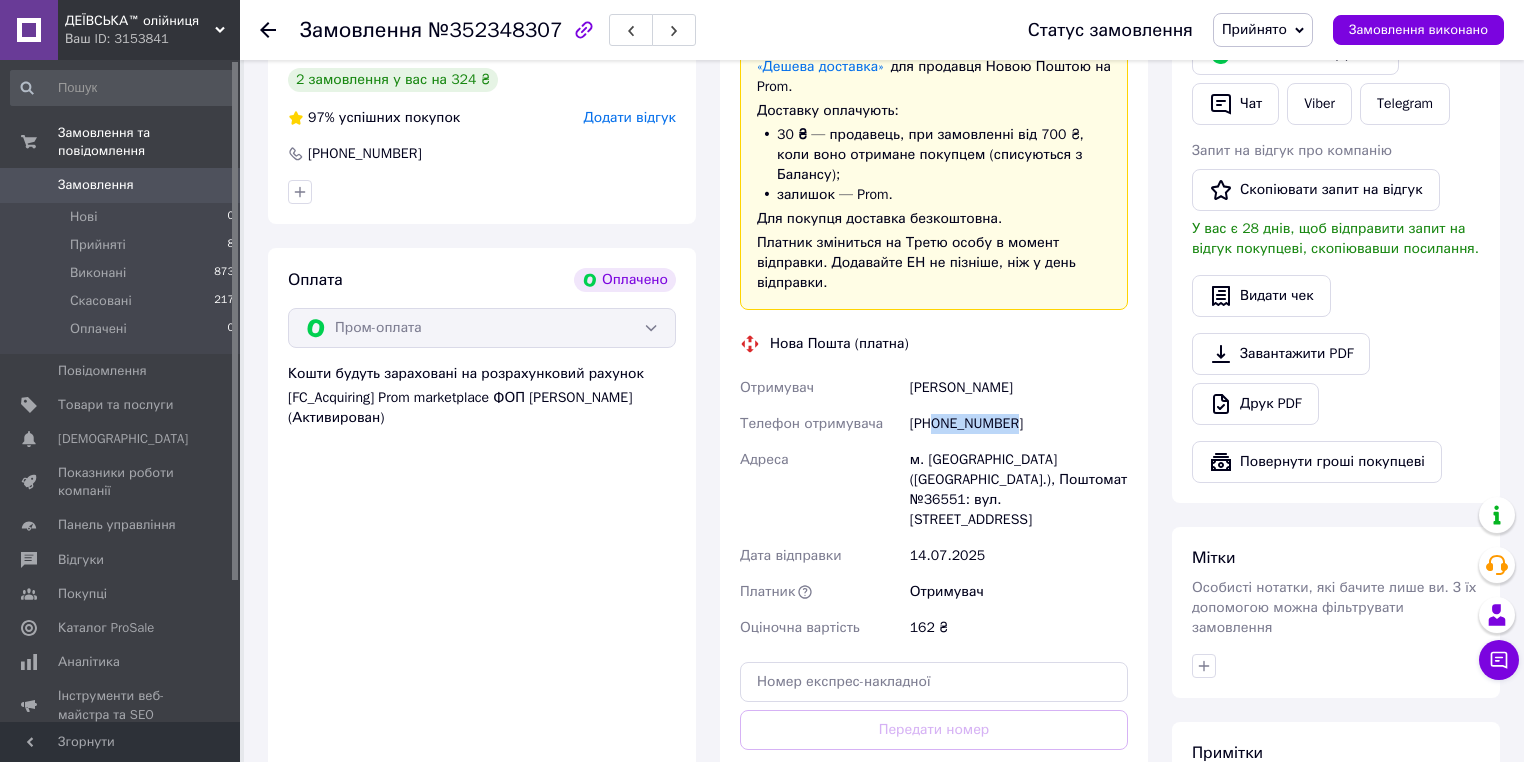 drag, startPoint x: 903, startPoint y: 376, endPoint x: 1128, endPoint y: 374, distance: 225.0089 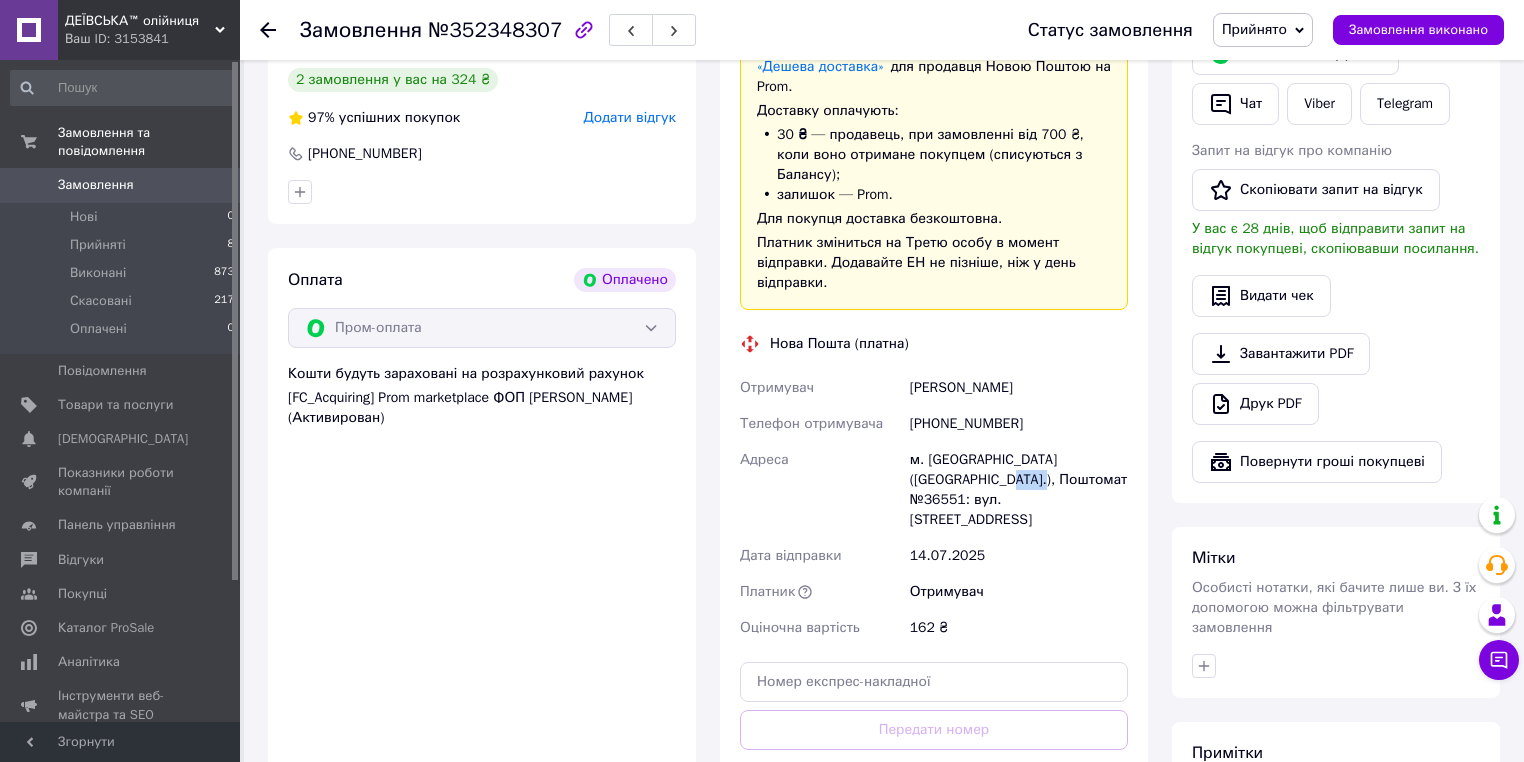 drag, startPoint x: 928, startPoint y: 461, endPoint x: 964, endPoint y: 461, distance: 36 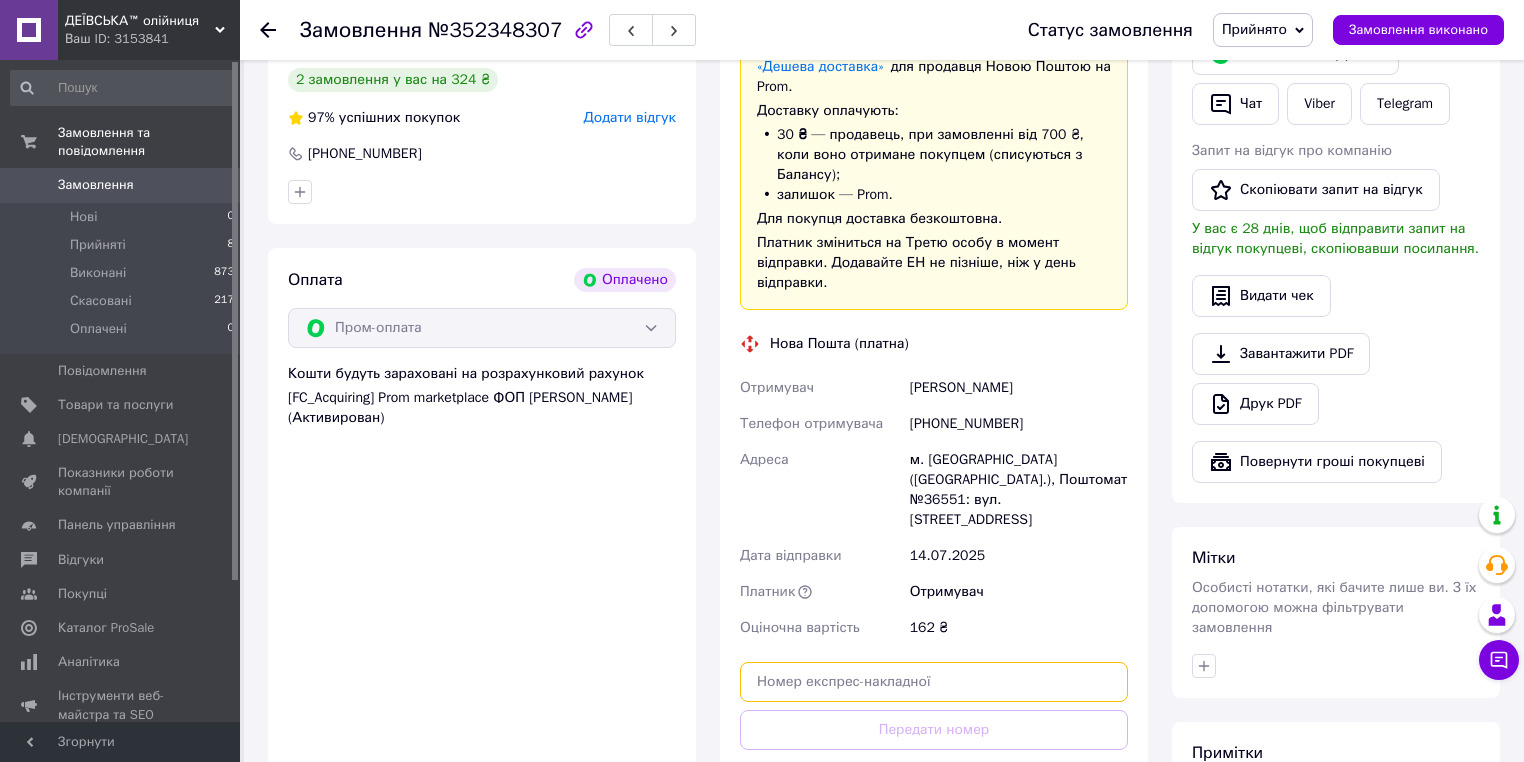 click at bounding box center (934, 682) 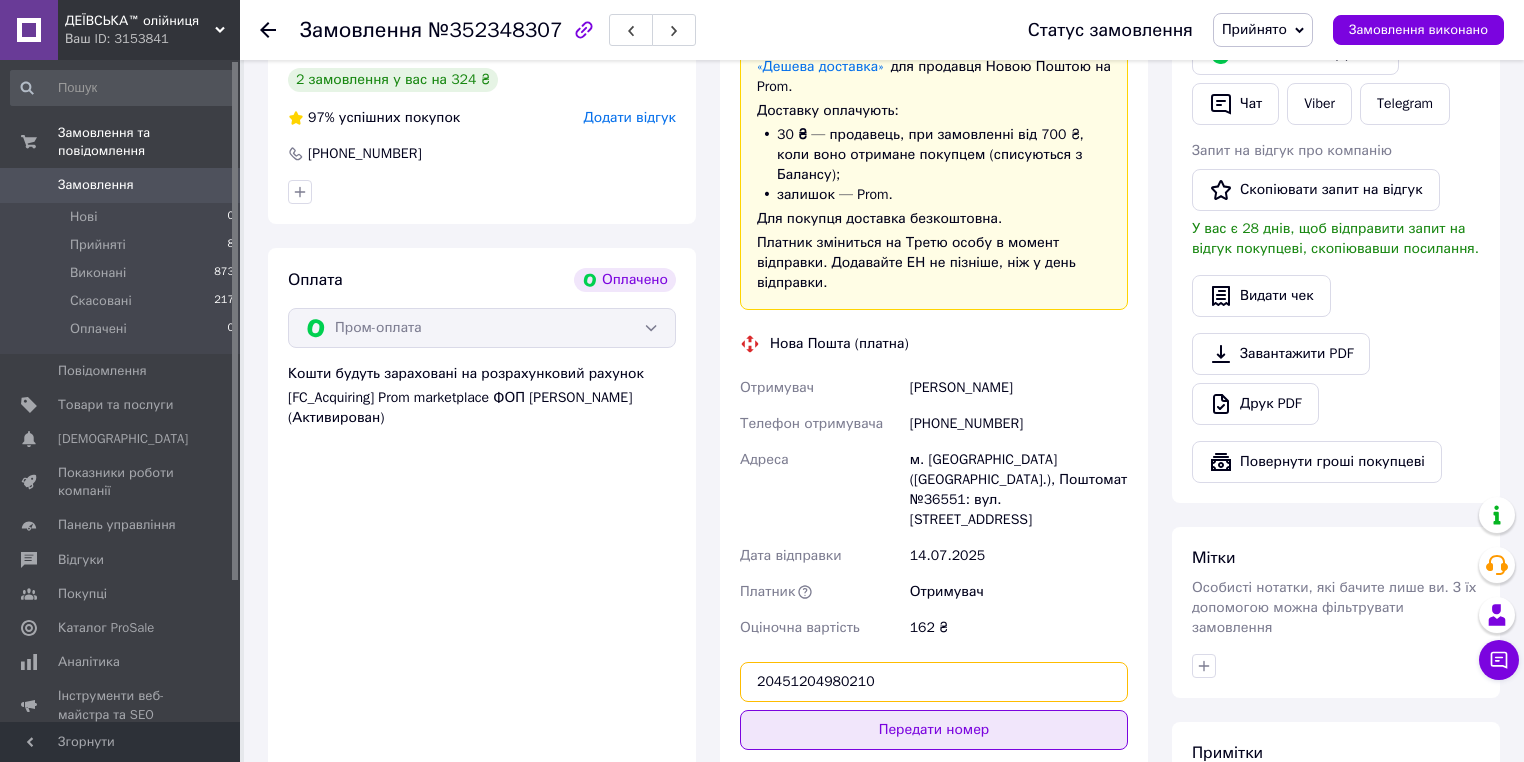type on "20451204980210" 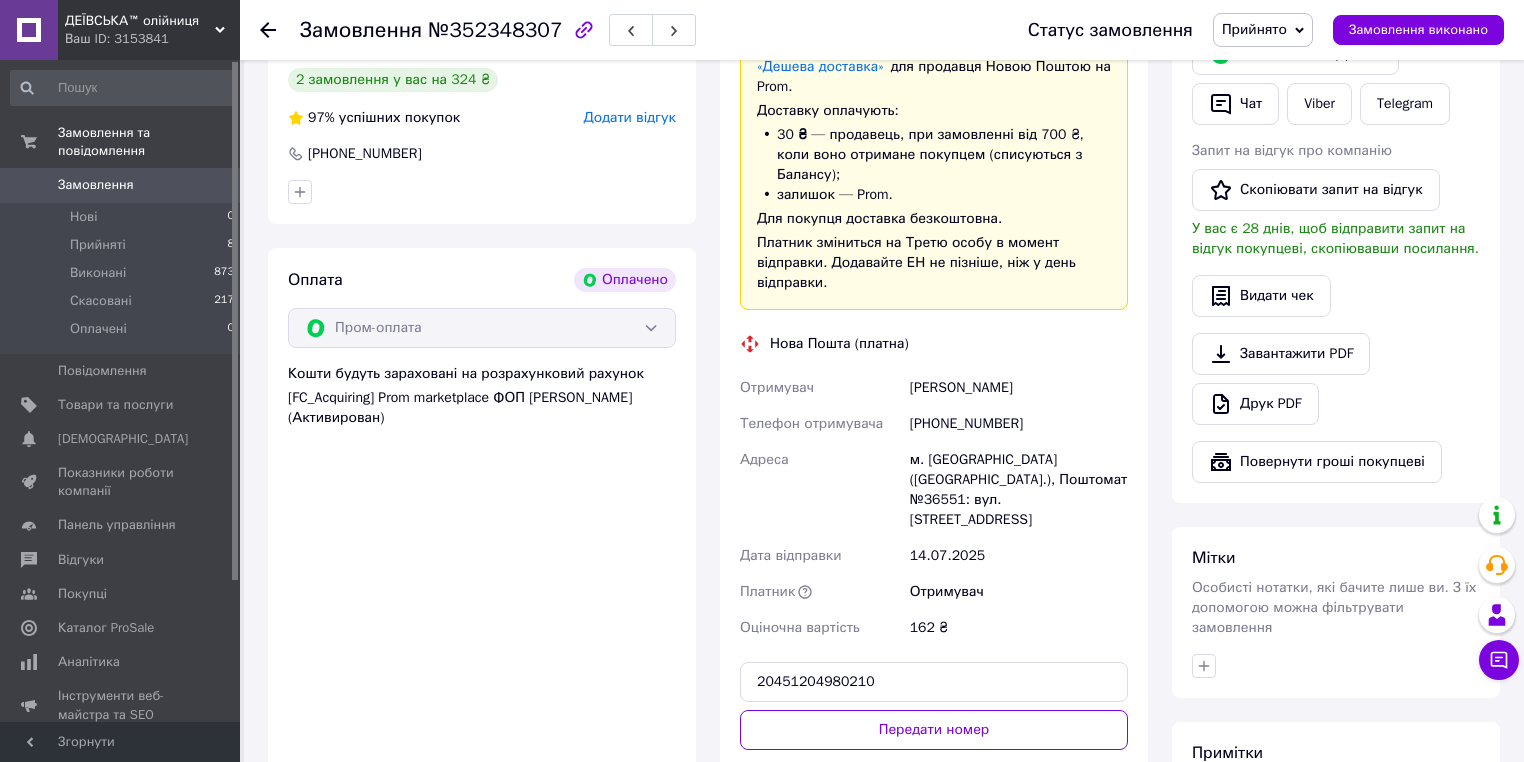 drag, startPoint x: 900, startPoint y: 670, endPoint x: 900, endPoint y: 682, distance: 12 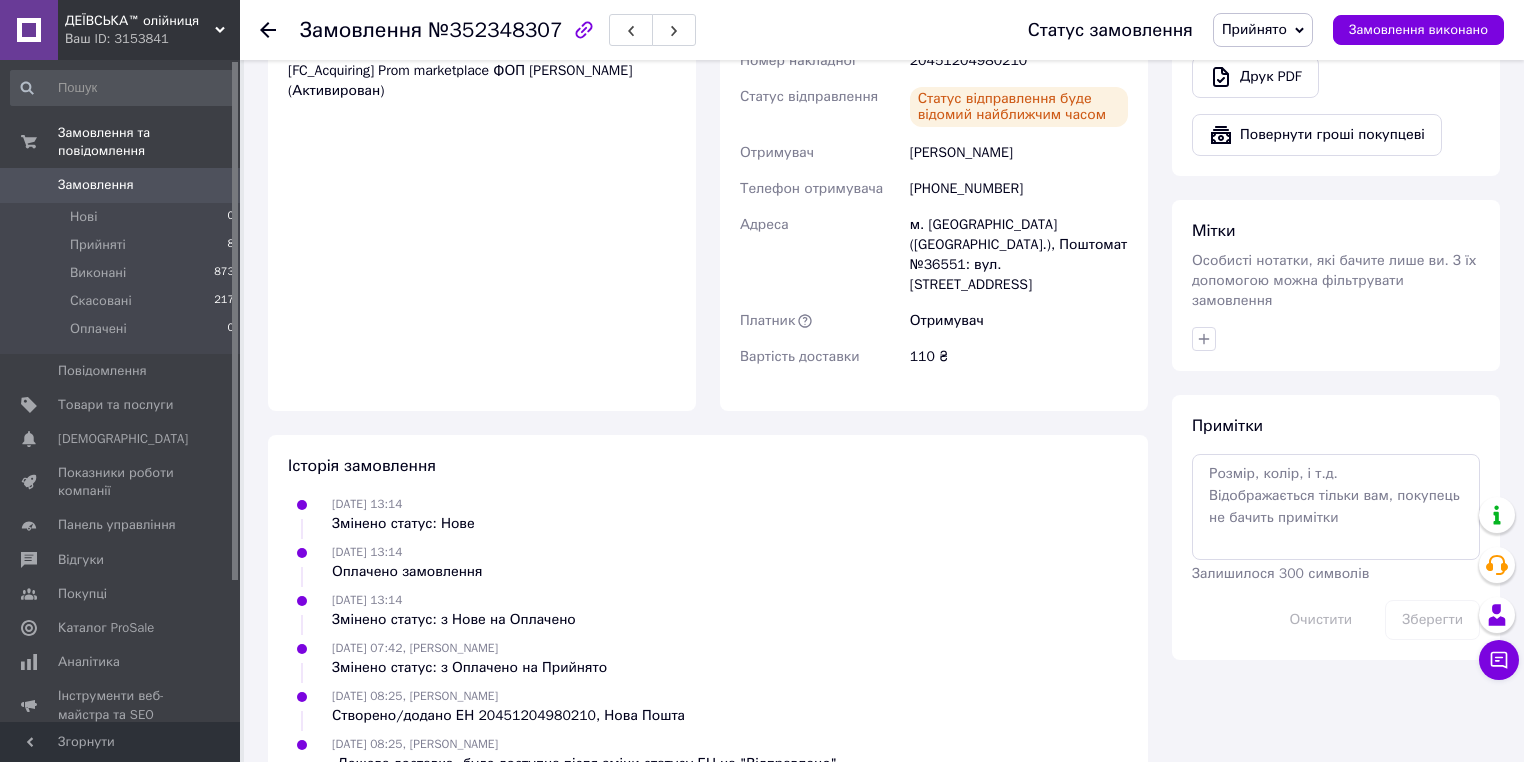scroll, scrollTop: 826, scrollLeft: 0, axis: vertical 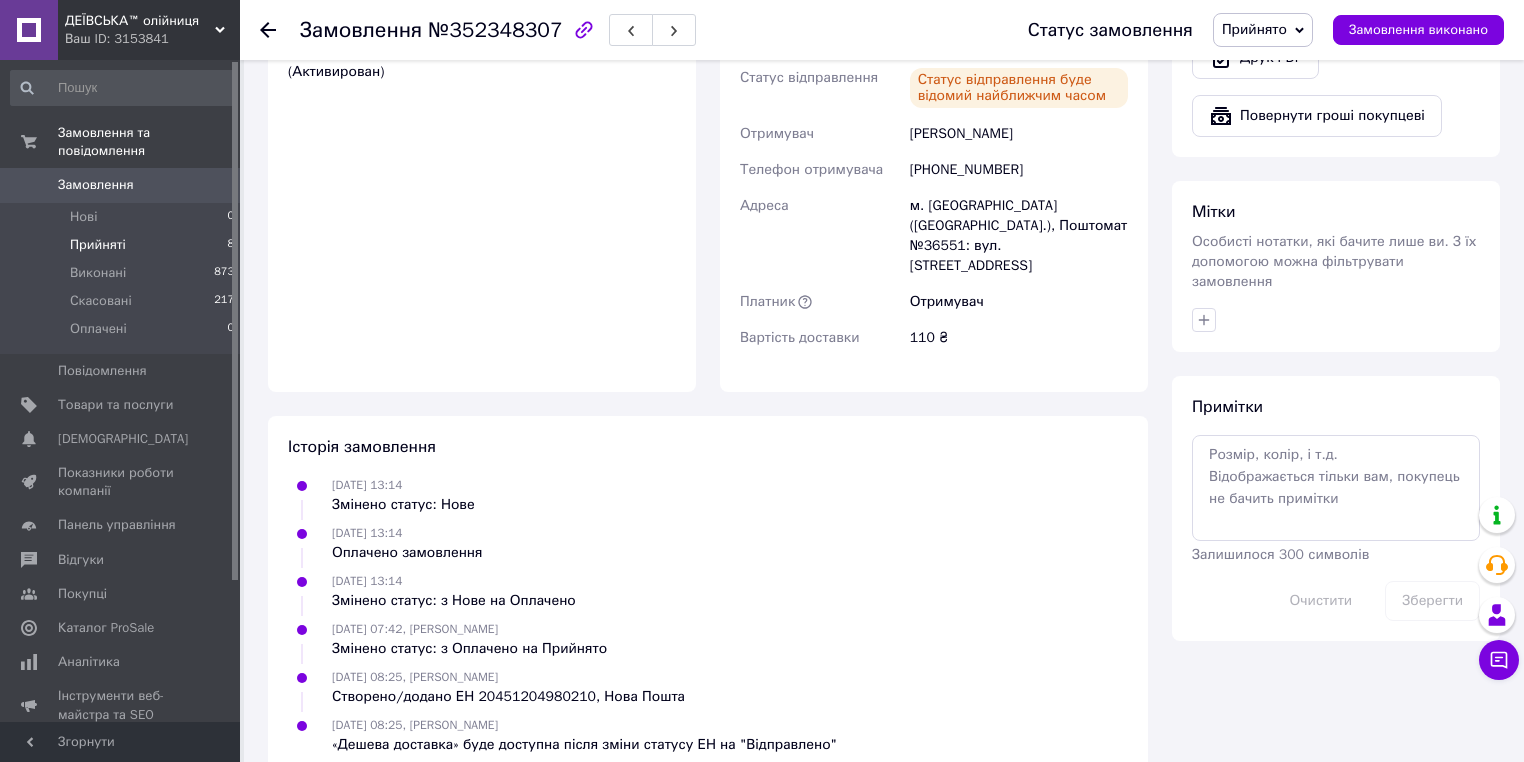 click on "Прийняті 8" at bounding box center [123, 245] 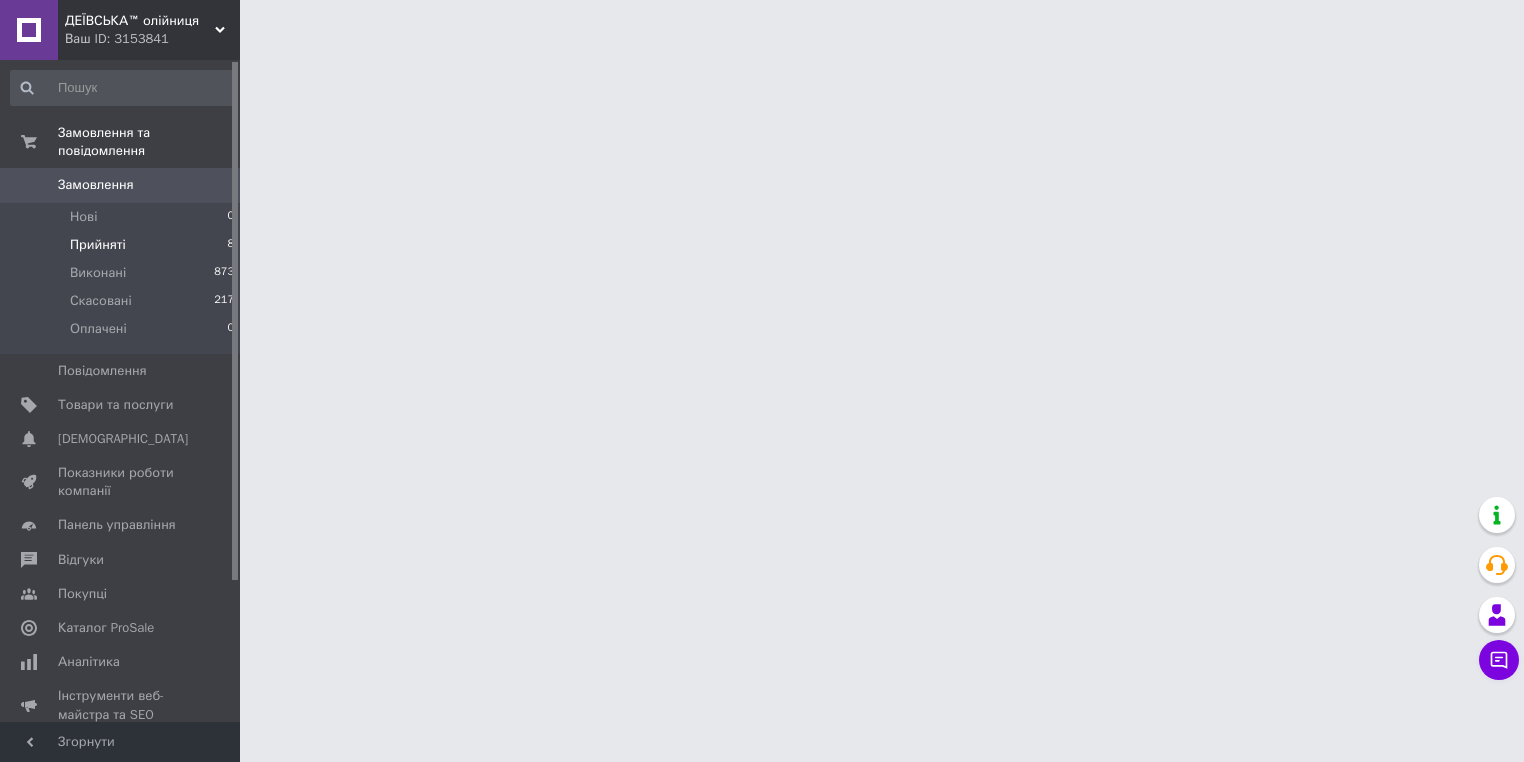 scroll, scrollTop: 0, scrollLeft: 0, axis: both 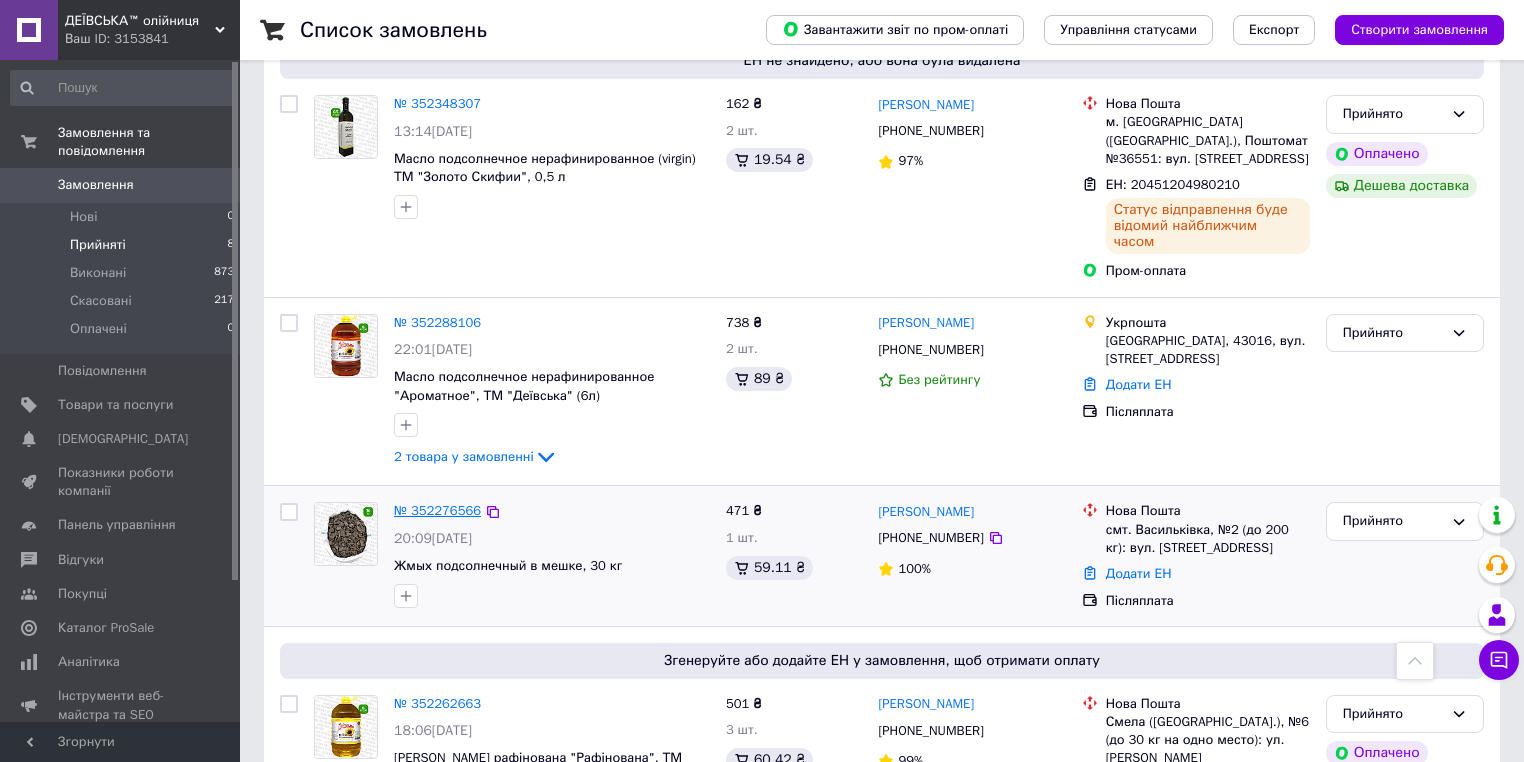 click on "№ 352276566" at bounding box center [437, 510] 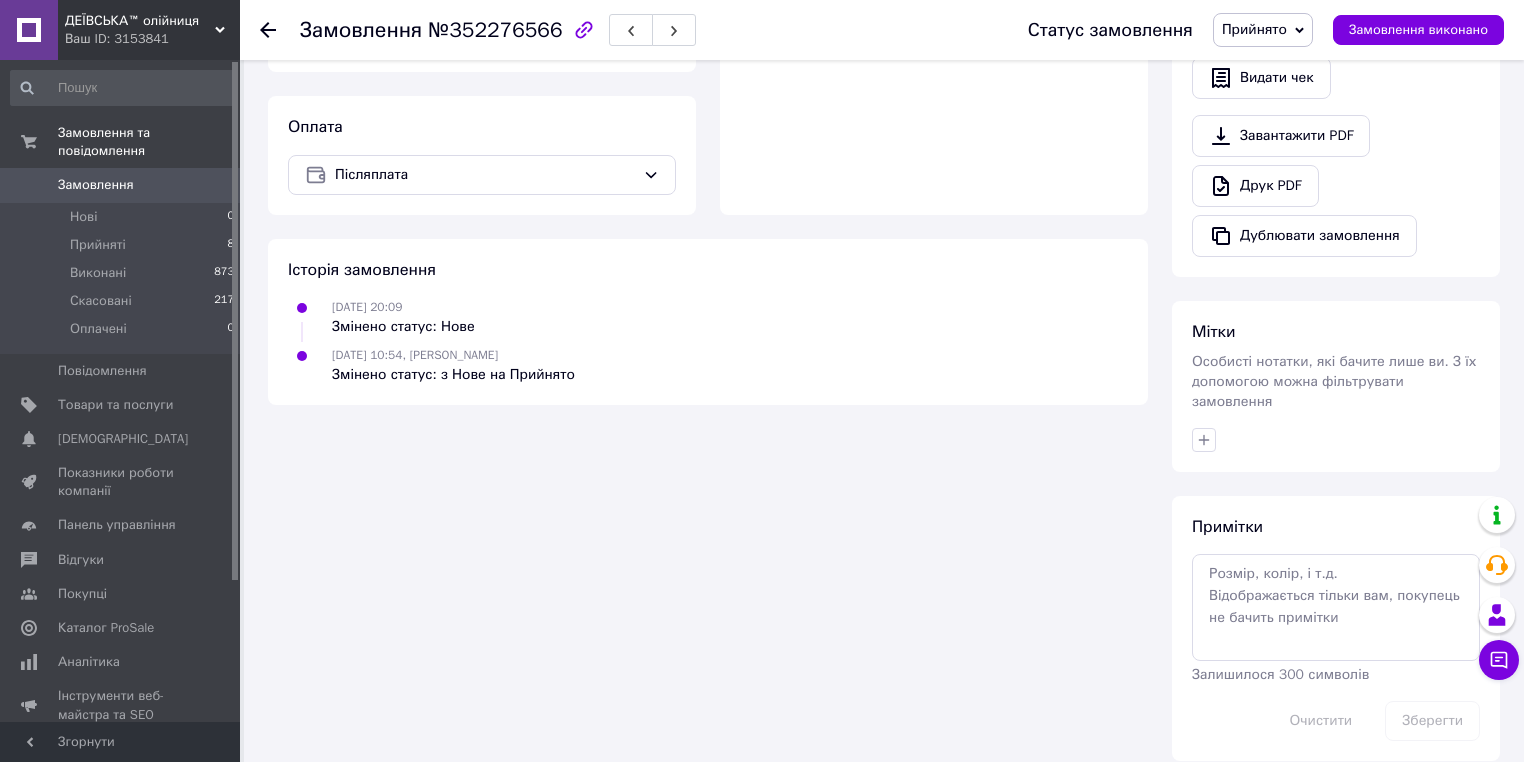 scroll, scrollTop: 622, scrollLeft: 0, axis: vertical 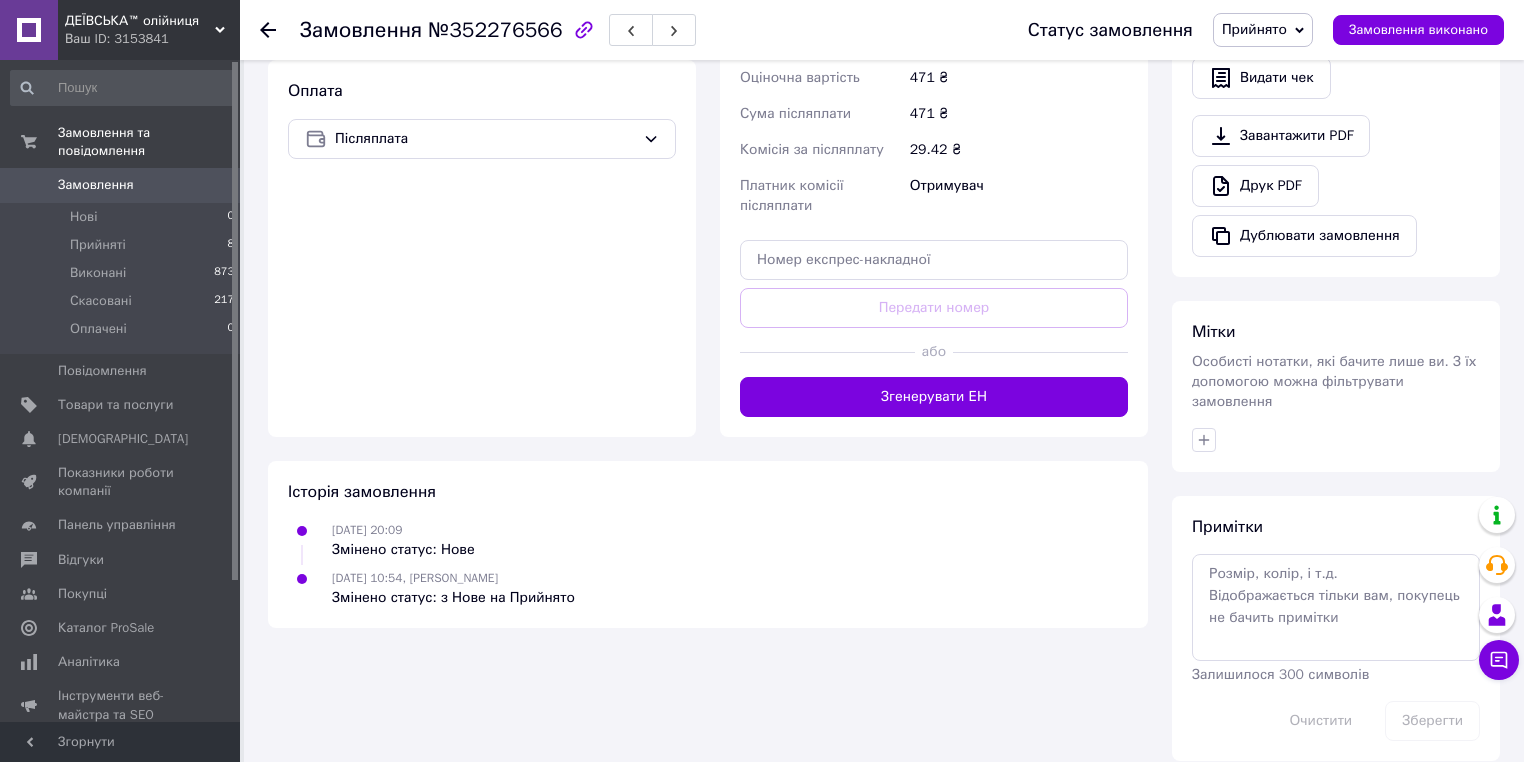 click 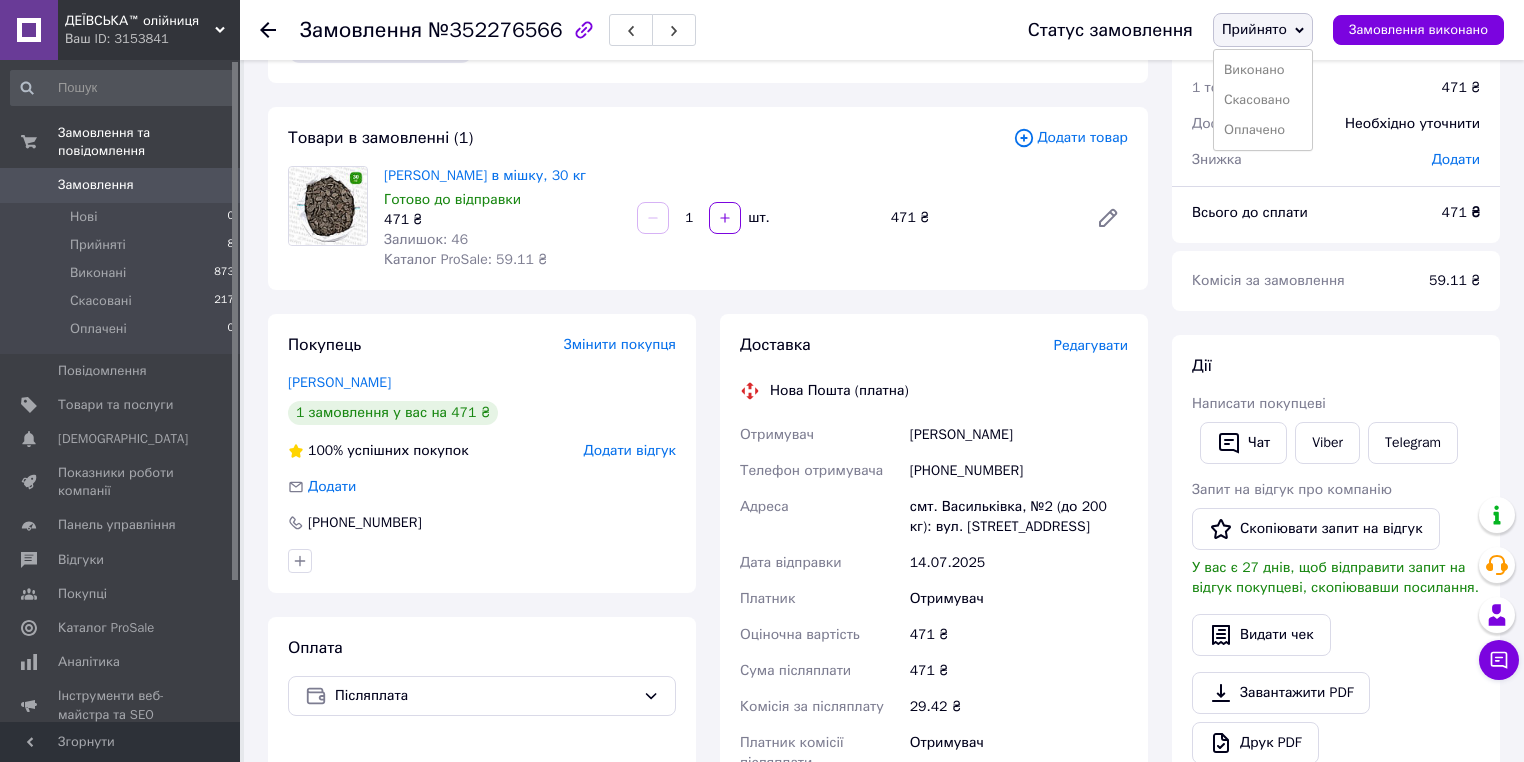 scroll, scrollTop: 36, scrollLeft: 0, axis: vertical 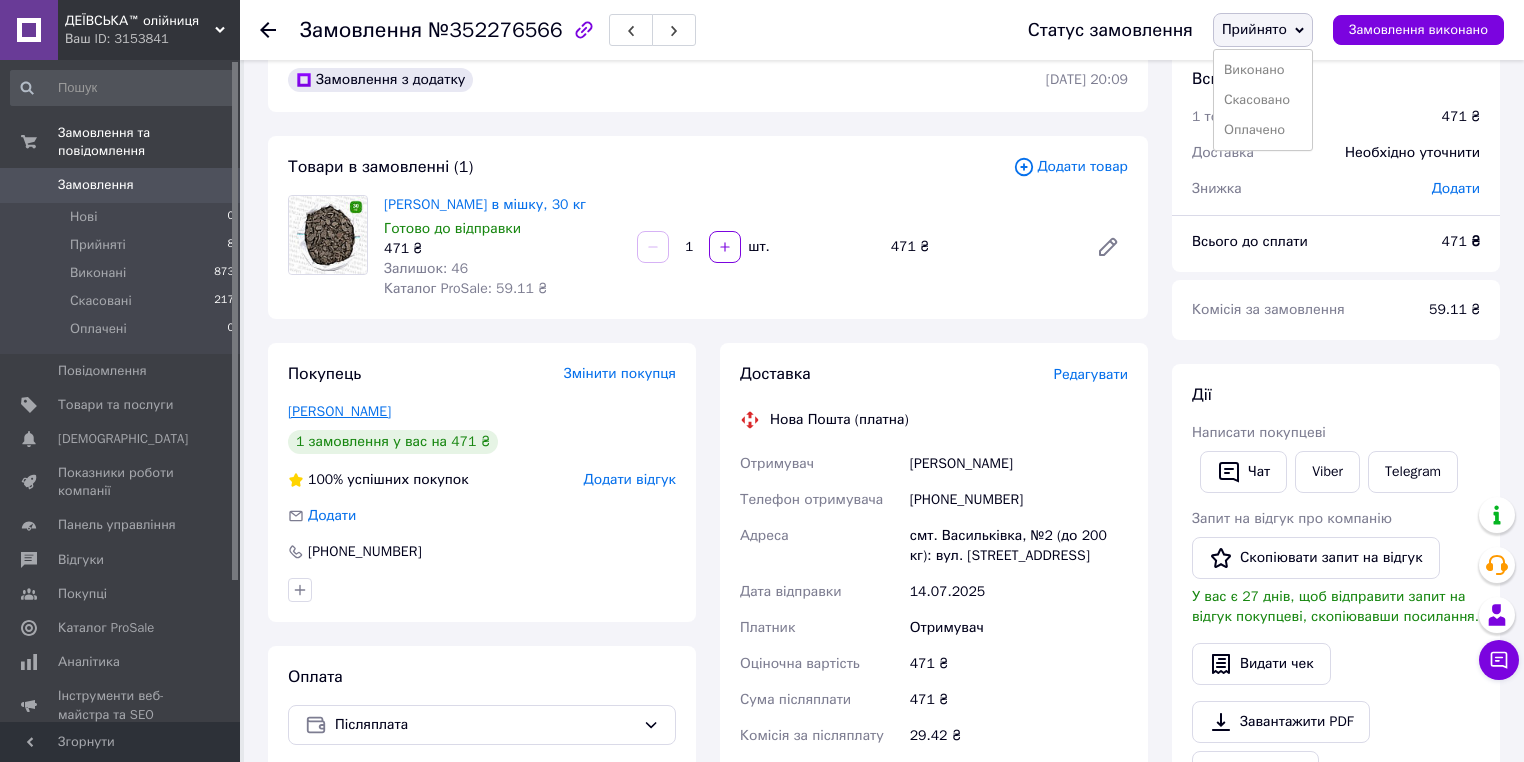 click on "[PERSON_NAME]" at bounding box center (339, 411) 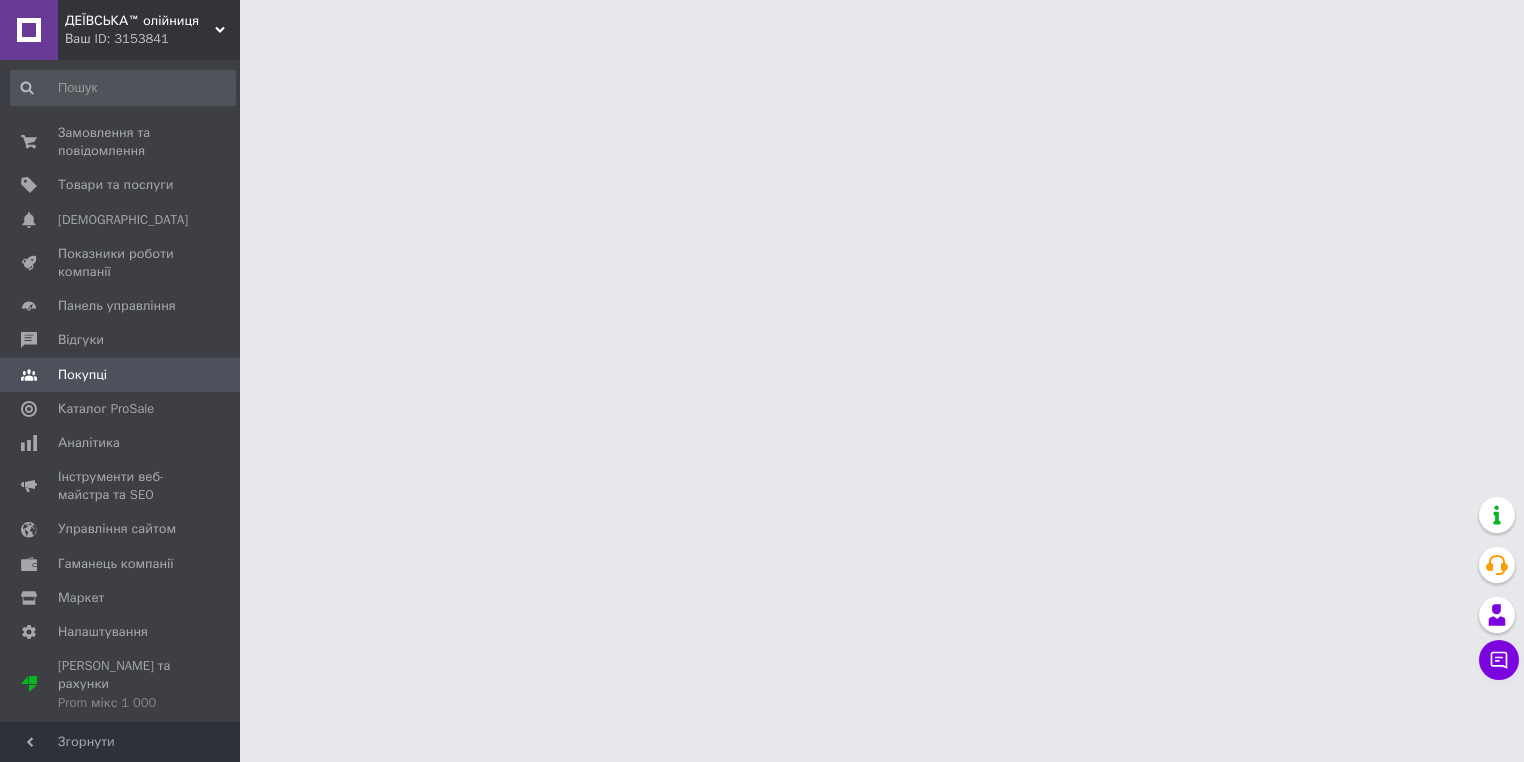 scroll, scrollTop: 0, scrollLeft: 0, axis: both 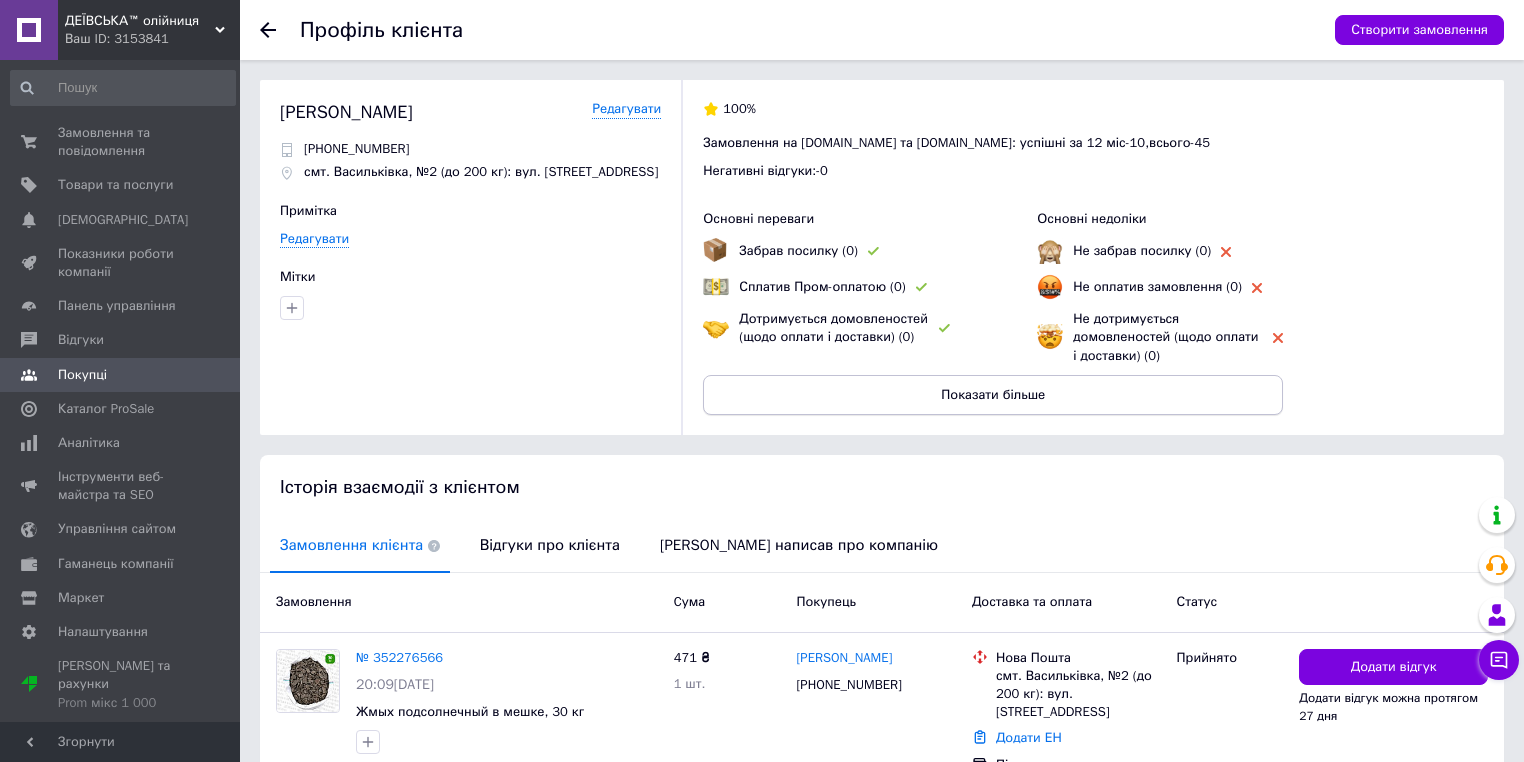 click on "Показати більше" at bounding box center (993, 395) 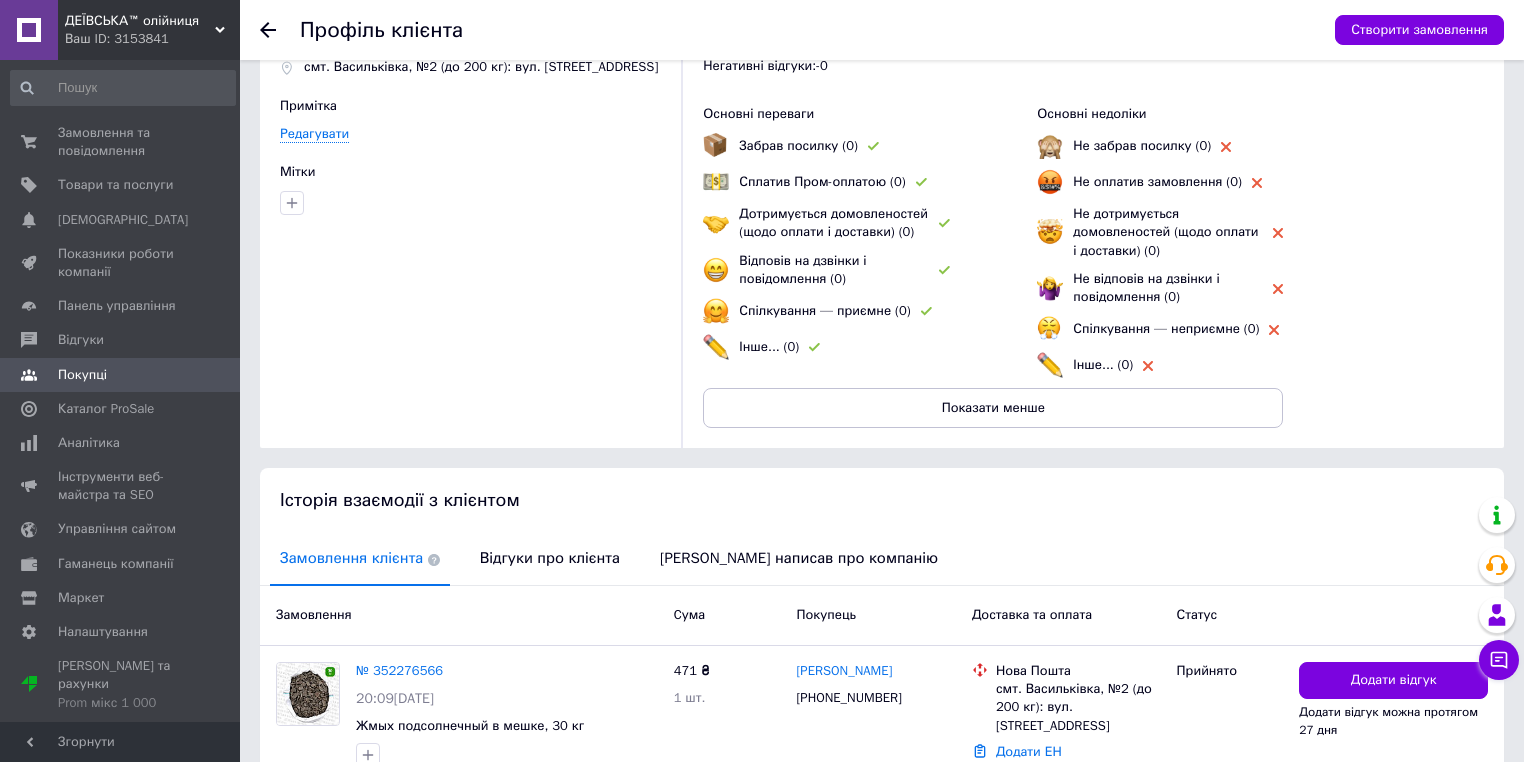 scroll, scrollTop: 207, scrollLeft: 0, axis: vertical 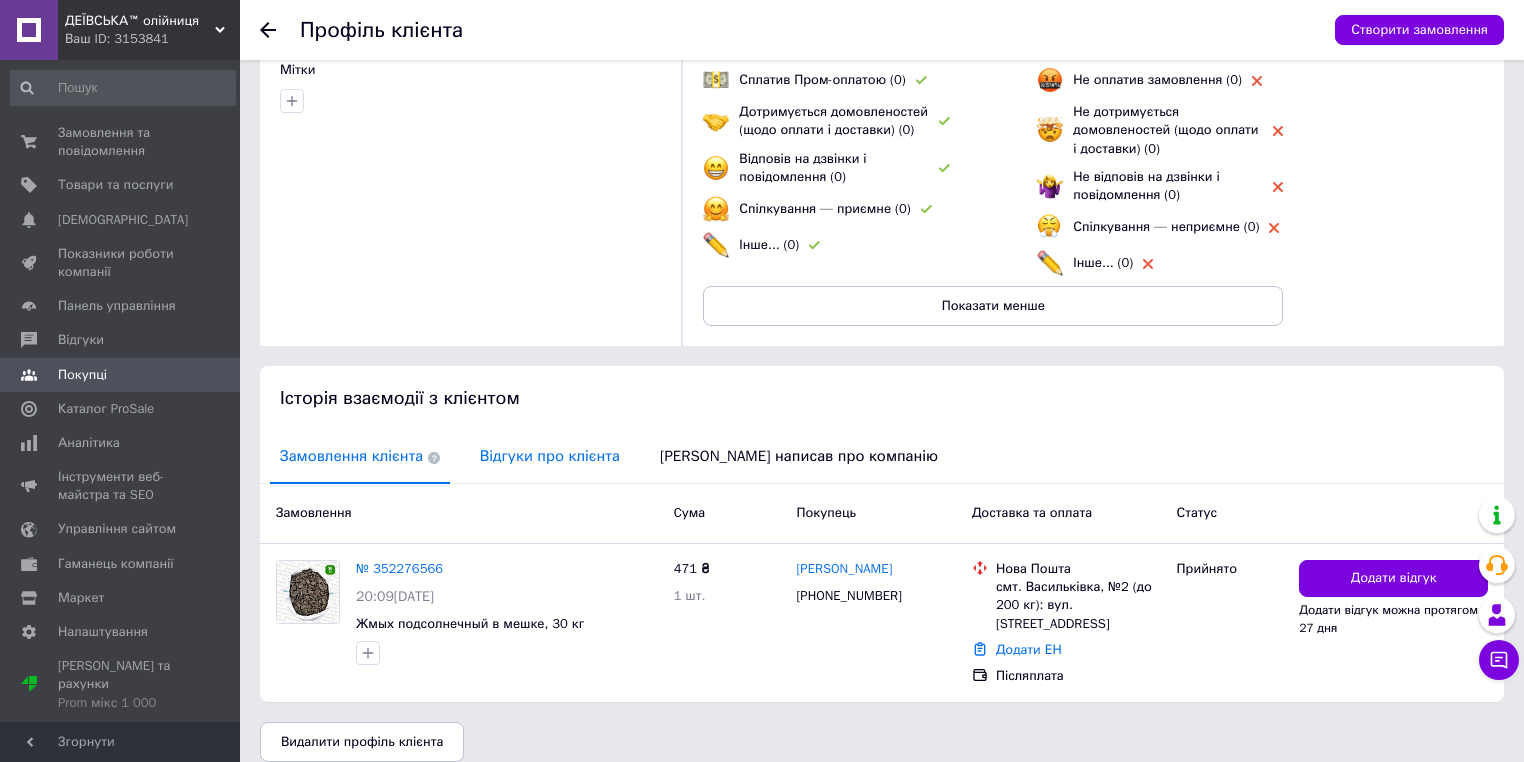 click on "Відгуки про клієнта" at bounding box center (550, 456) 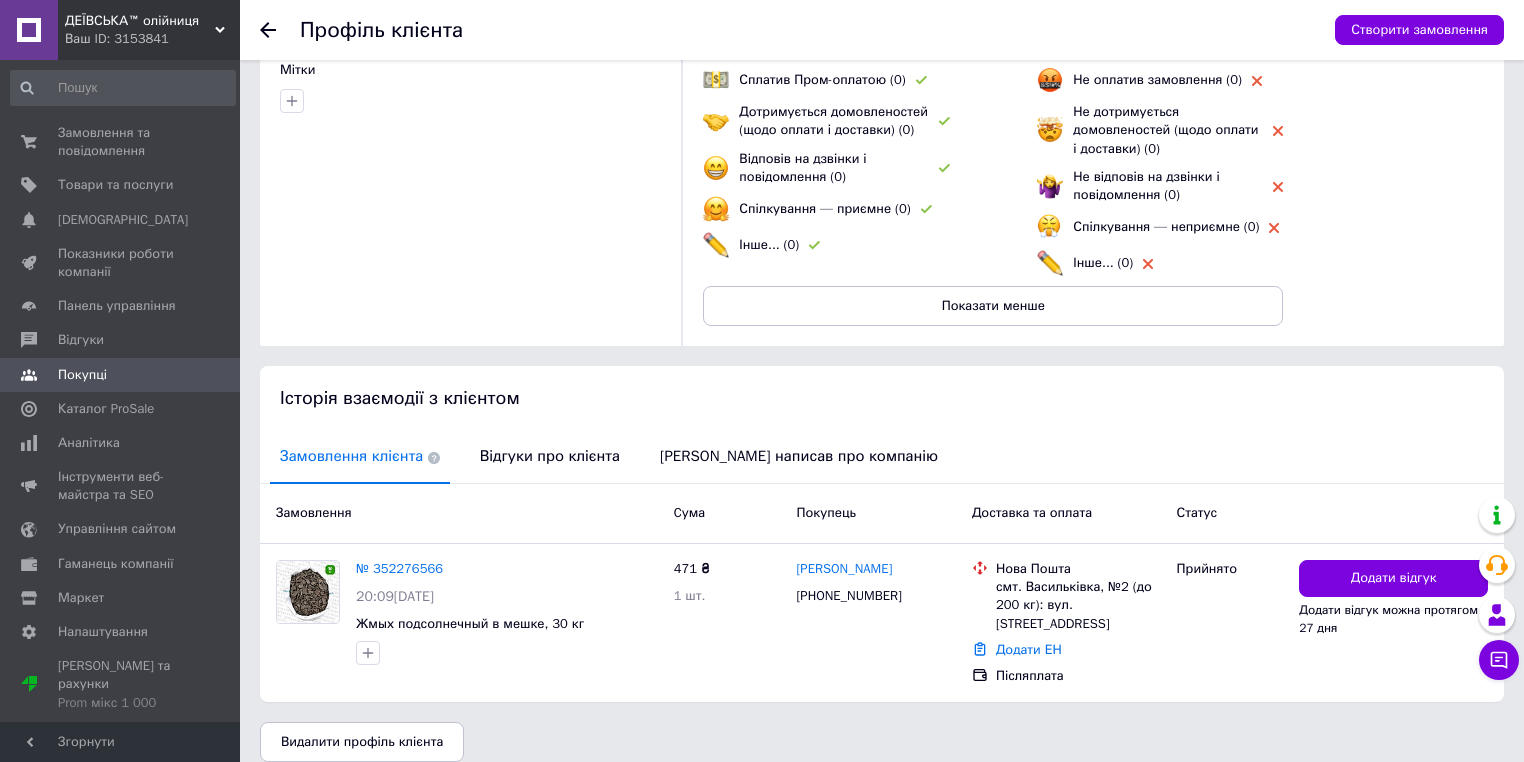 scroll, scrollTop: 147, scrollLeft: 0, axis: vertical 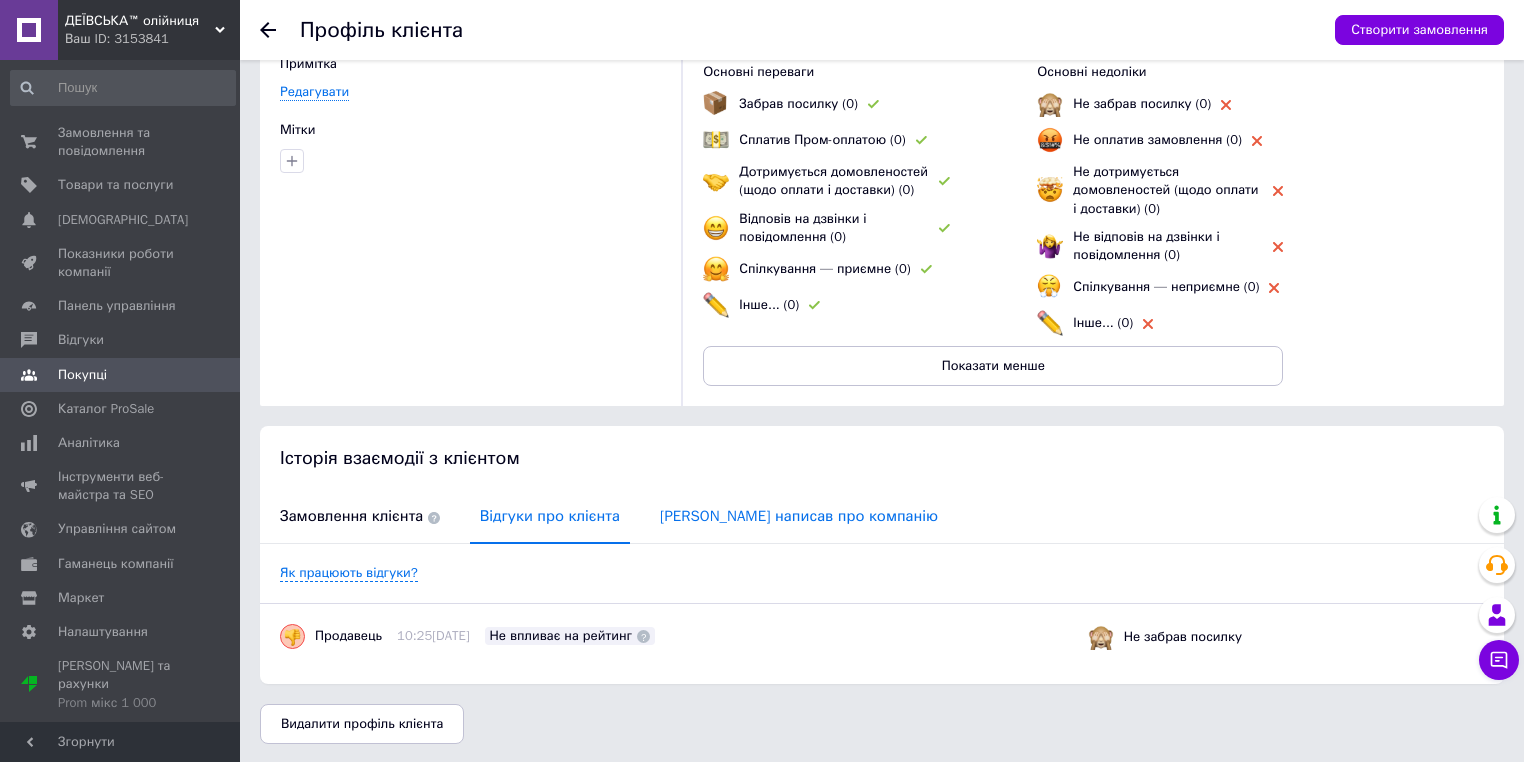 click on "Клієнт написав про компанію" at bounding box center [799, 516] 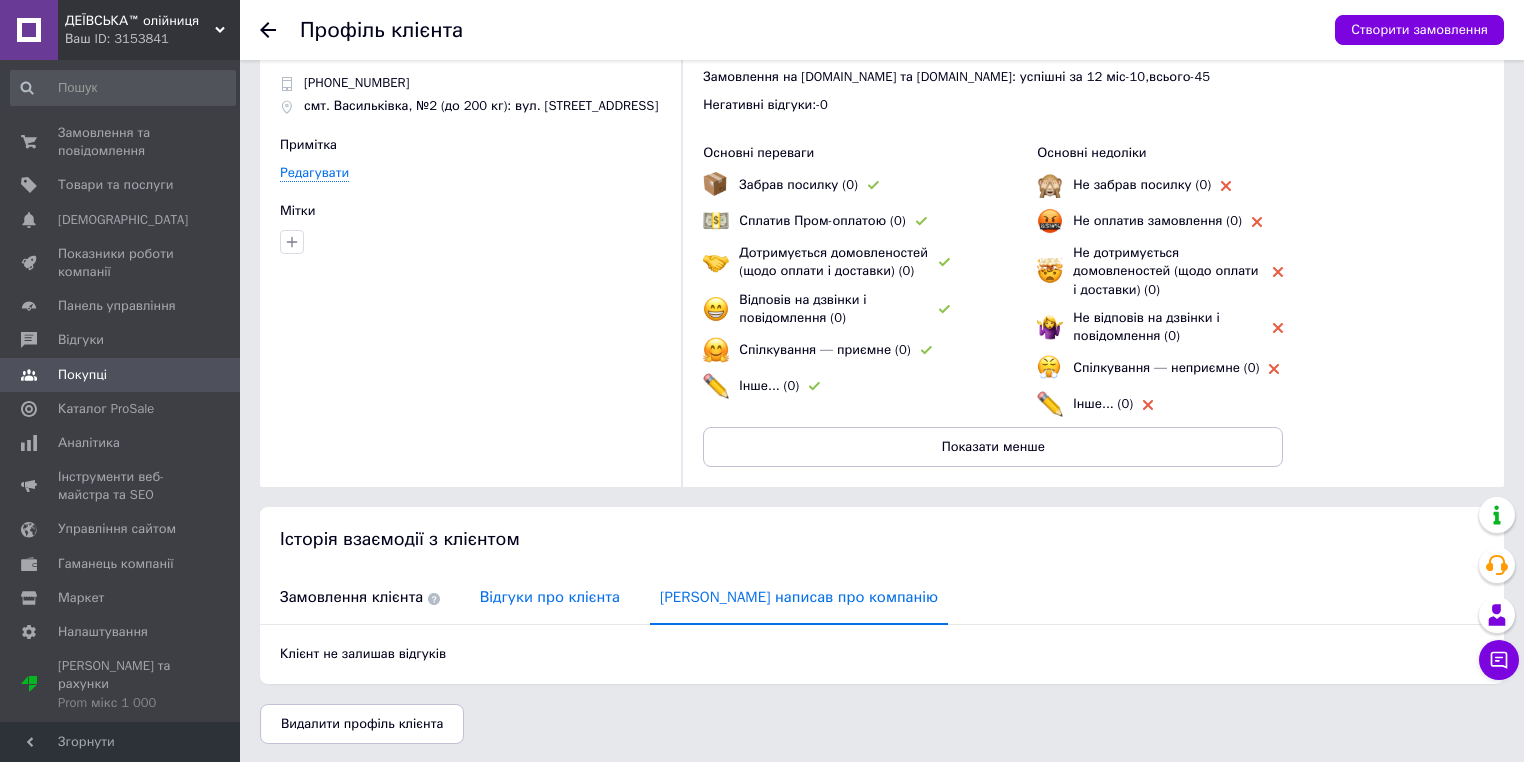 click on "Відгуки про клієнта" at bounding box center [550, 597] 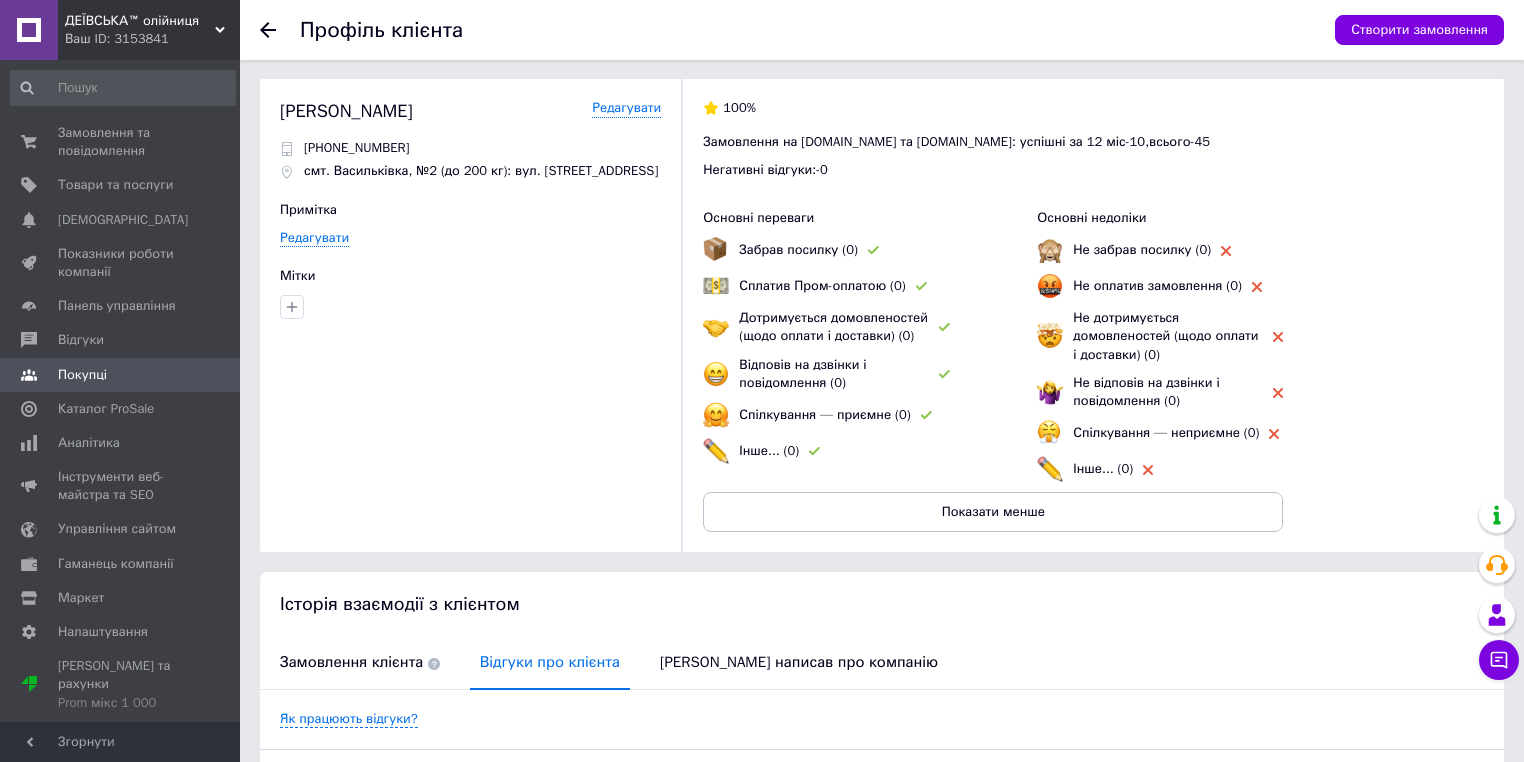 scroll, scrollTop: 0, scrollLeft: 0, axis: both 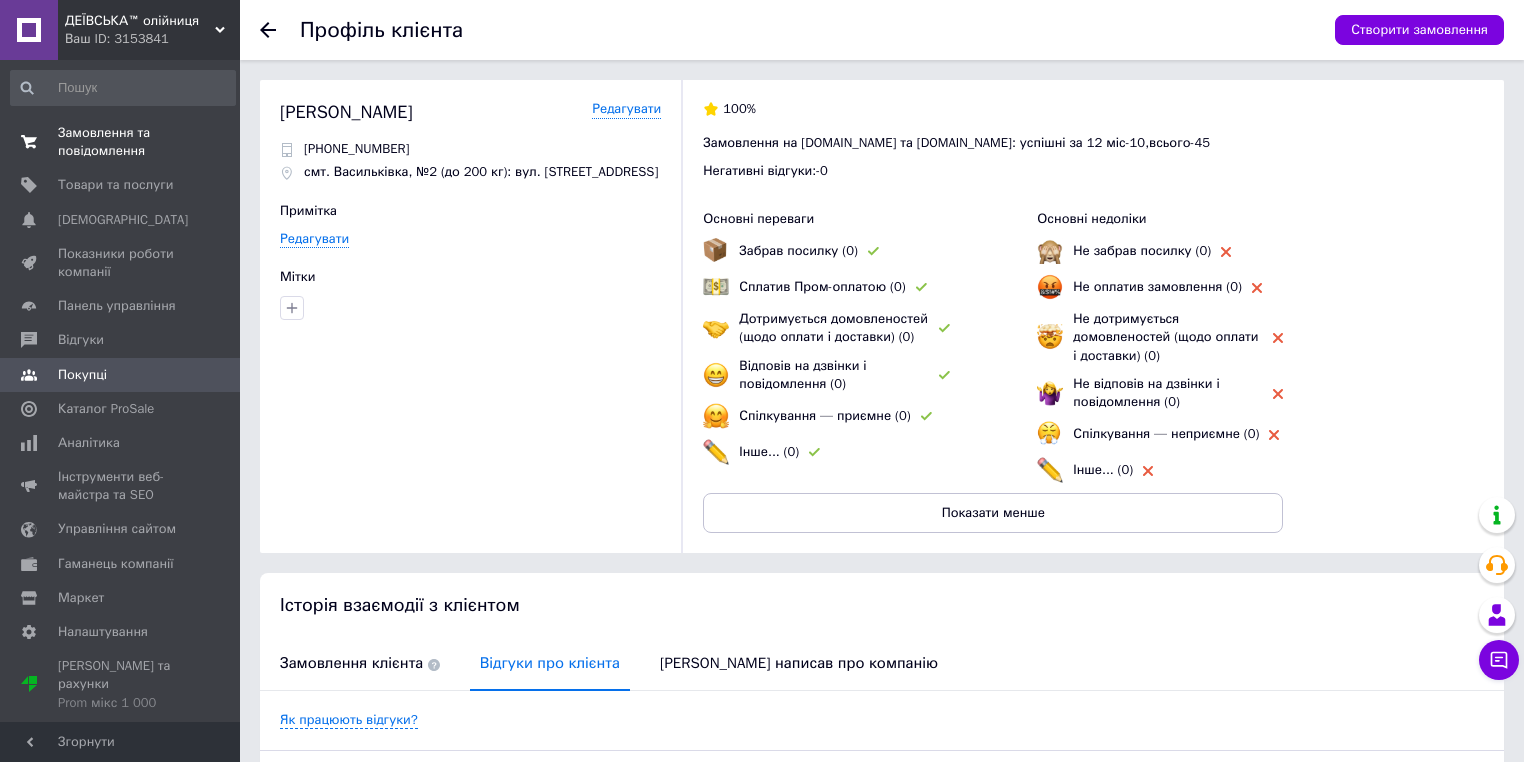 click on "Замовлення та повідомлення" at bounding box center [121, 142] 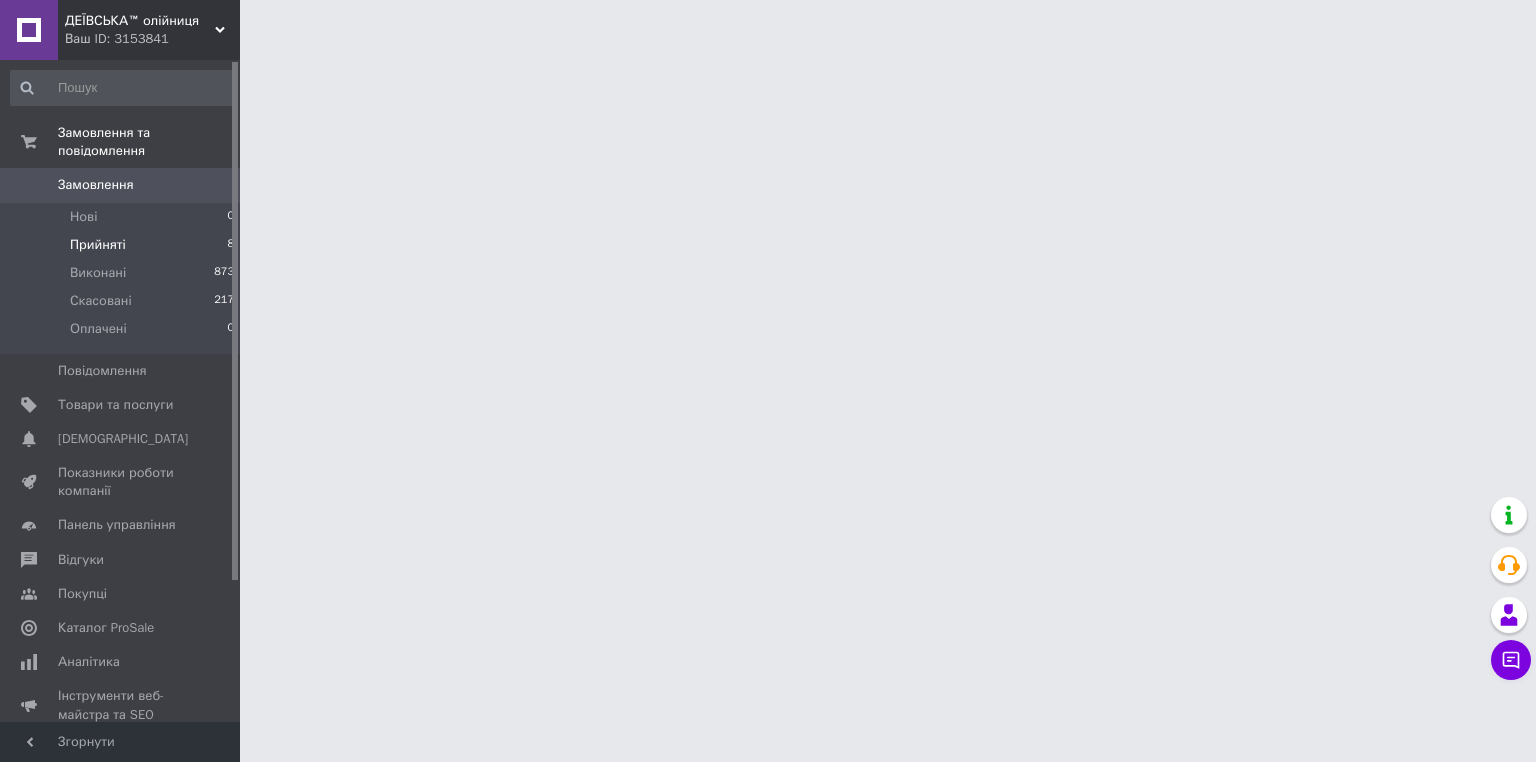 click on "Прийняті" at bounding box center [98, 245] 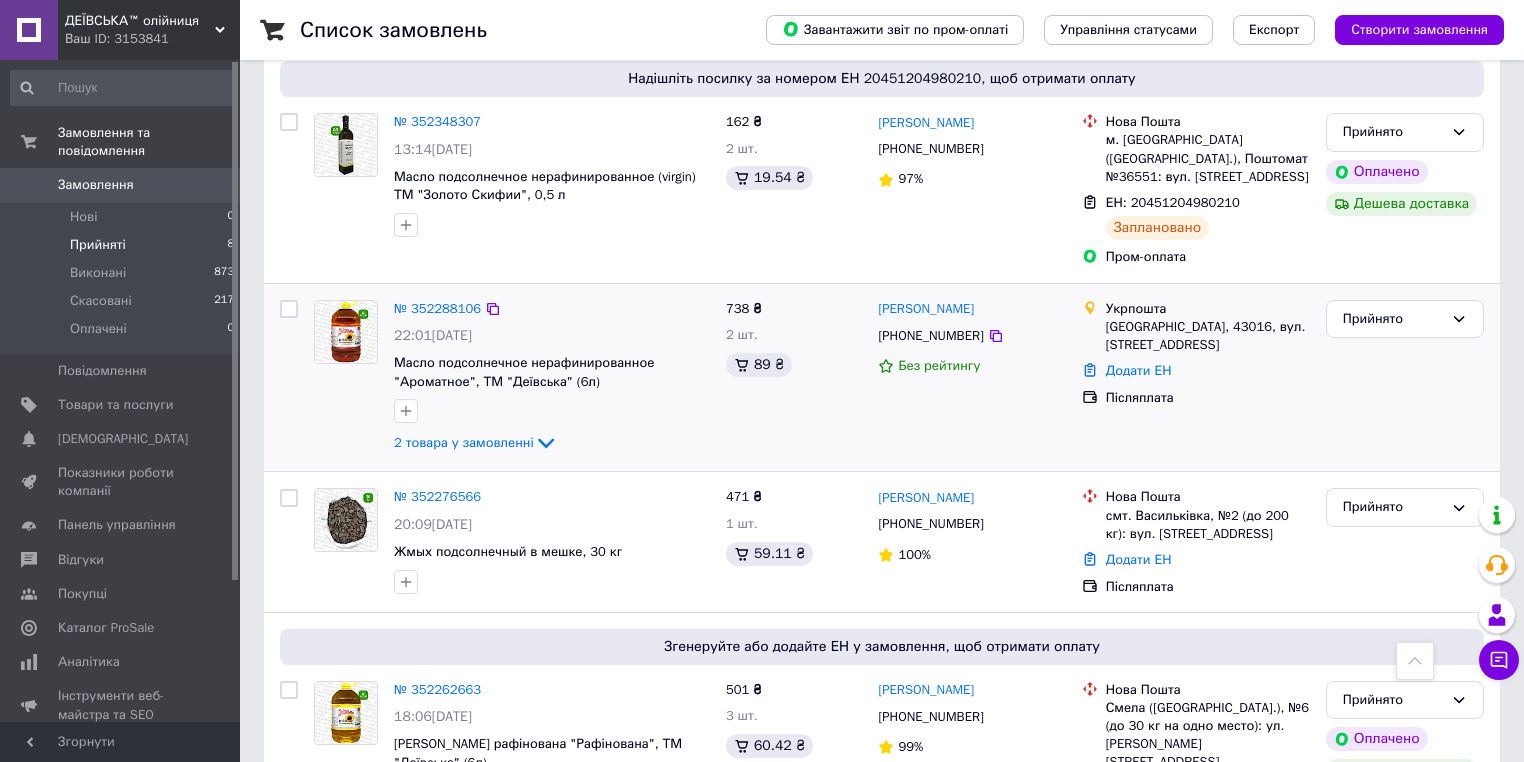 scroll, scrollTop: 1289, scrollLeft: 0, axis: vertical 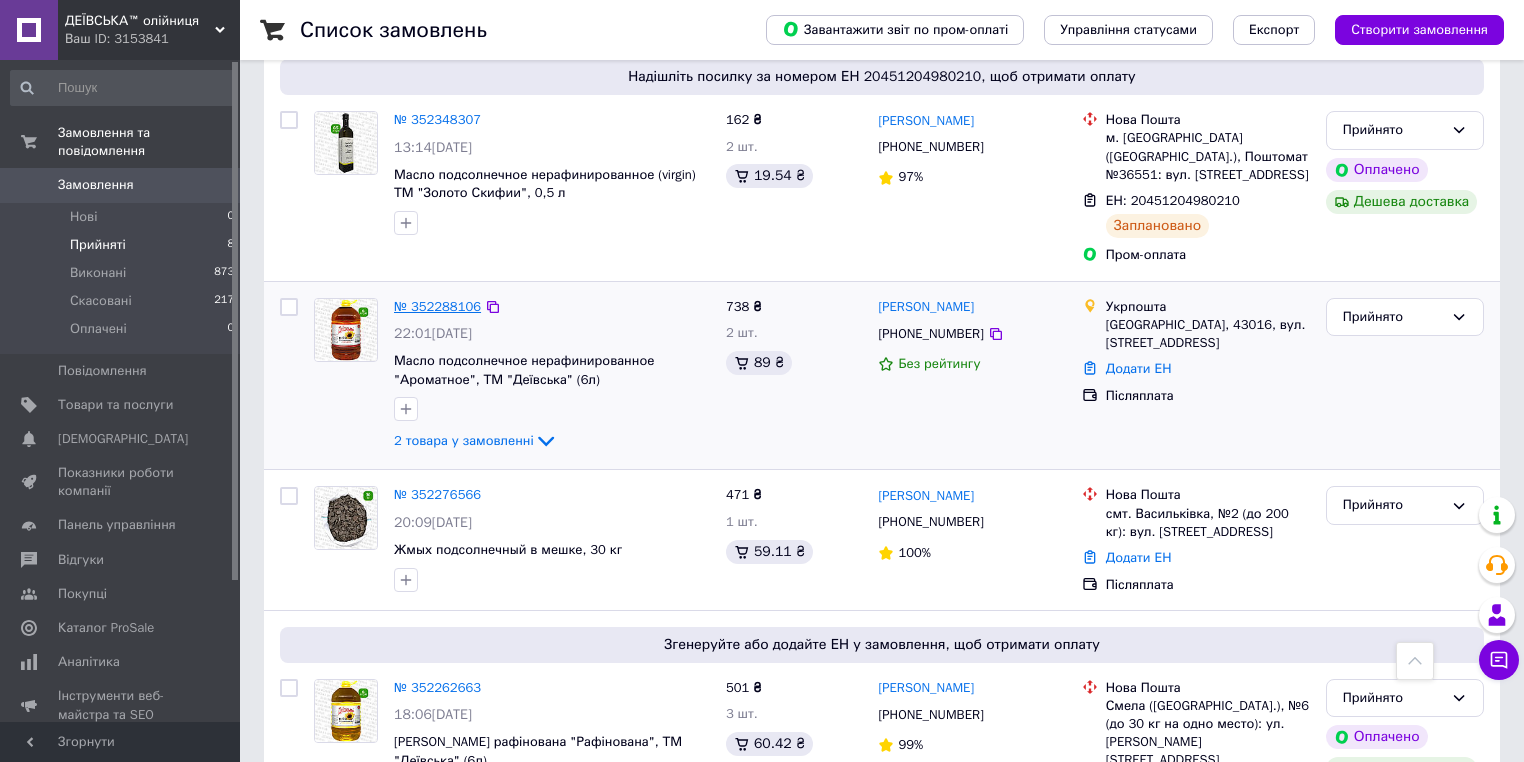 click on "№ 352288106" at bounding box center [437, 306] 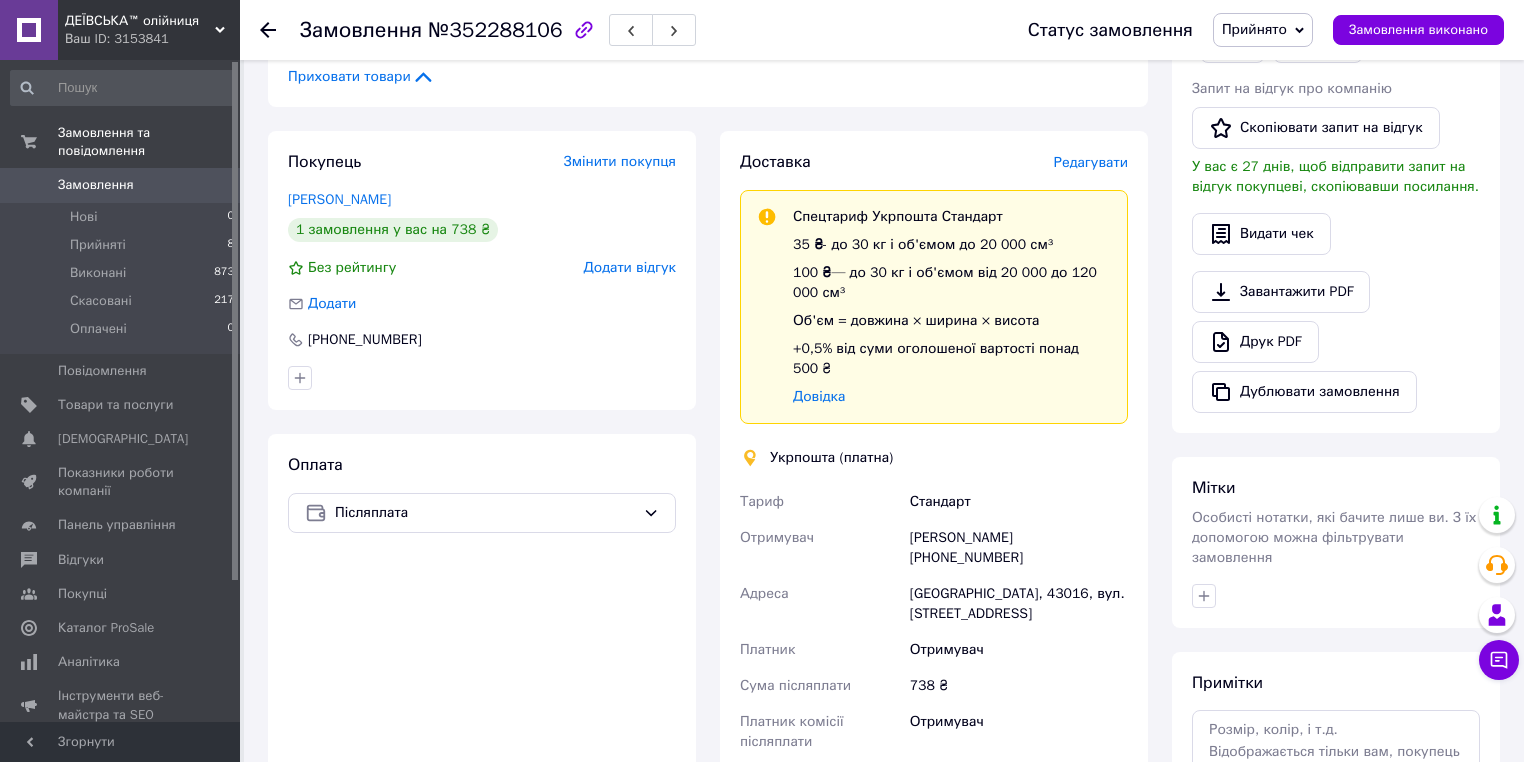 scroll, scrollTop: 438, scrollLeft: 0, axis: vertical 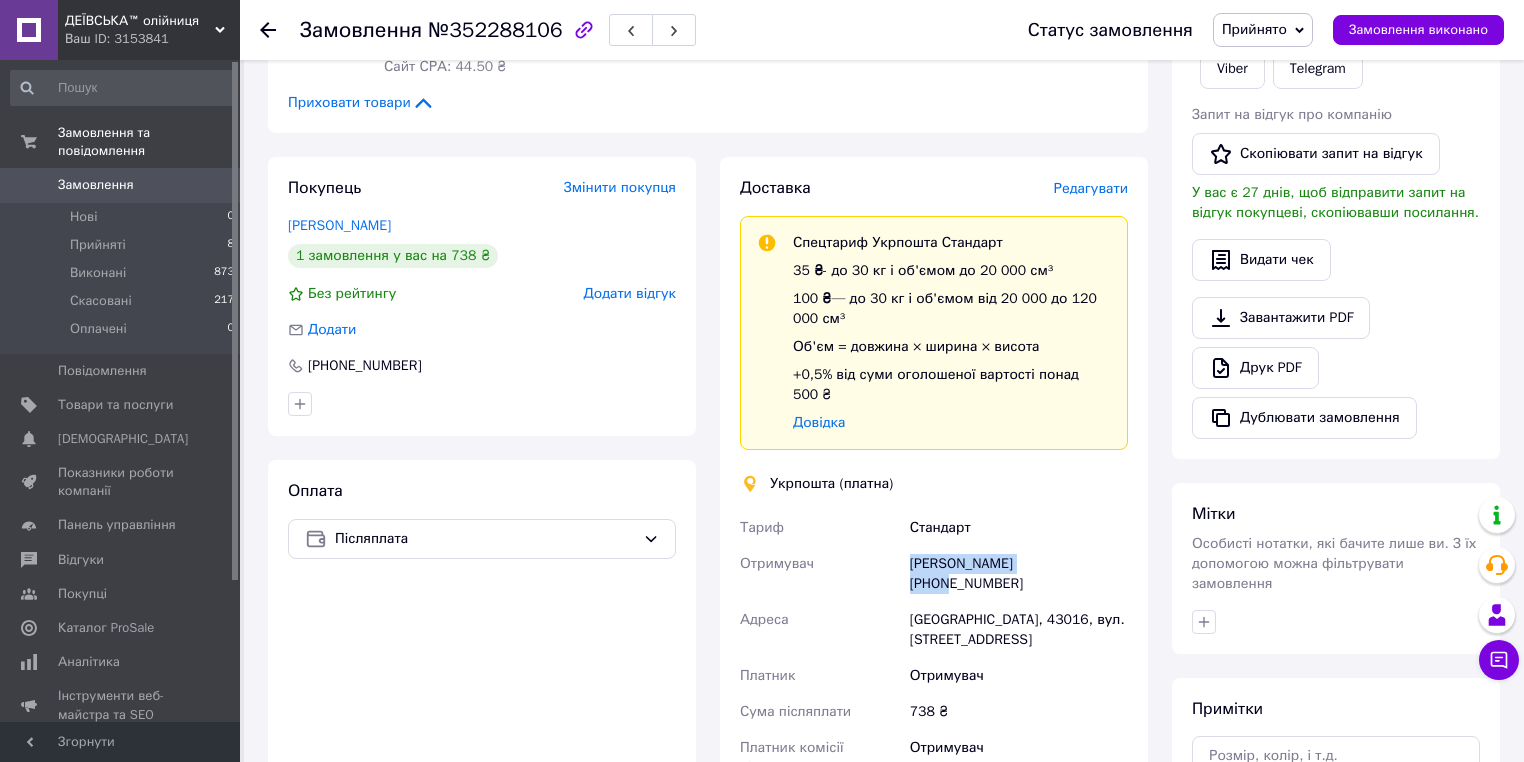 drag, startPoint x: 904, startPoint y: 528, endPoint x: 1063, endPoint y: 529, distance: 159.00314 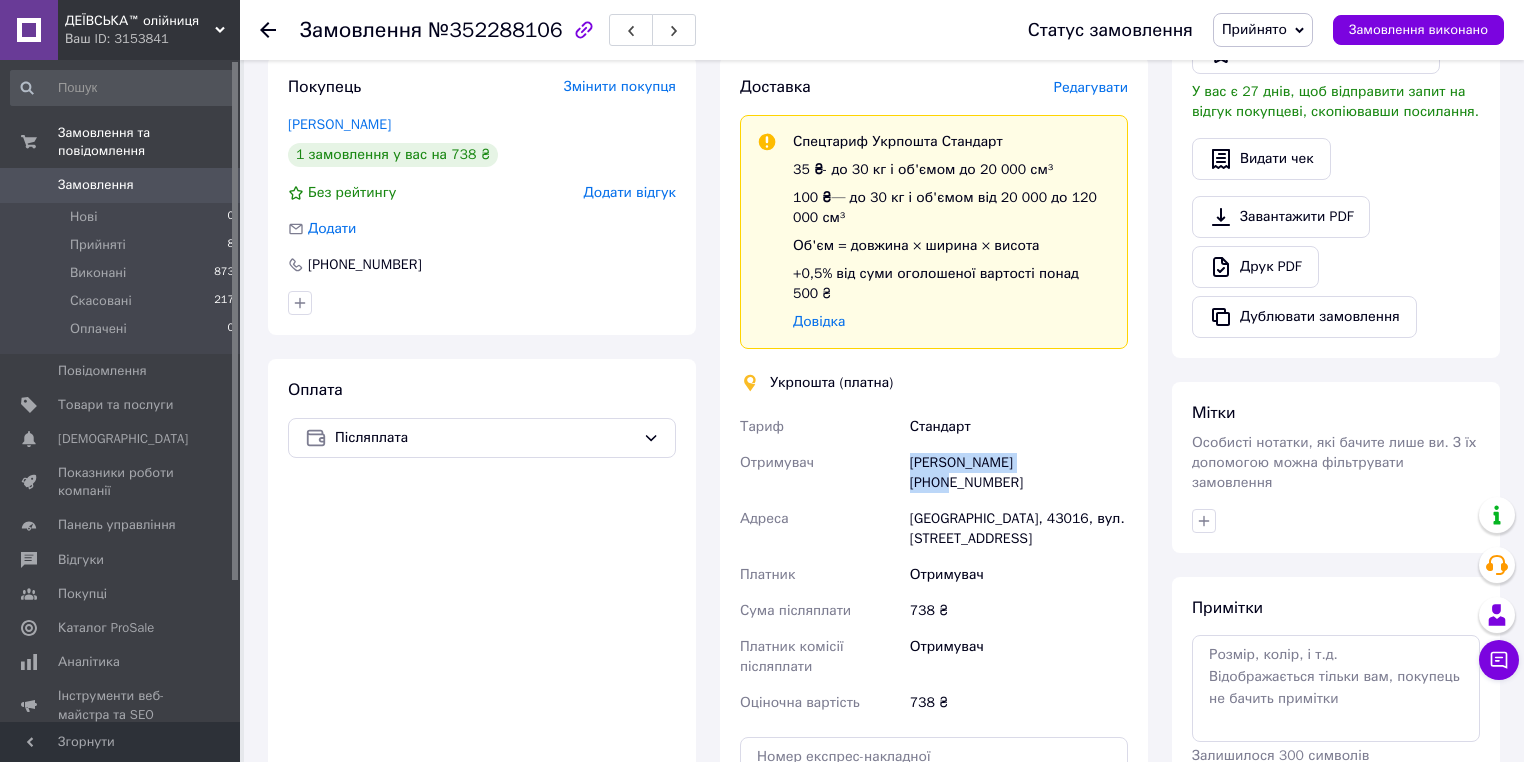 scroll, scrollTop: 544, scrollLeft: 0, axis: vertical 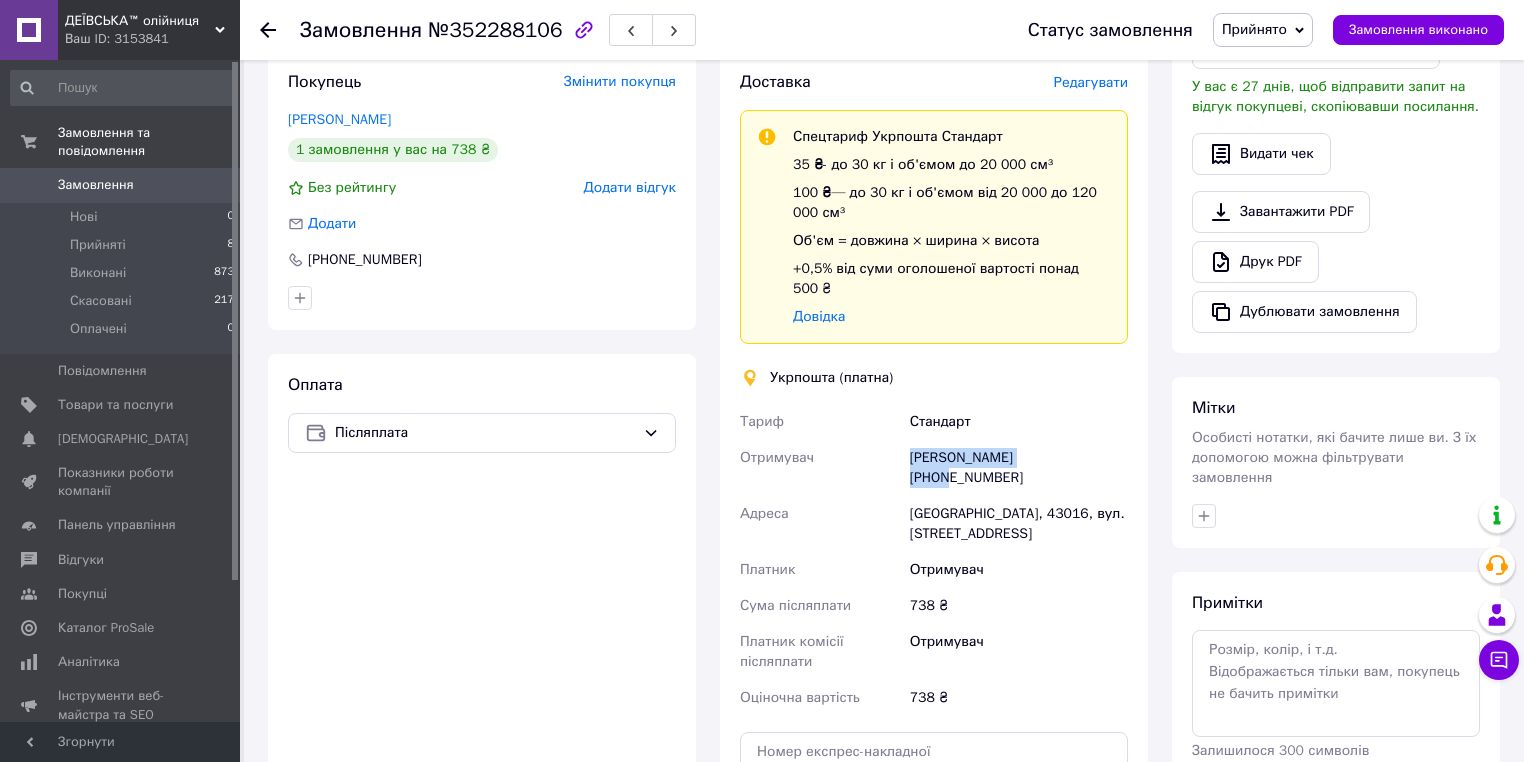 drag, startPoint x: 936, startPoint y: 440, endPoint x: 1076, endPoint y: 444, distance: 140.05713 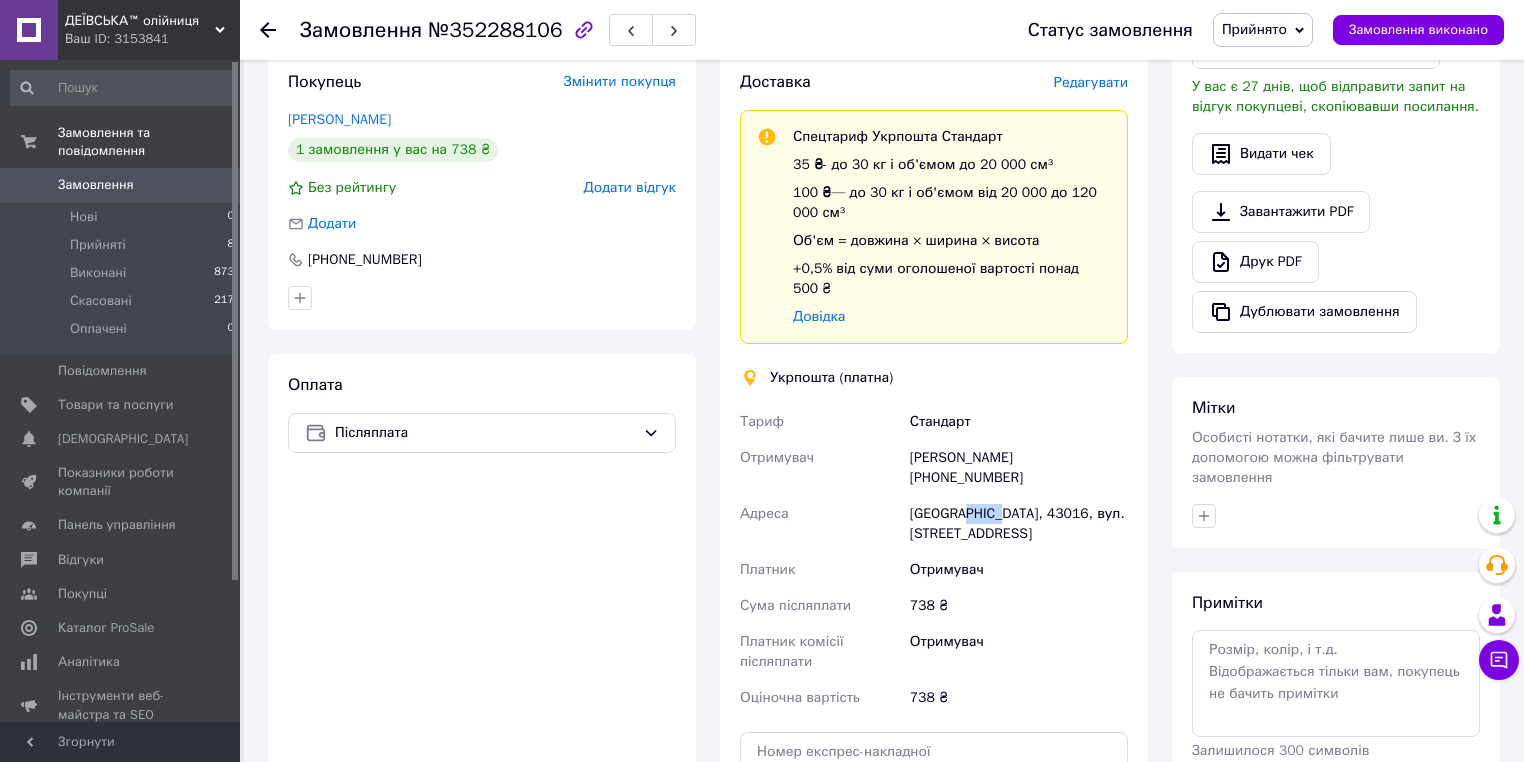 drag, startPoint x: 960, startPoint y: 475, endPoint x: 990, endPoint y: 476, distance: 30.016663 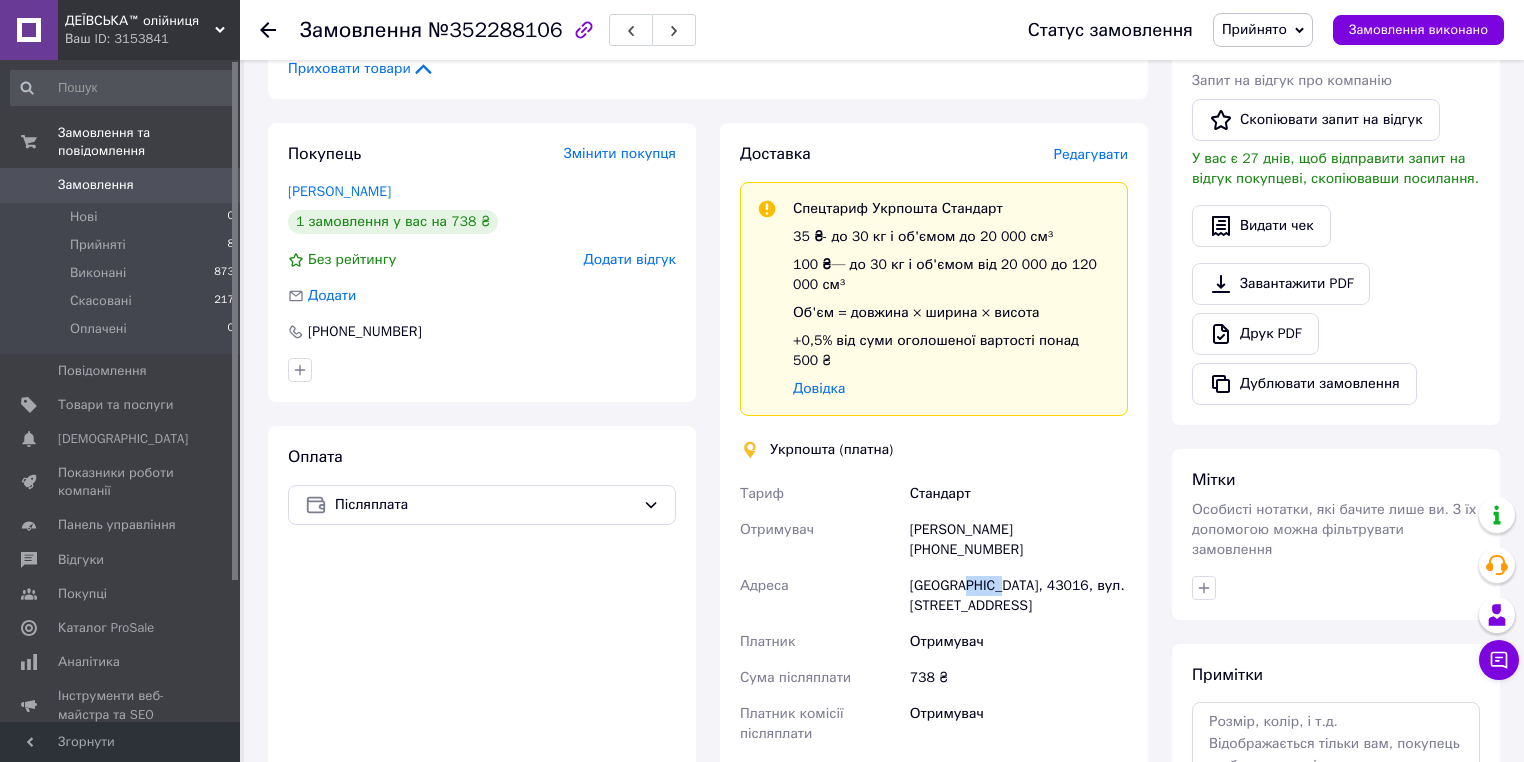 scroll, scrollTop: 480, scrollLeft: 0, axis: vertical 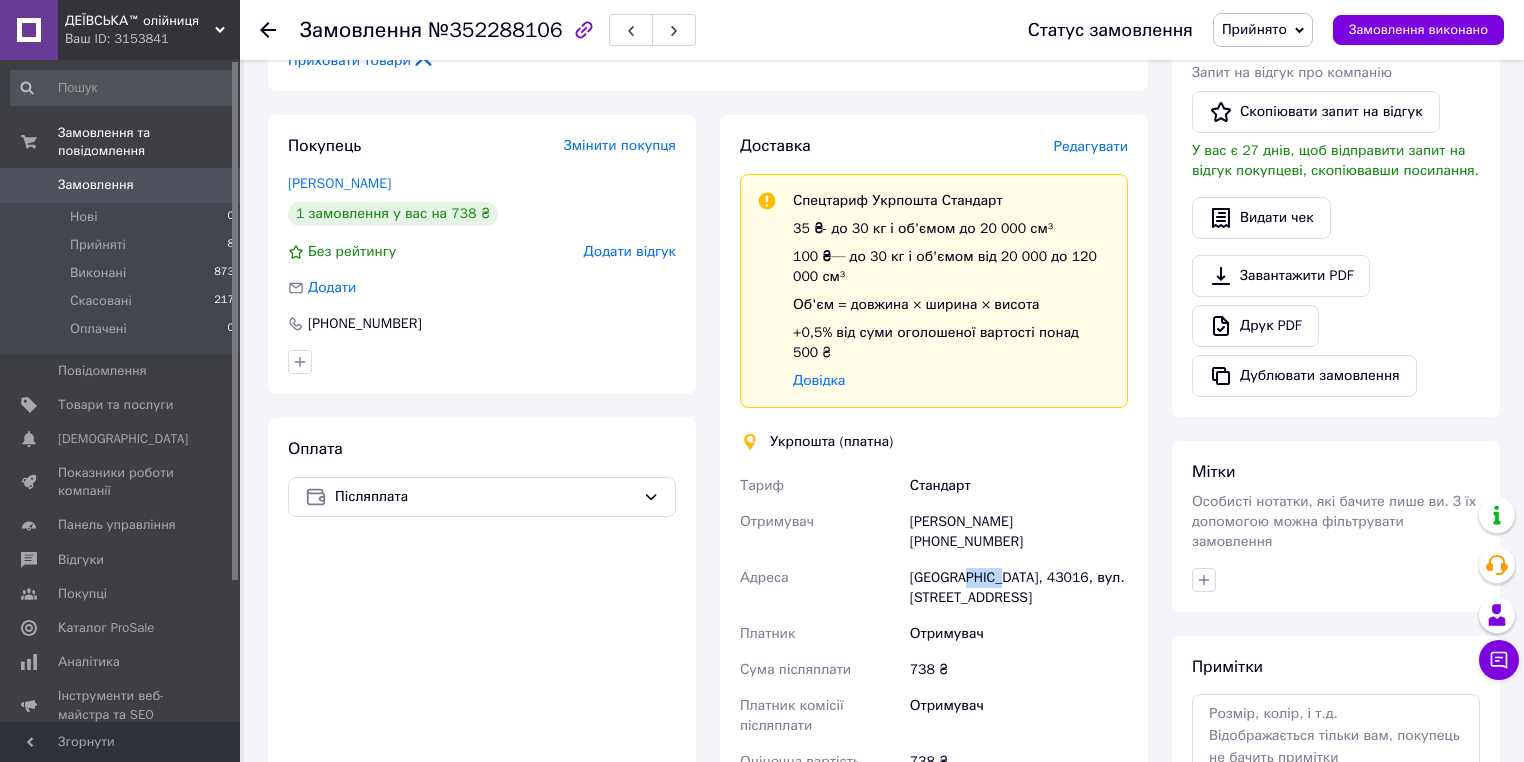 drag, startPoint x: 1024, startPoint y: 496, endPoint x: 898, endPoint y: 504, distance: 126.253716 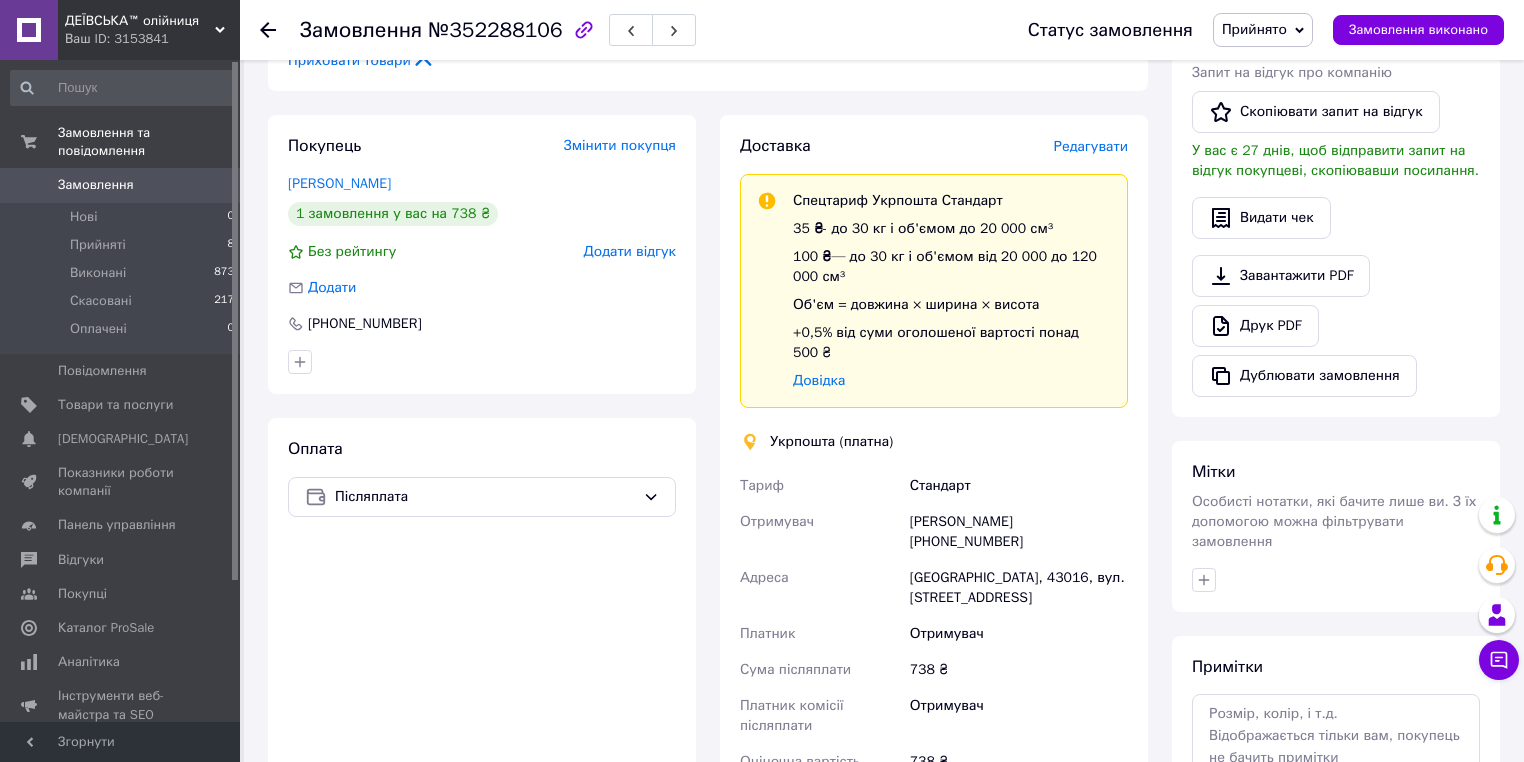 drag, startPoint x: 1022, startPoint y: 502, endPoint x: 913, endPoint y: 498, distance: 109.07337 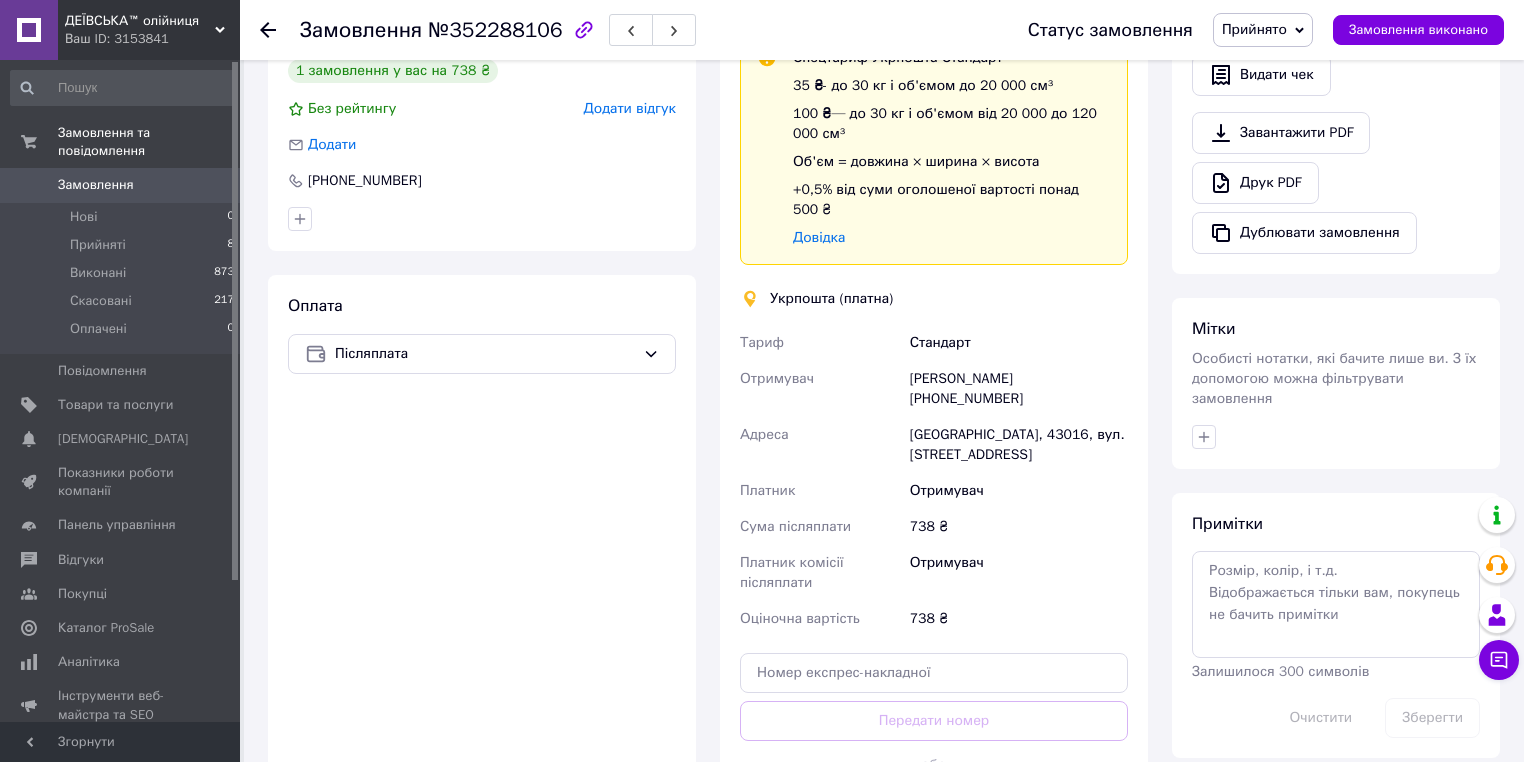 scroll, scrollTop: 693, scrollLeft: 0, axis: vertical 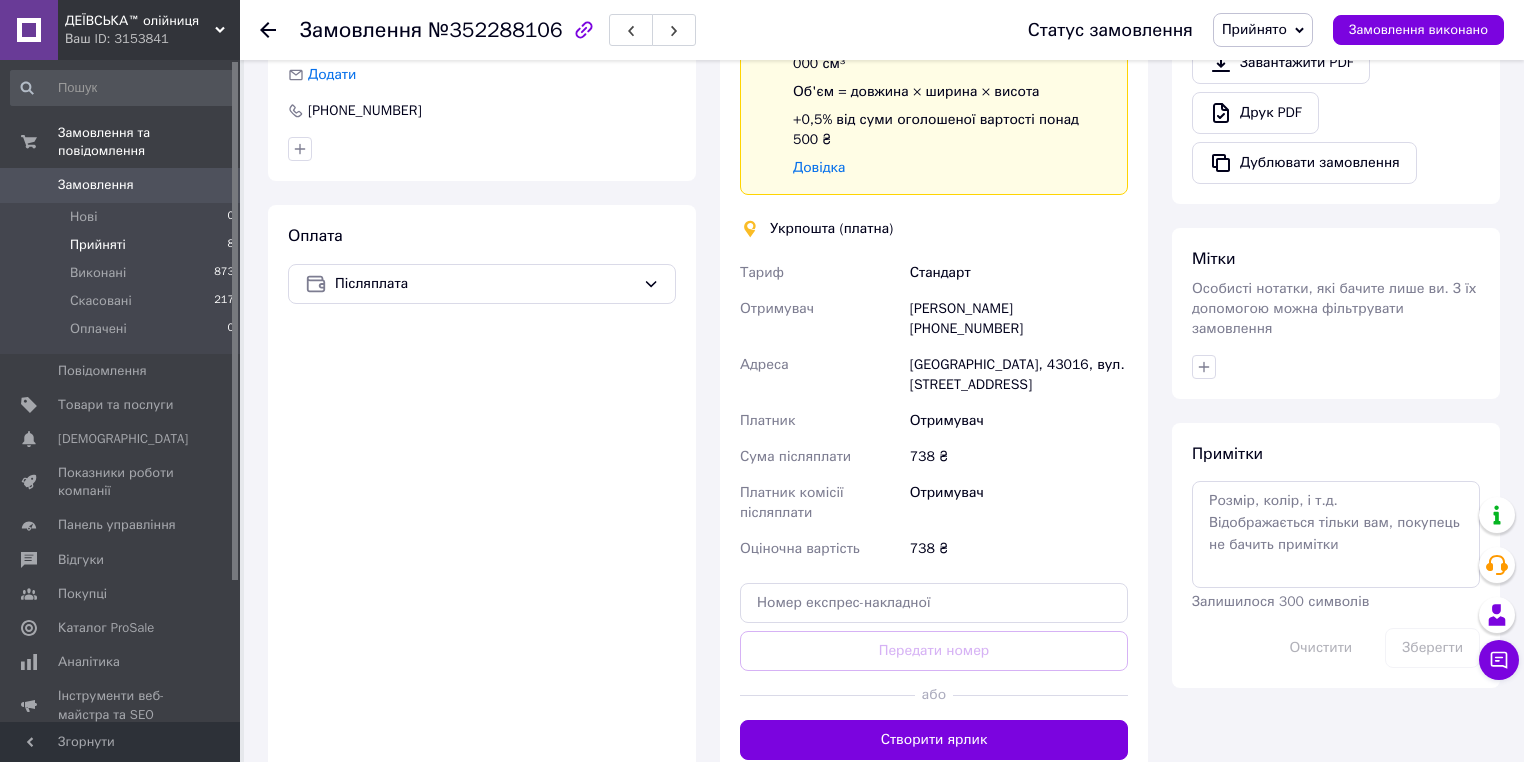 click on "8" at bounding box center (230, 245) 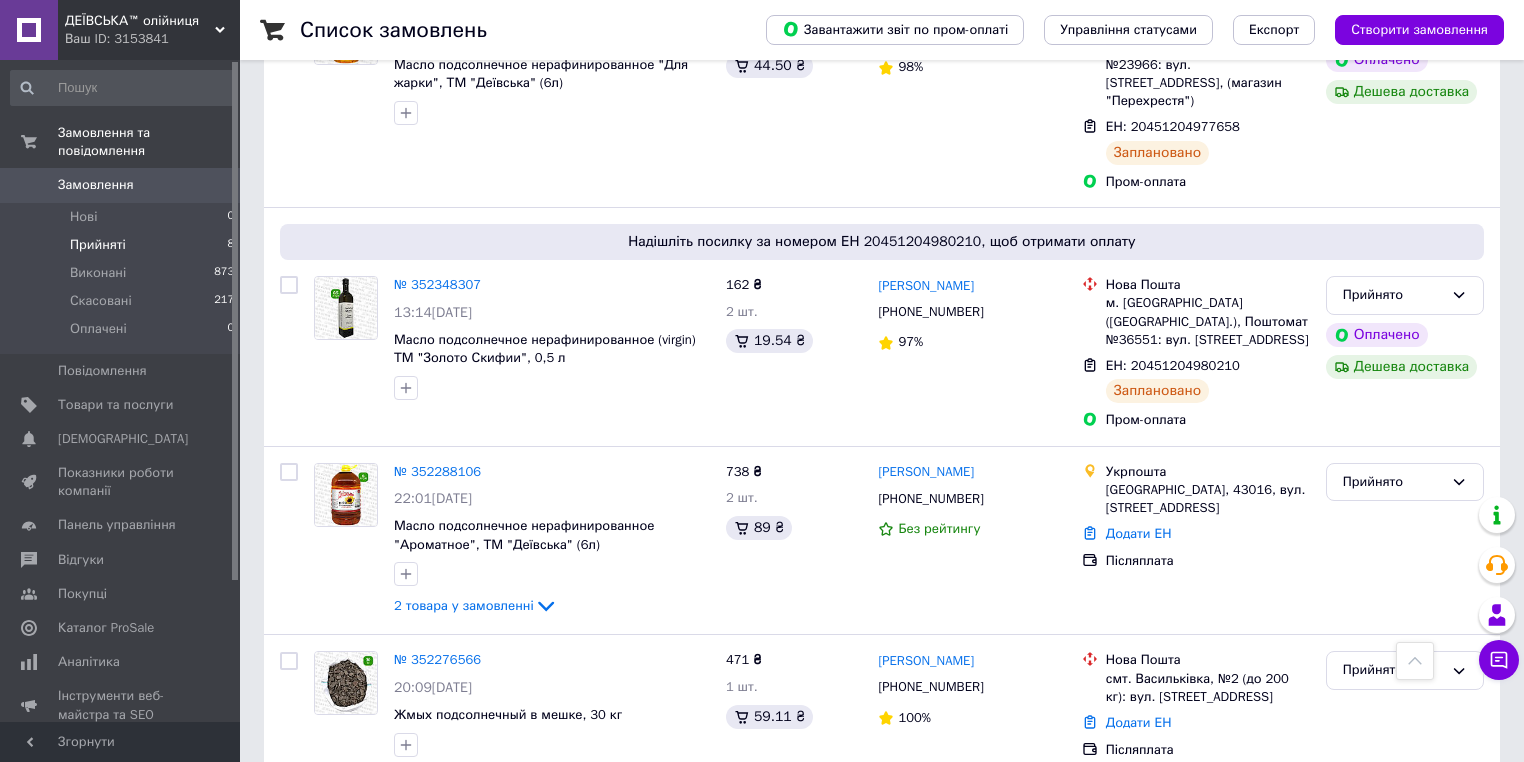 scroll, scrollTop: 1289, scrollLeft: 0, axis: vertical 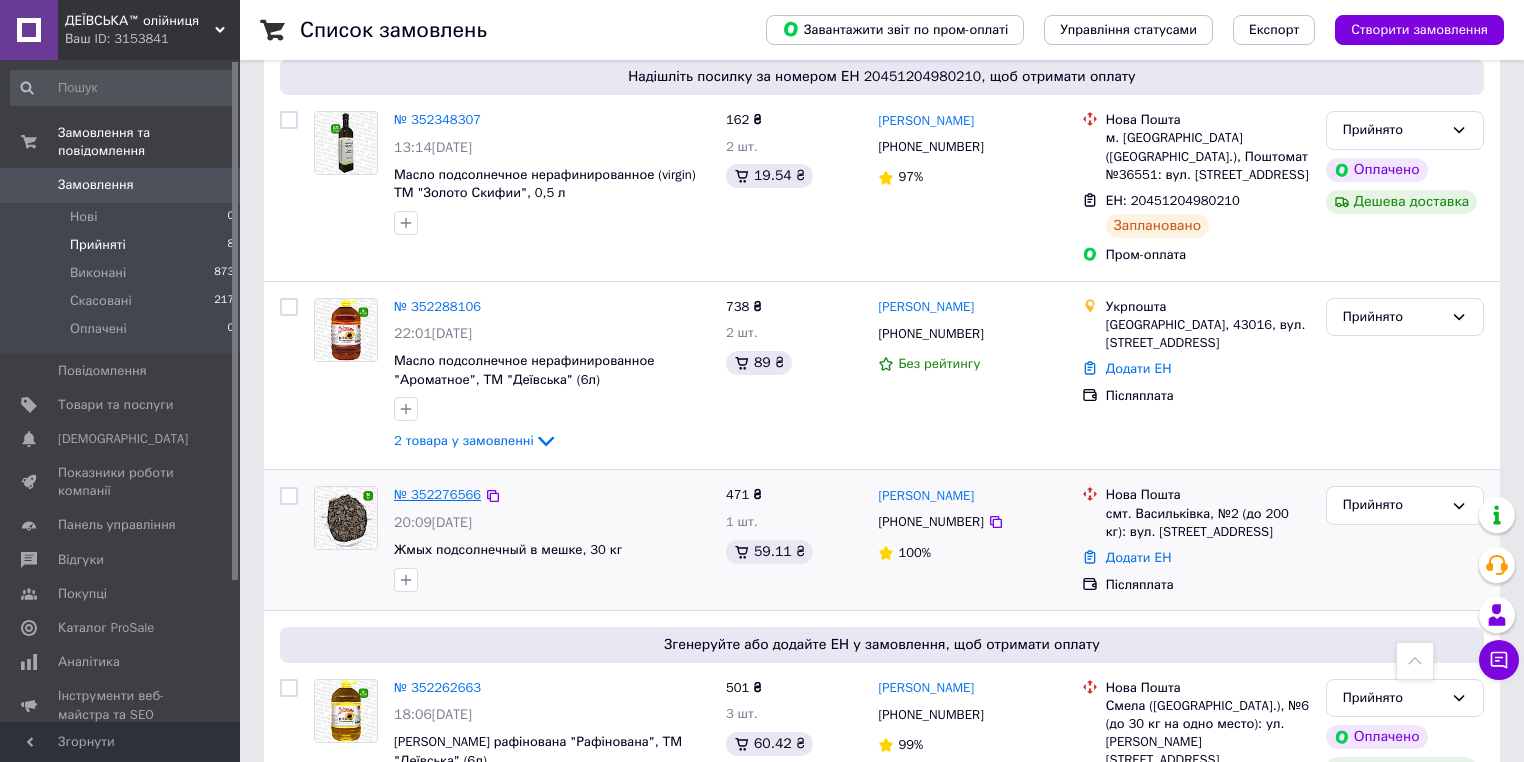 click on "№ 352276566" at bounding box center (437, 494) 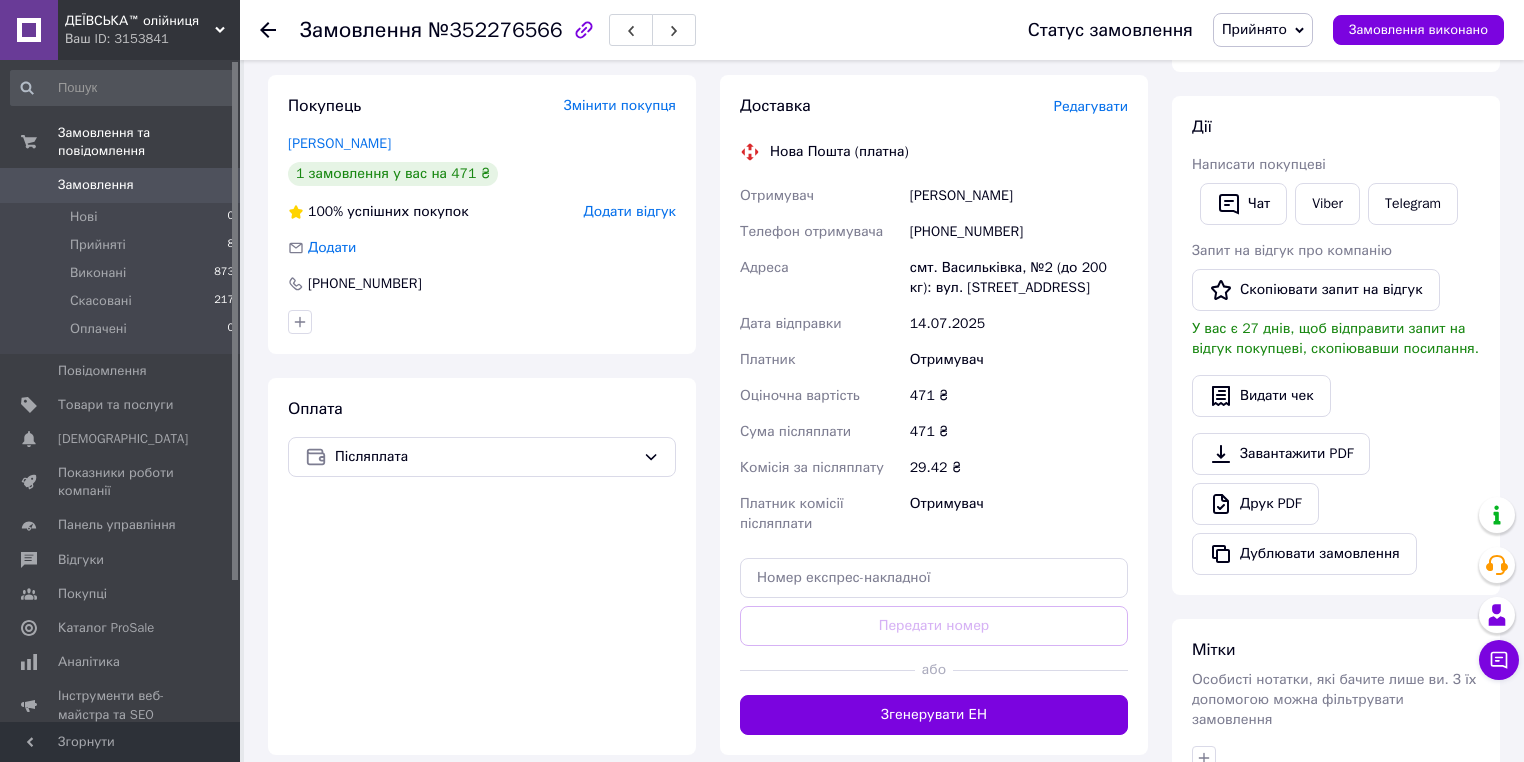 scroll, scrollTop: 248, scrollLeft: 0, axis: vertical 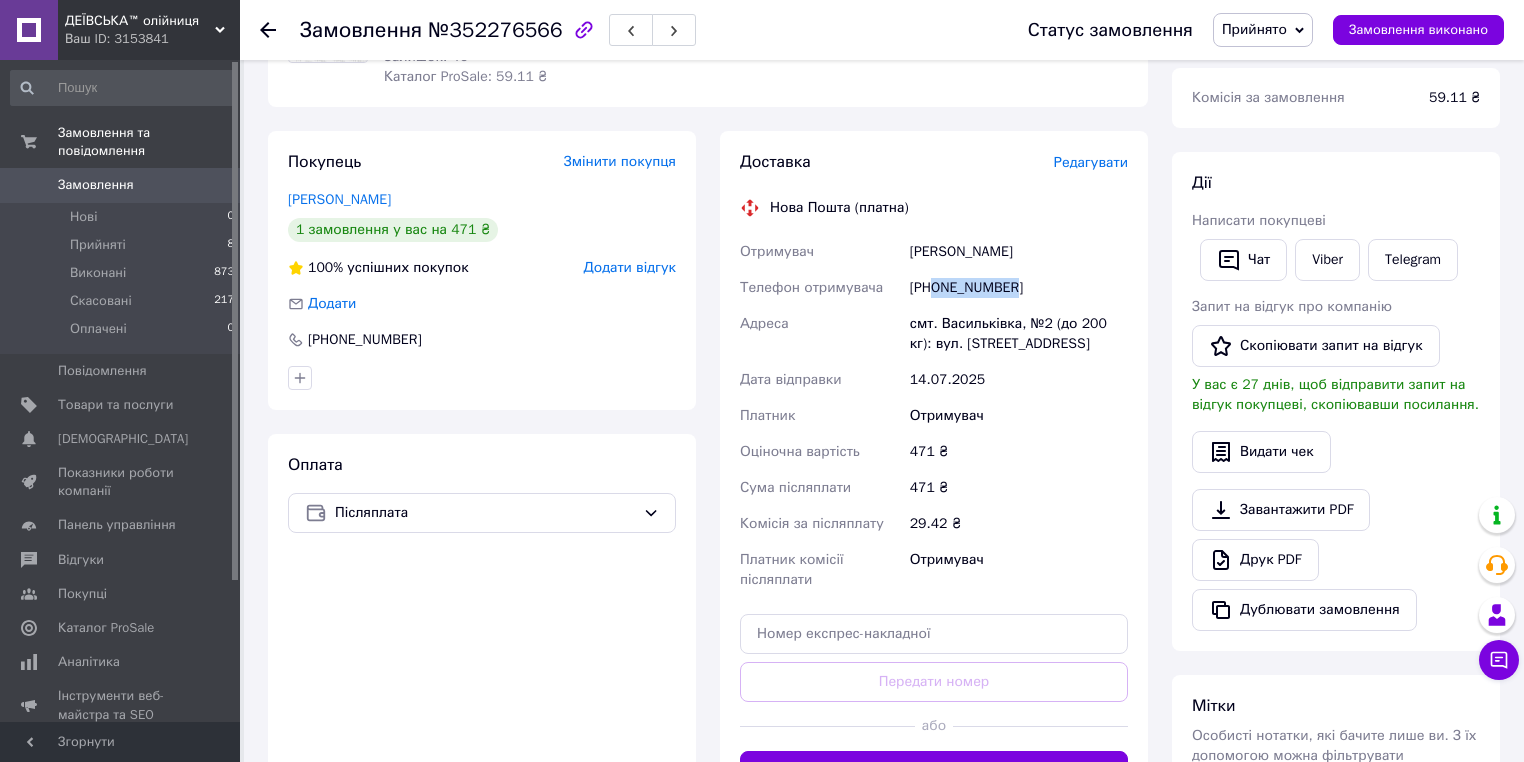 drag, startPoint x: 936, startPoint y: 288, endPoint x: 1055, endPoint y: 290, distance: 119.01681 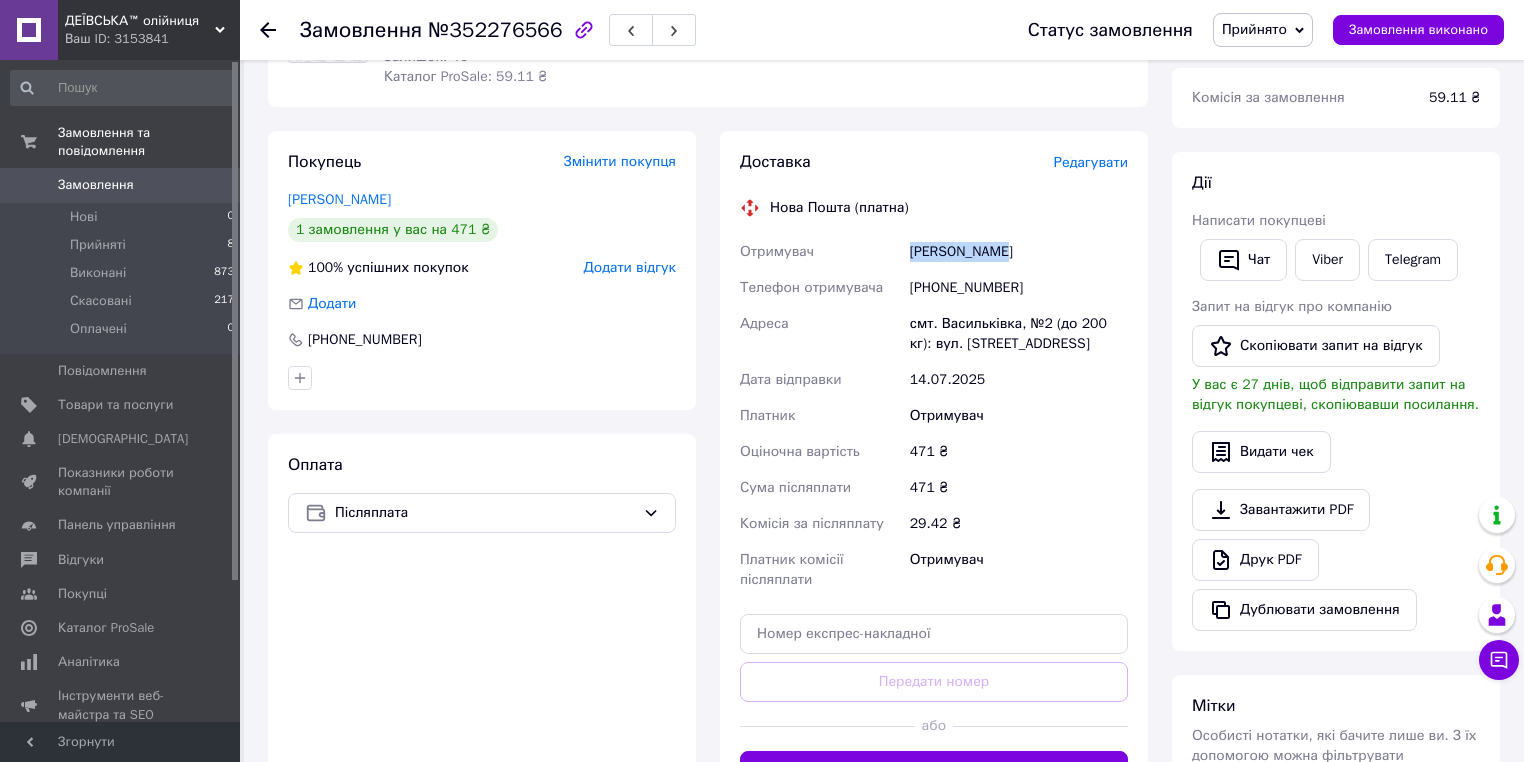 drag, startPoint x: 988, startPoint y: 247, endPoint x: 1037, endPoint y: 249, distance: 49.0408 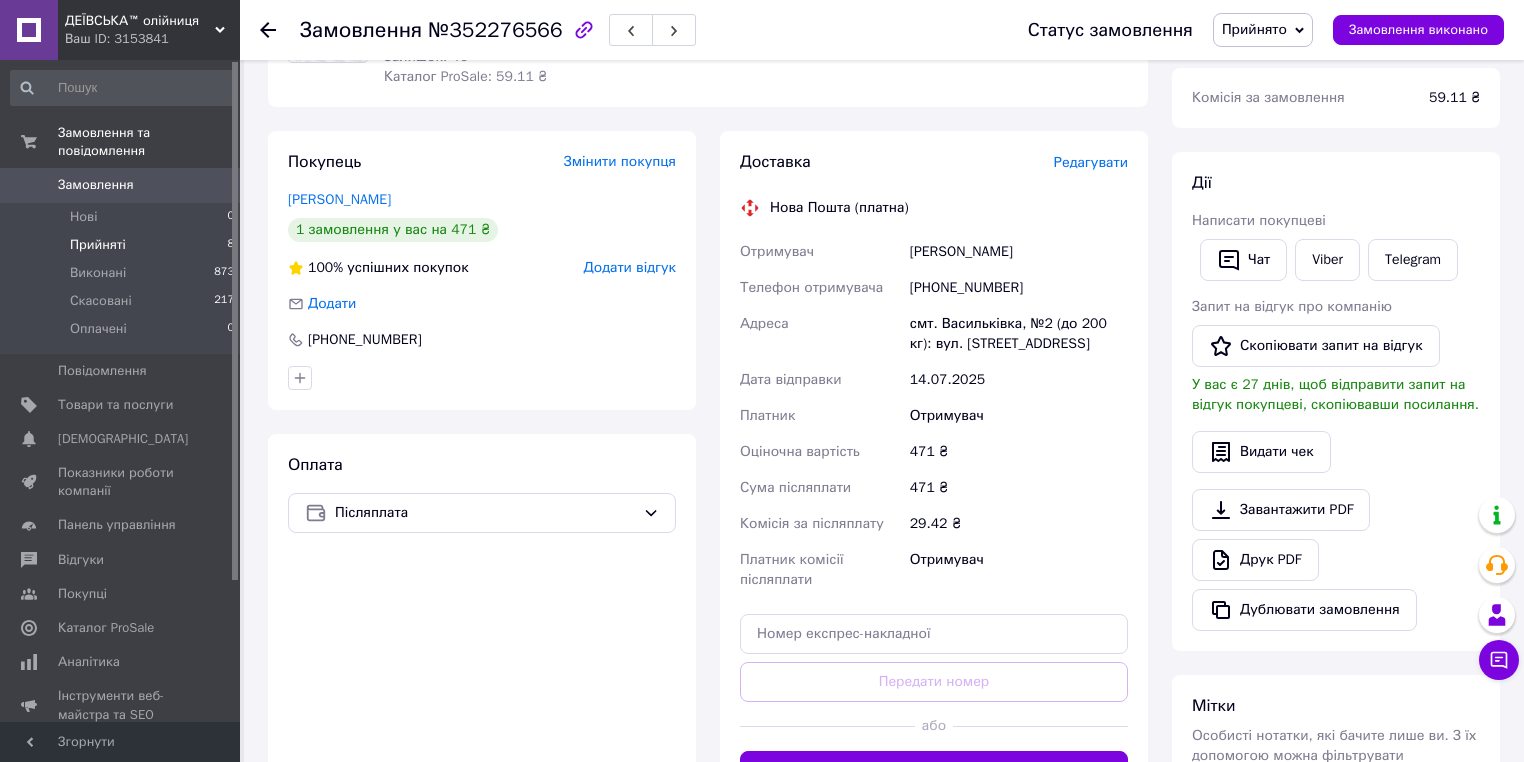 click on "Прийняті" at bounding box center [98, 245] 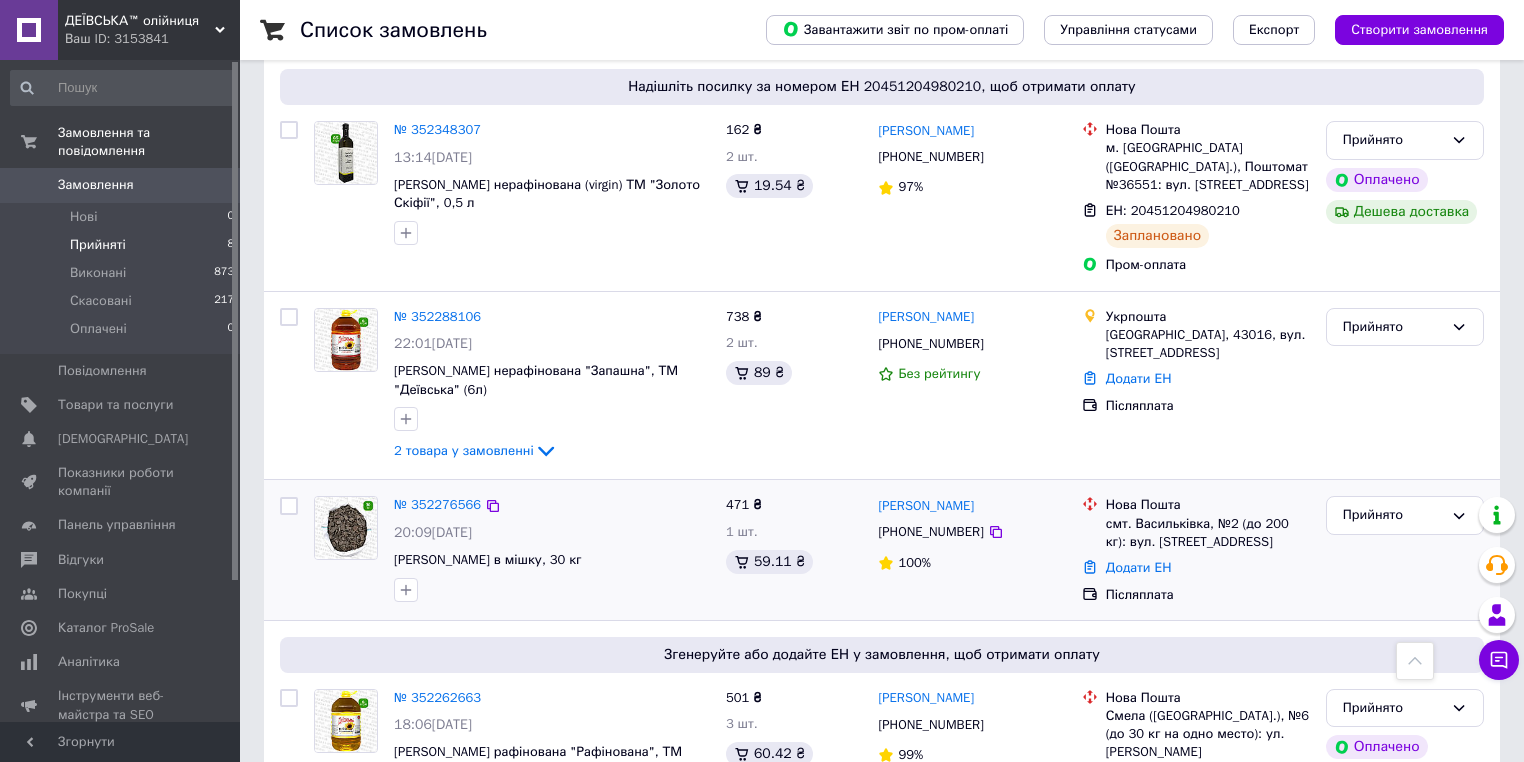 scroll, scrollTop: 1280, scrollLeft: 0, axis: vertical 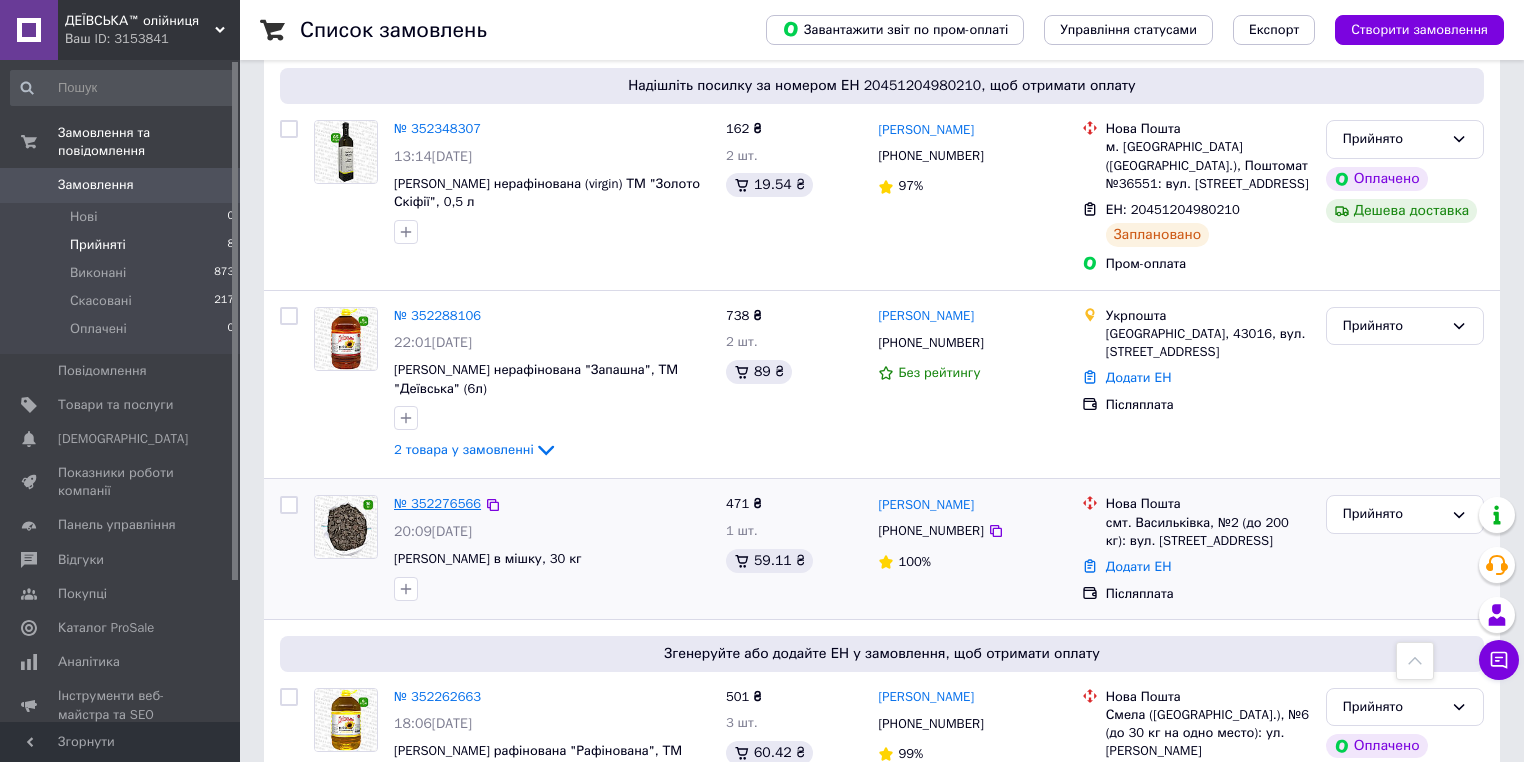 click on "№ 352276566" at bounding box center (437, 503) 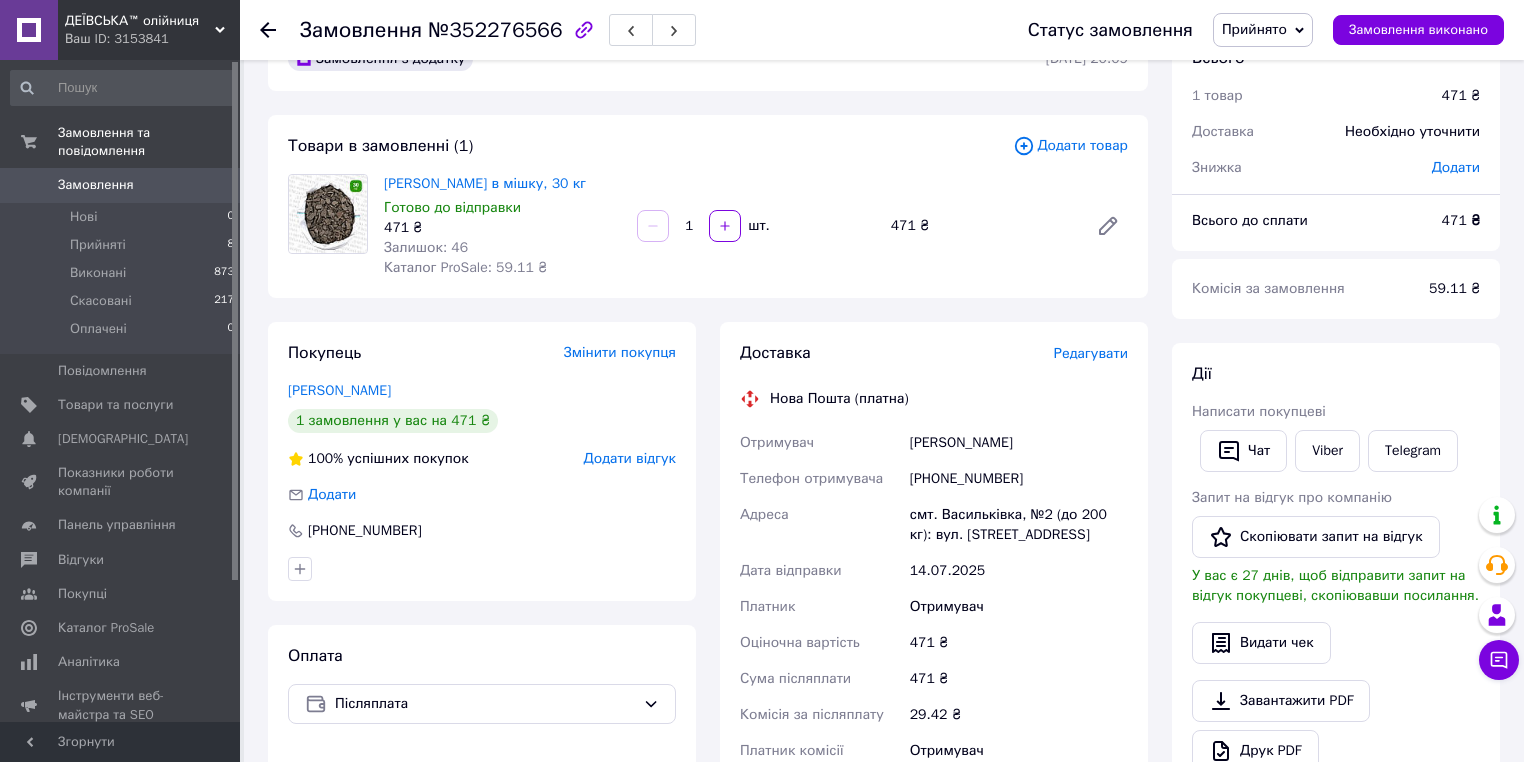 scroll, scrollTop: 213, scrollLeft: 0, axis: vertical 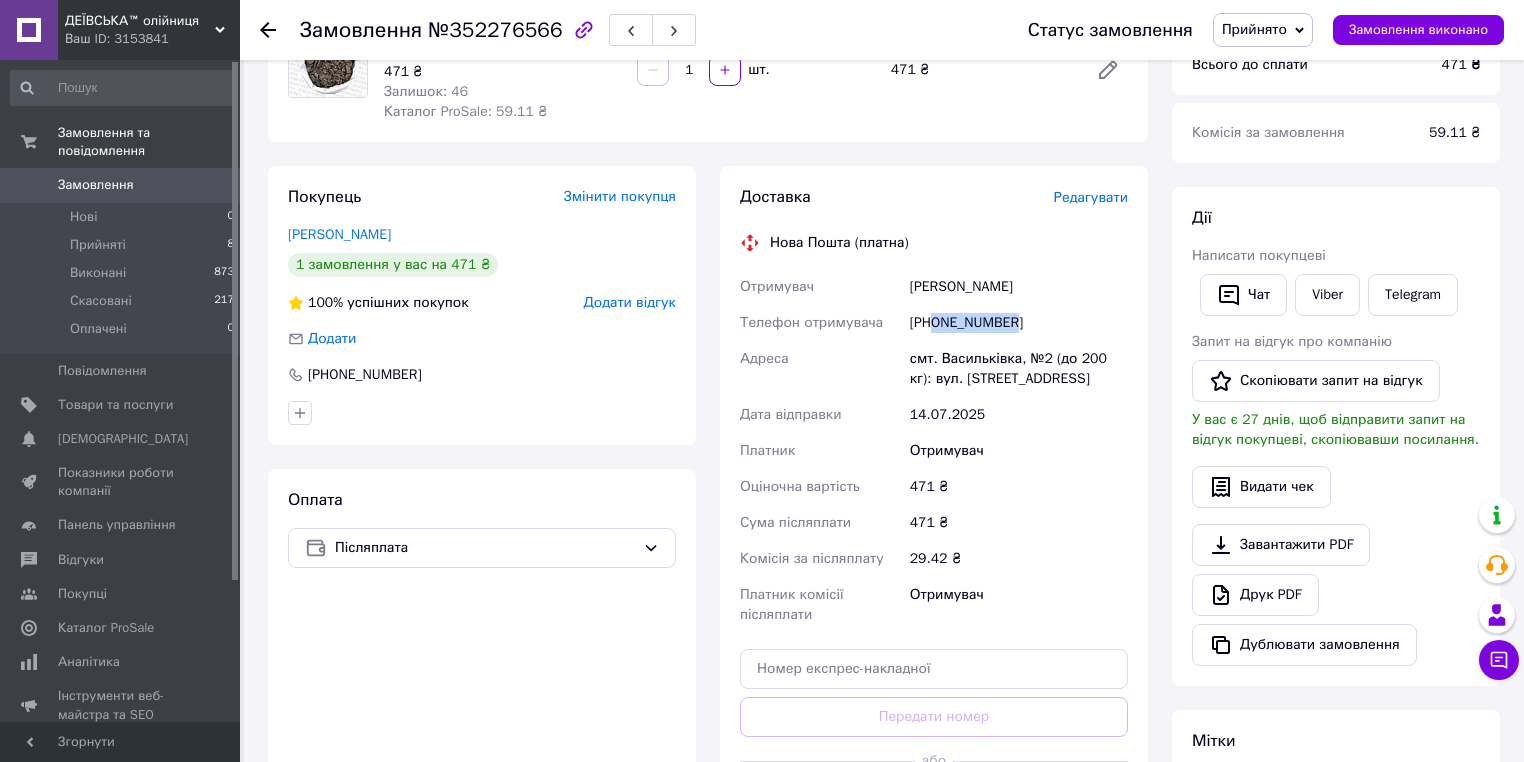 drag, startPoint x: 933, startPoint y: 321, endPoint x: 1032, endPoint y: 323, distance: 99.0202 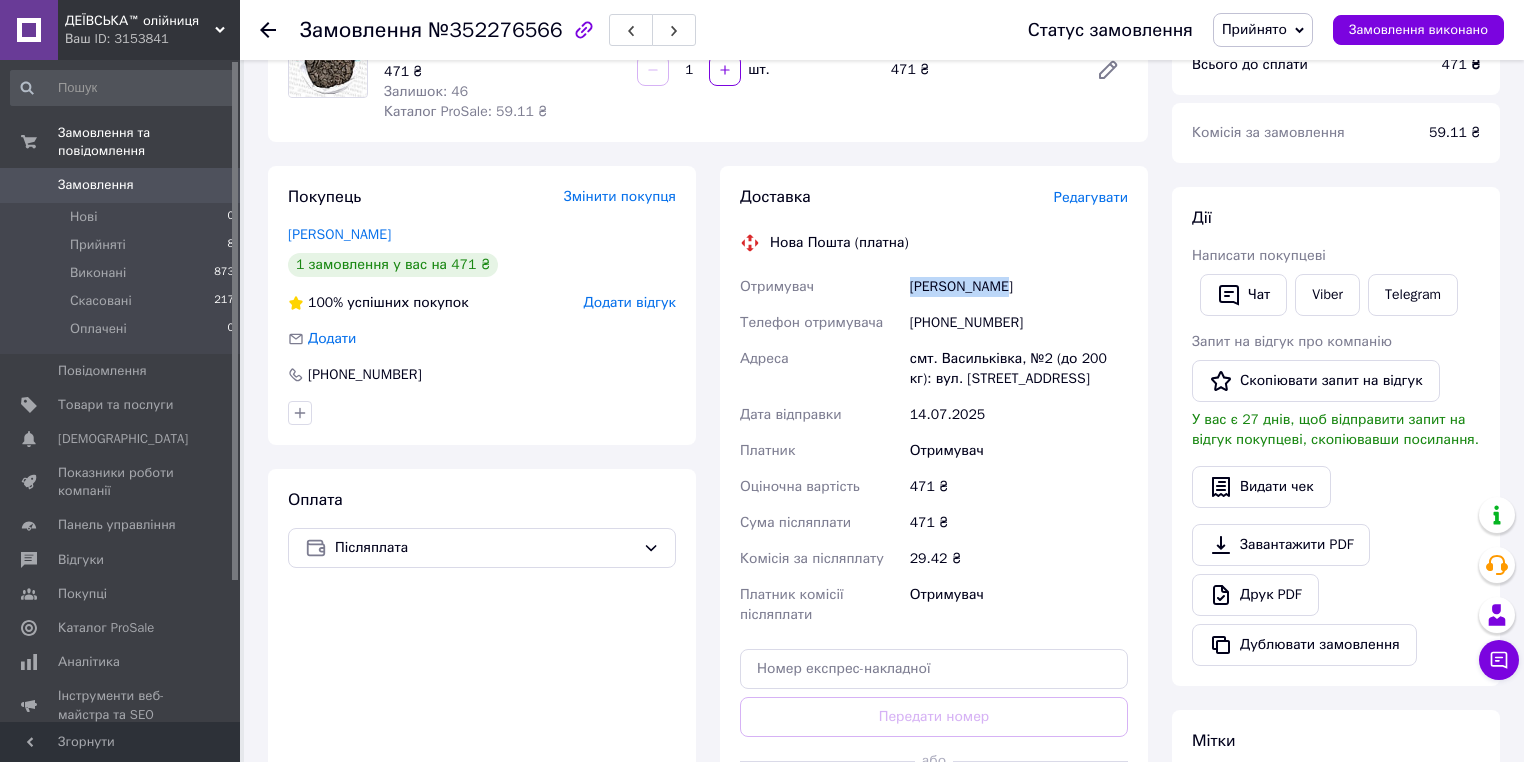 drag, startPoint x: 908, startPoint y: 277, endPoint x: 1032, endPoint y: 289, distance: 124.57929 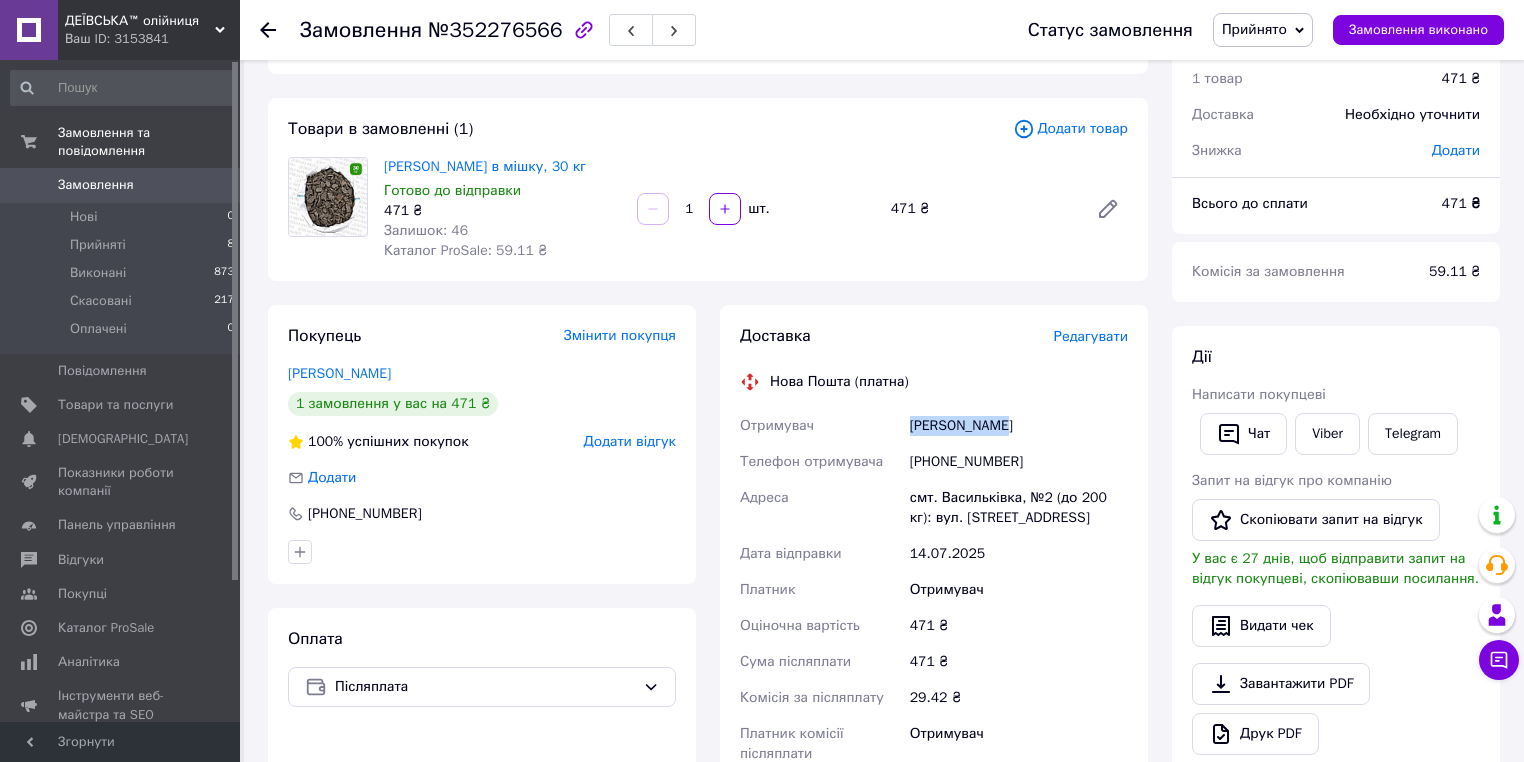 scroll, scrollTop: 53, scrollLeft: 0, axis: vertical 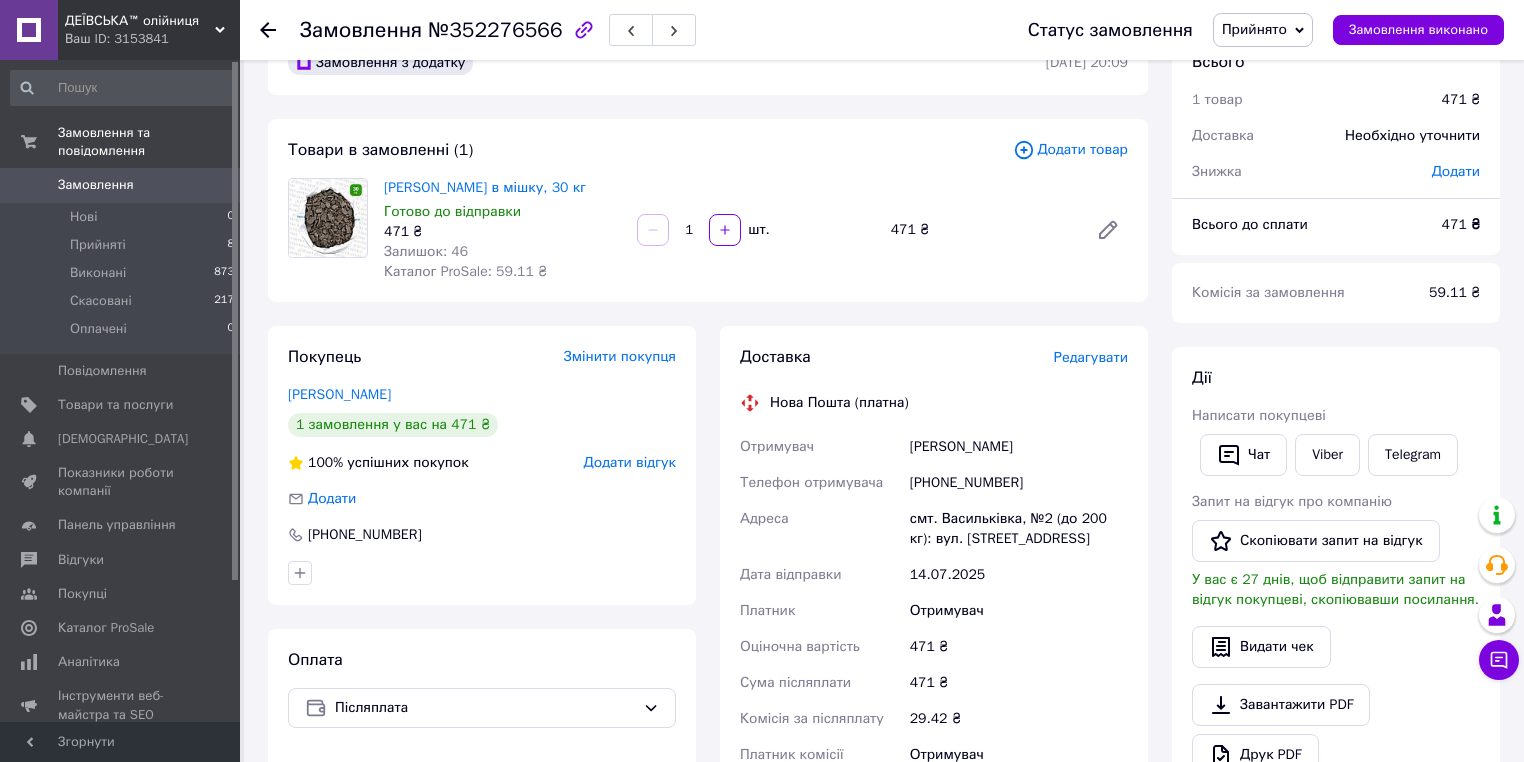 click on "[PHONE_NUMBER]" at bounding box center (1019, 483) 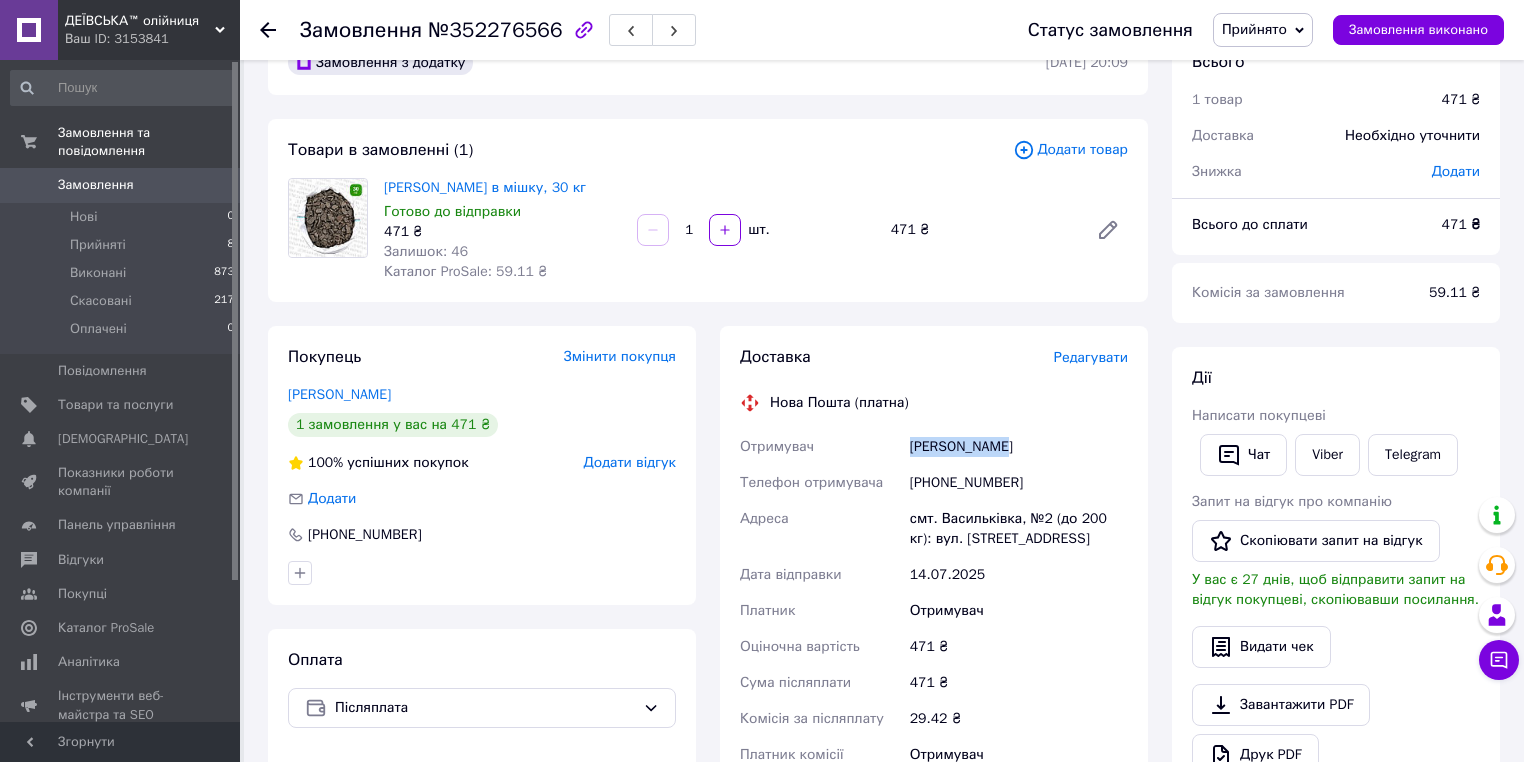 drag, startPoint x: 1032, startPoint y: 447, endPoint x: 884, endPoint y: 448, distance: 148.00337 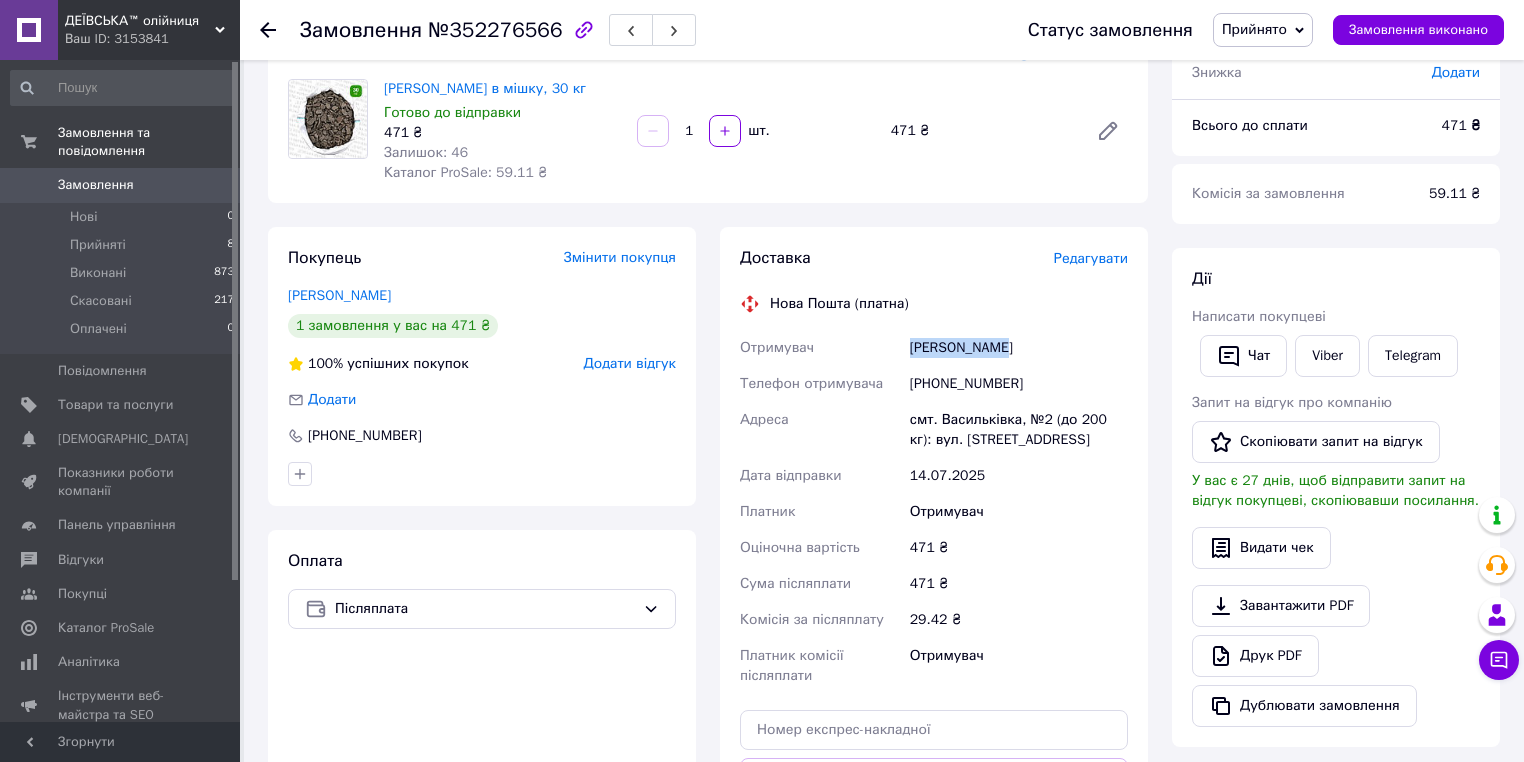 scroll, scrollTop: 160, scrollLeft: 0, axis: vertical 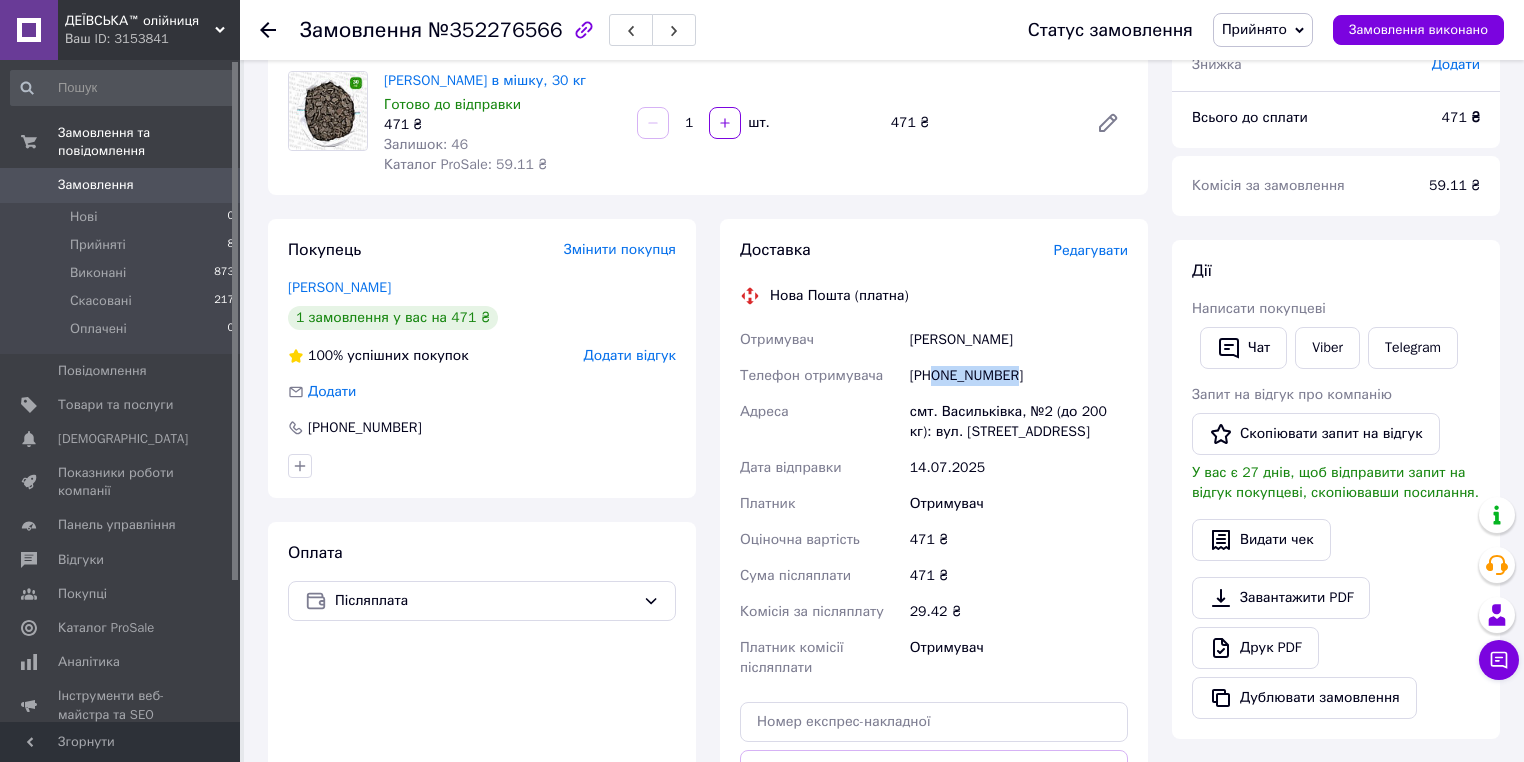 drag, startPoint x: 935, startPoint y: 376, endPoint x: 1062, endPoint y: 378, distance: 127.01575 